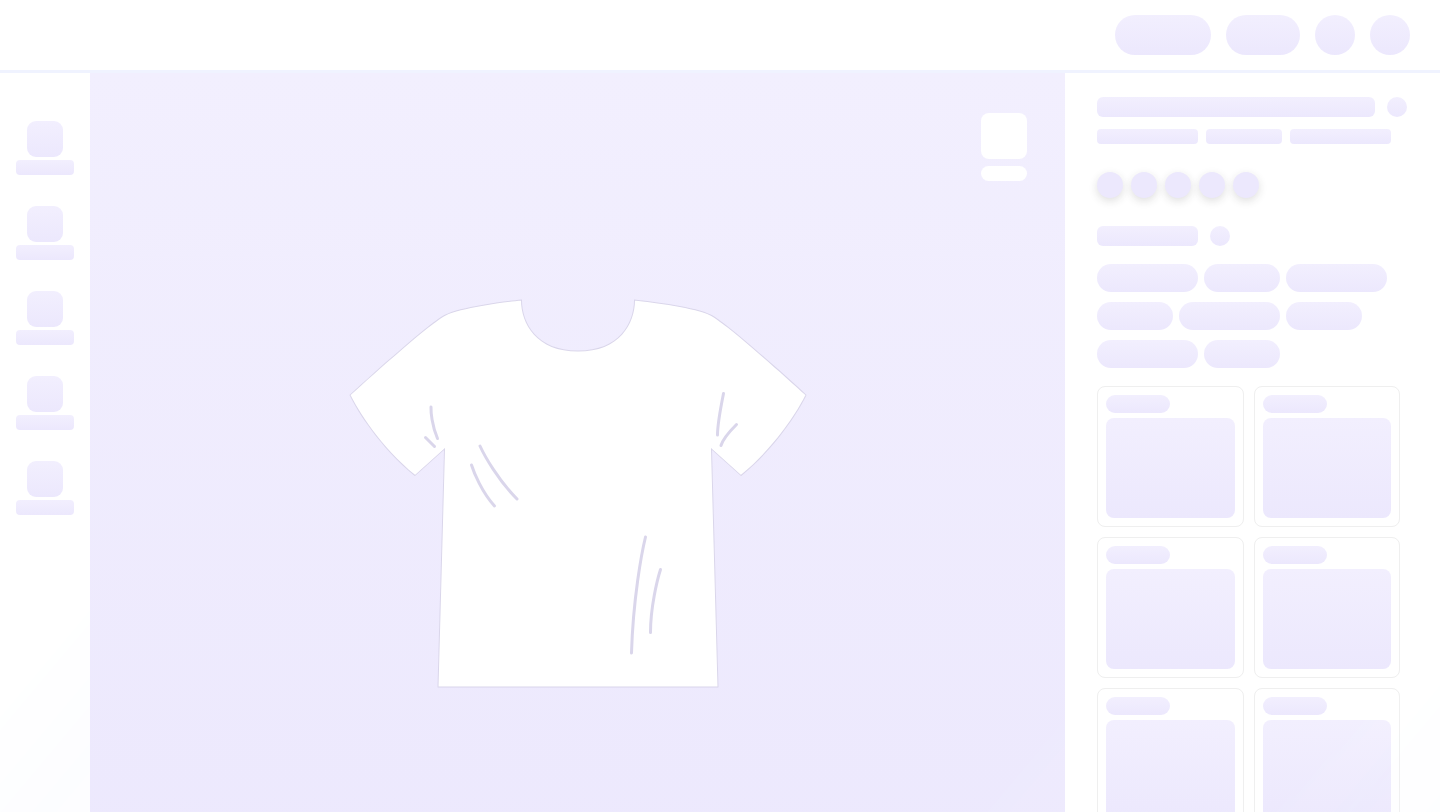 scroll, scrollTop: 0, scrollLeft: 0, axis: both 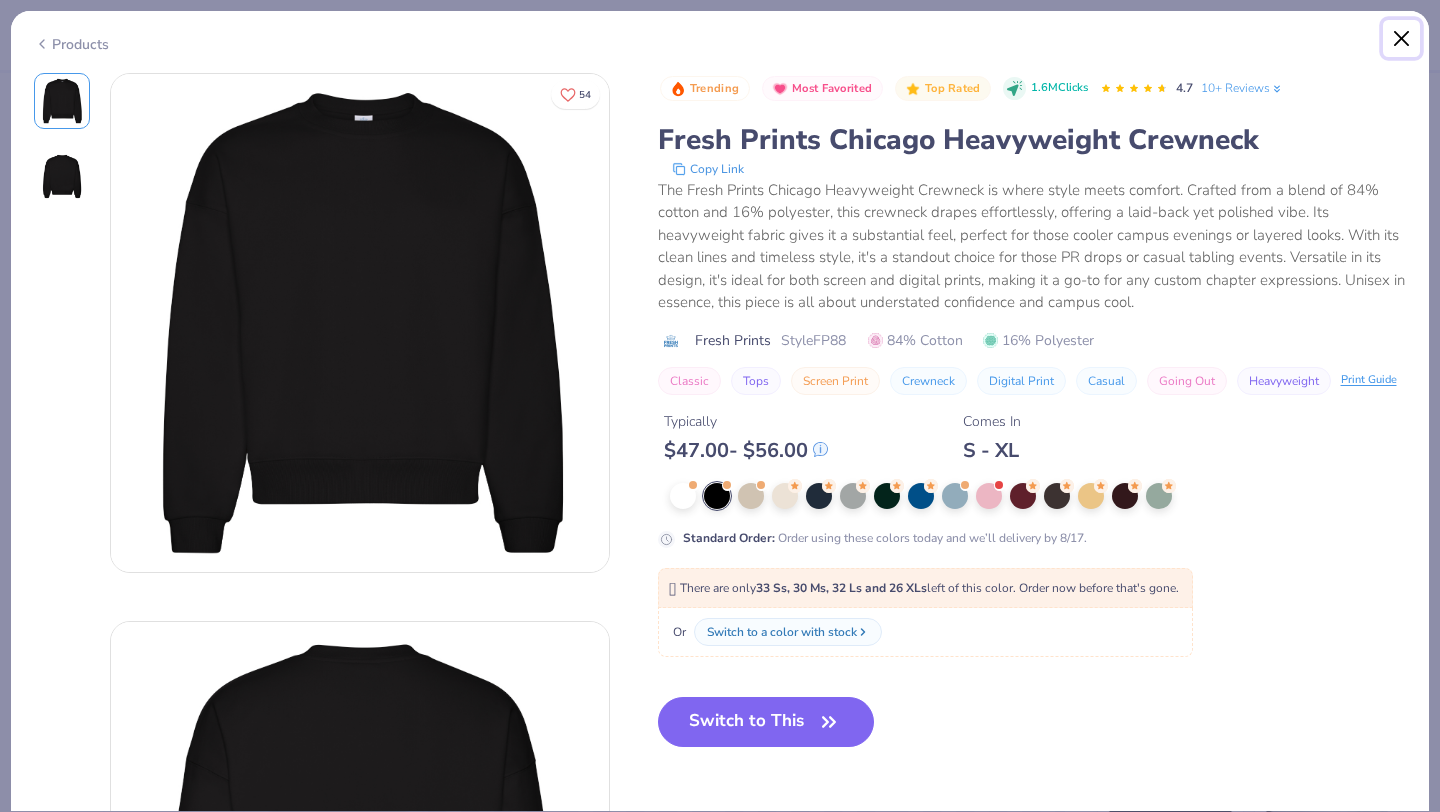 click at bounding box center (1402, 39) 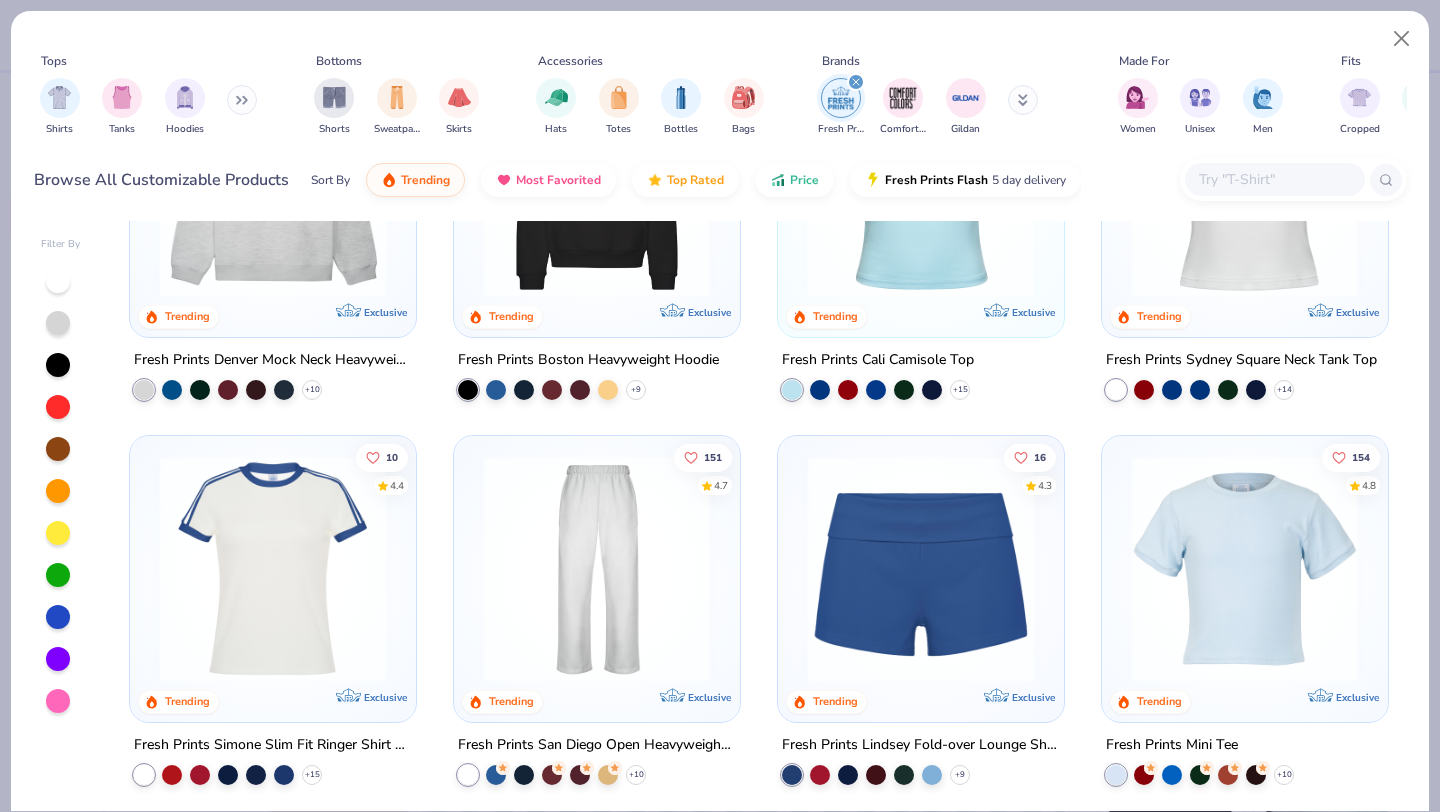 scroll, scrollTop: 0, scrollLeft: 0, axis: both 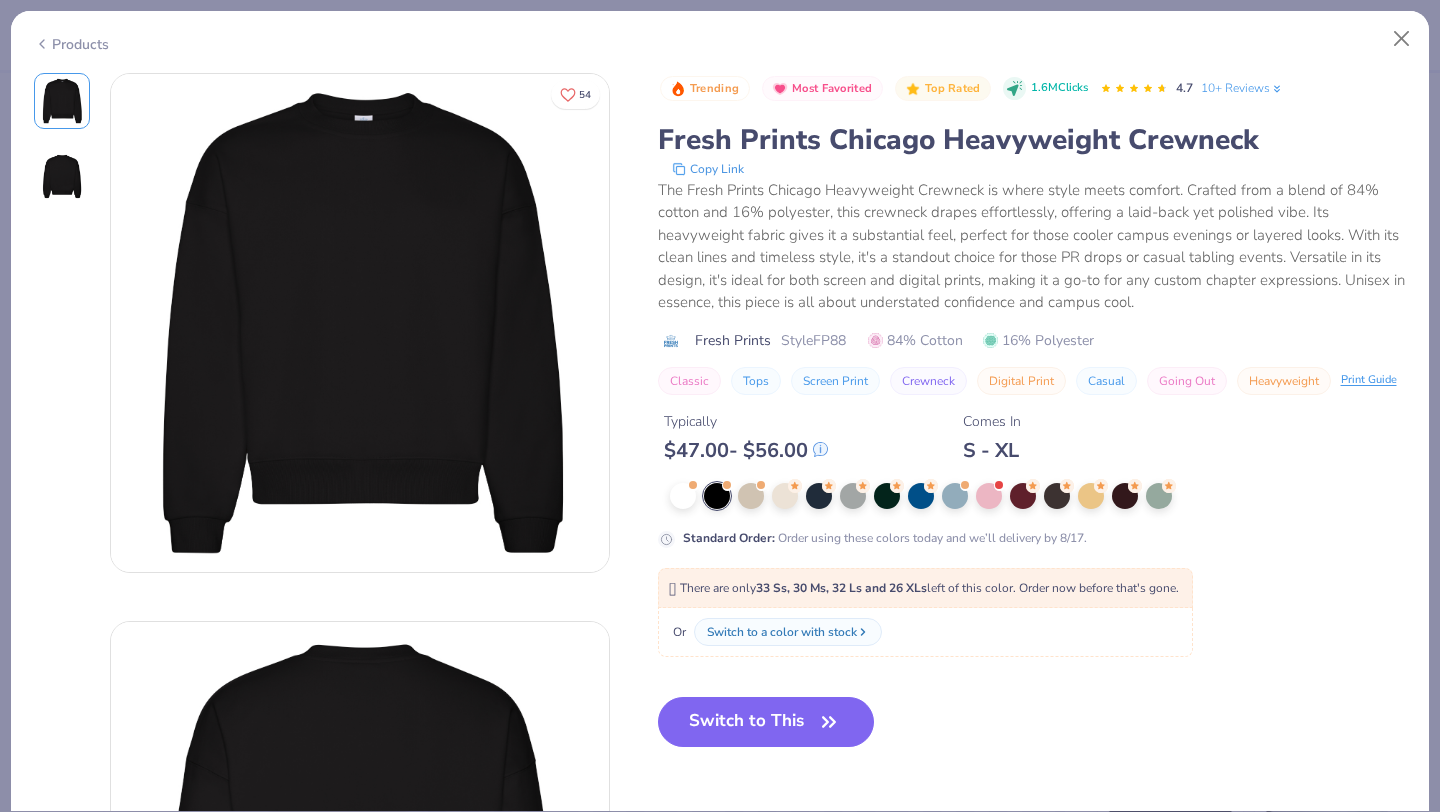click at bounding box center (360, 322) 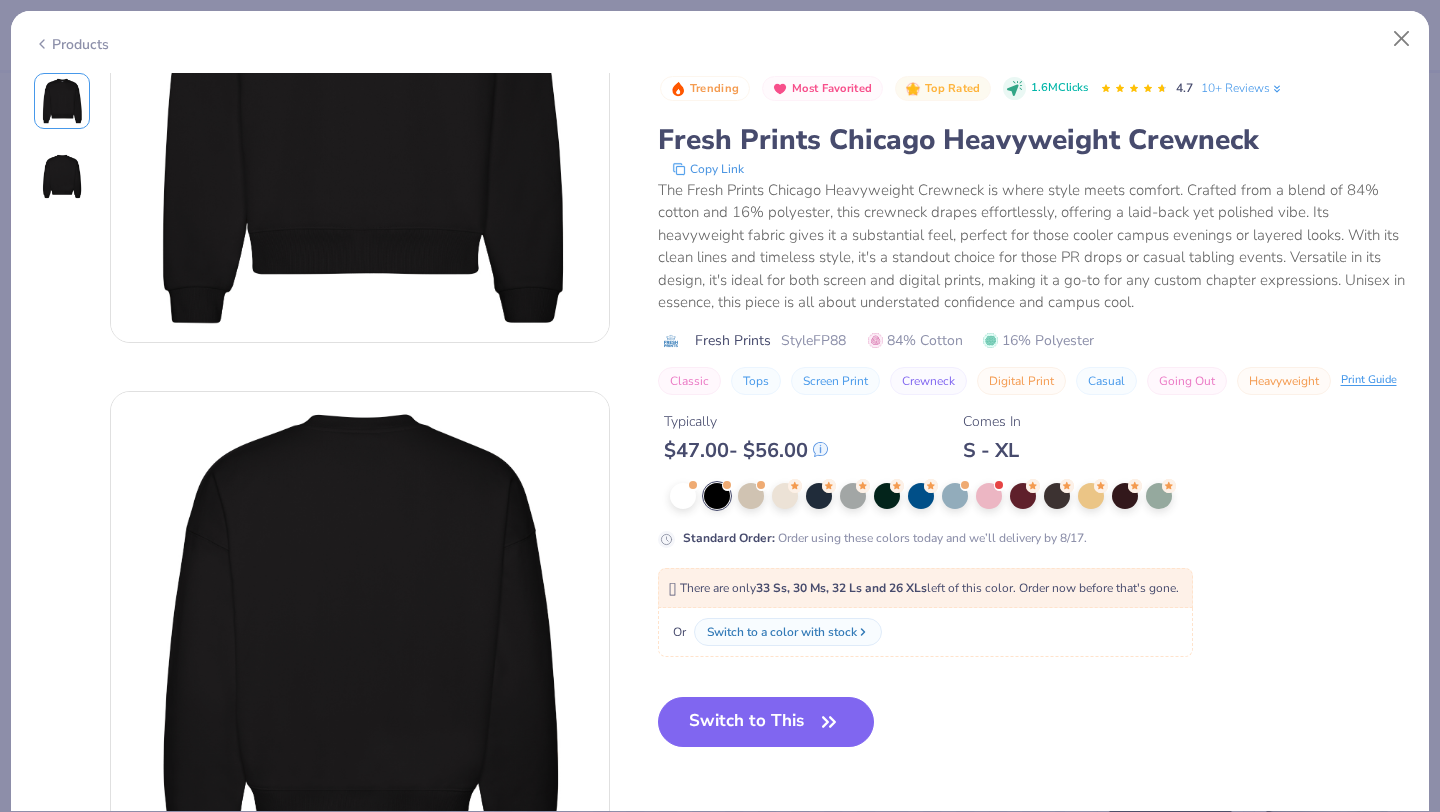 scroll, scrollTop: 0, scrollLeft: 0, axis: both 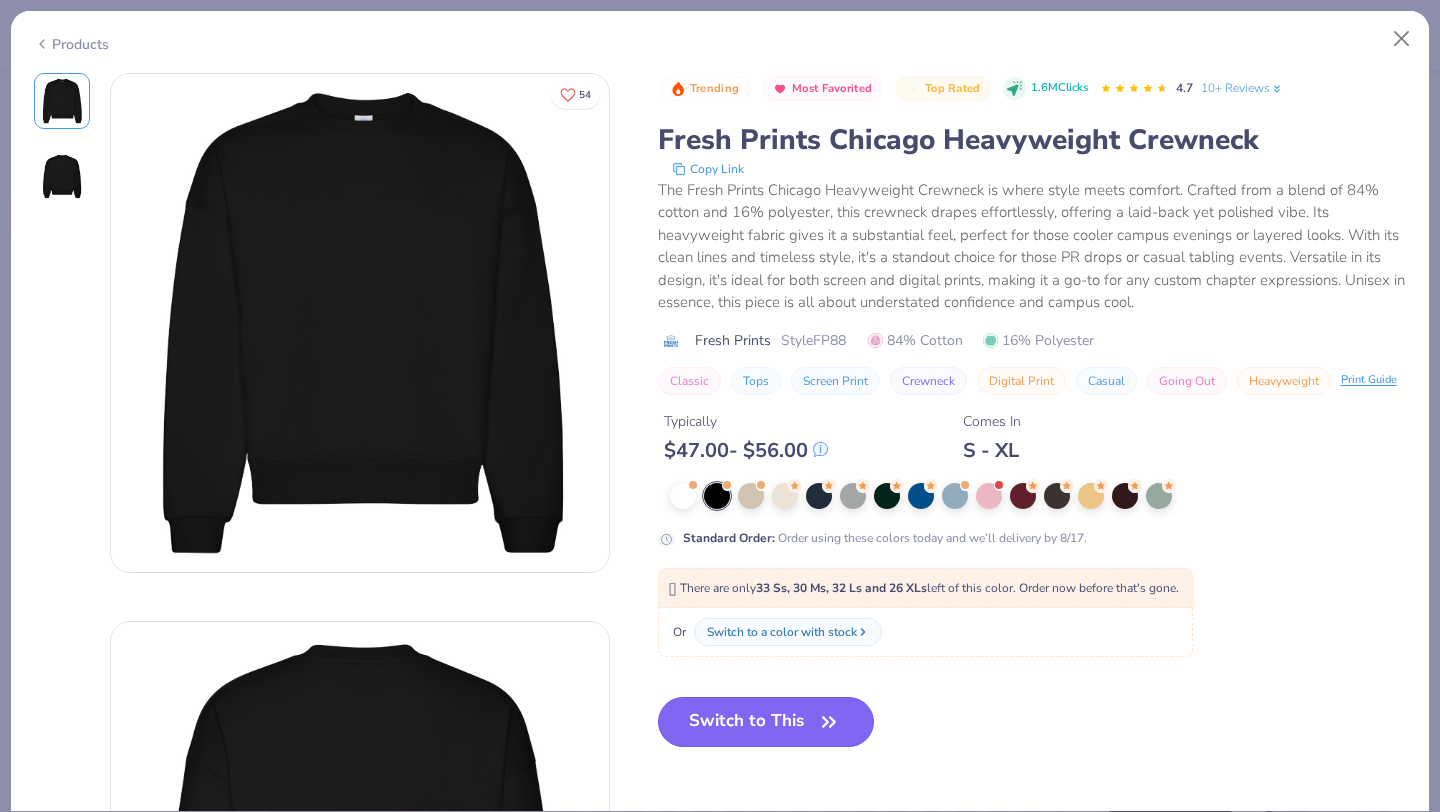 click on "Switch to This" at bounding box center [766, 722] 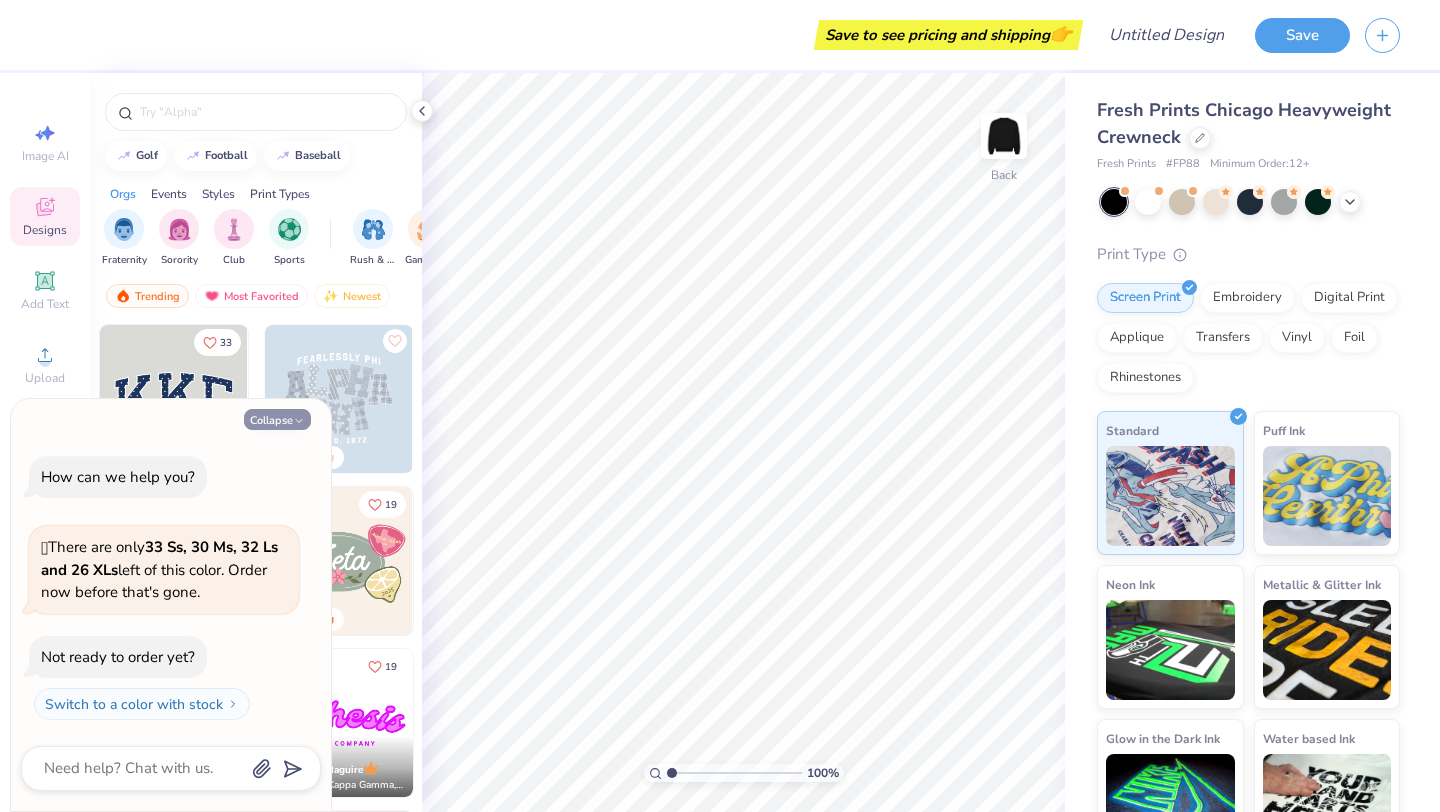 click on "Collapse" at bounding box center (277, 419) 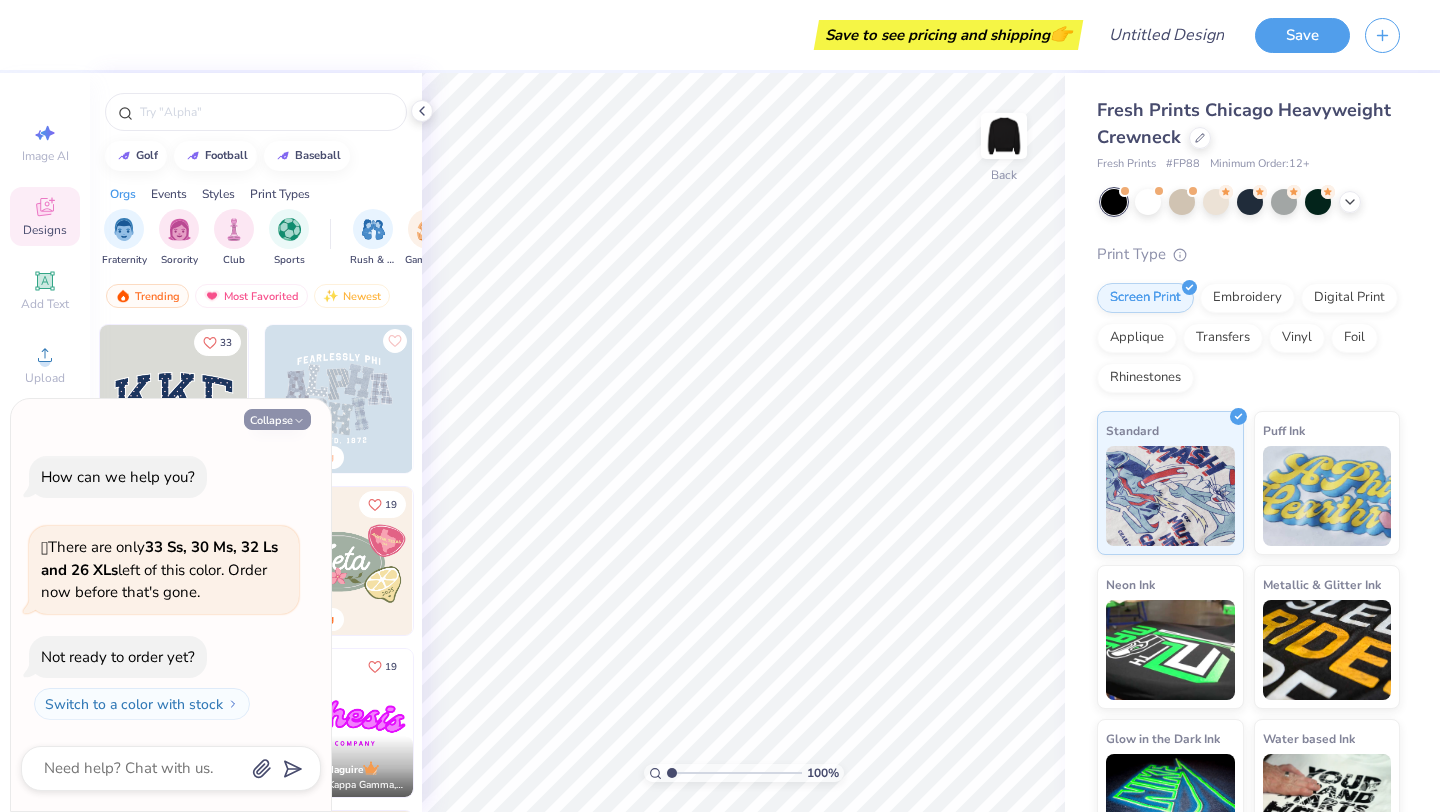 type on "x" 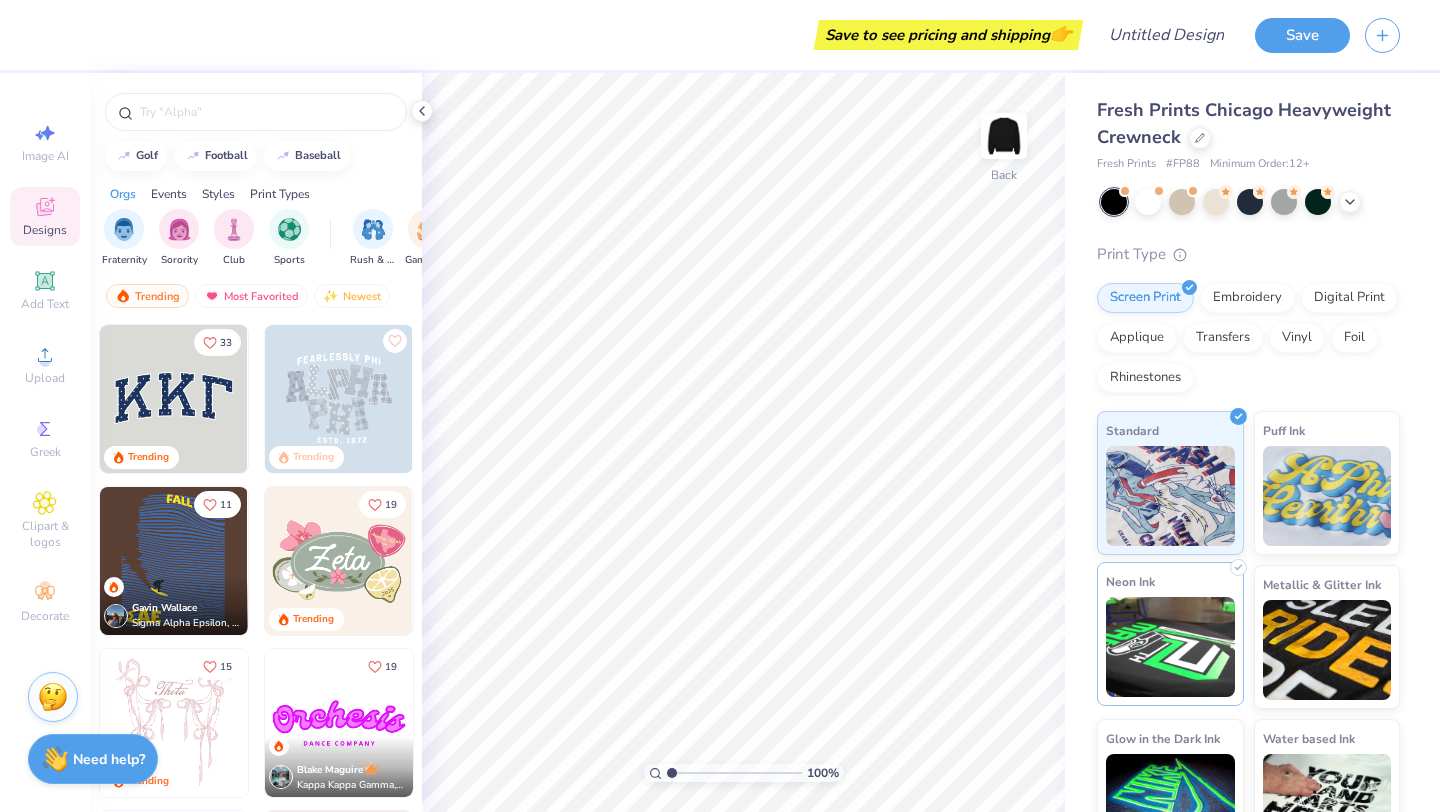 scroll, scrollTop: 51, scrollLeft: 0, axis: vertical 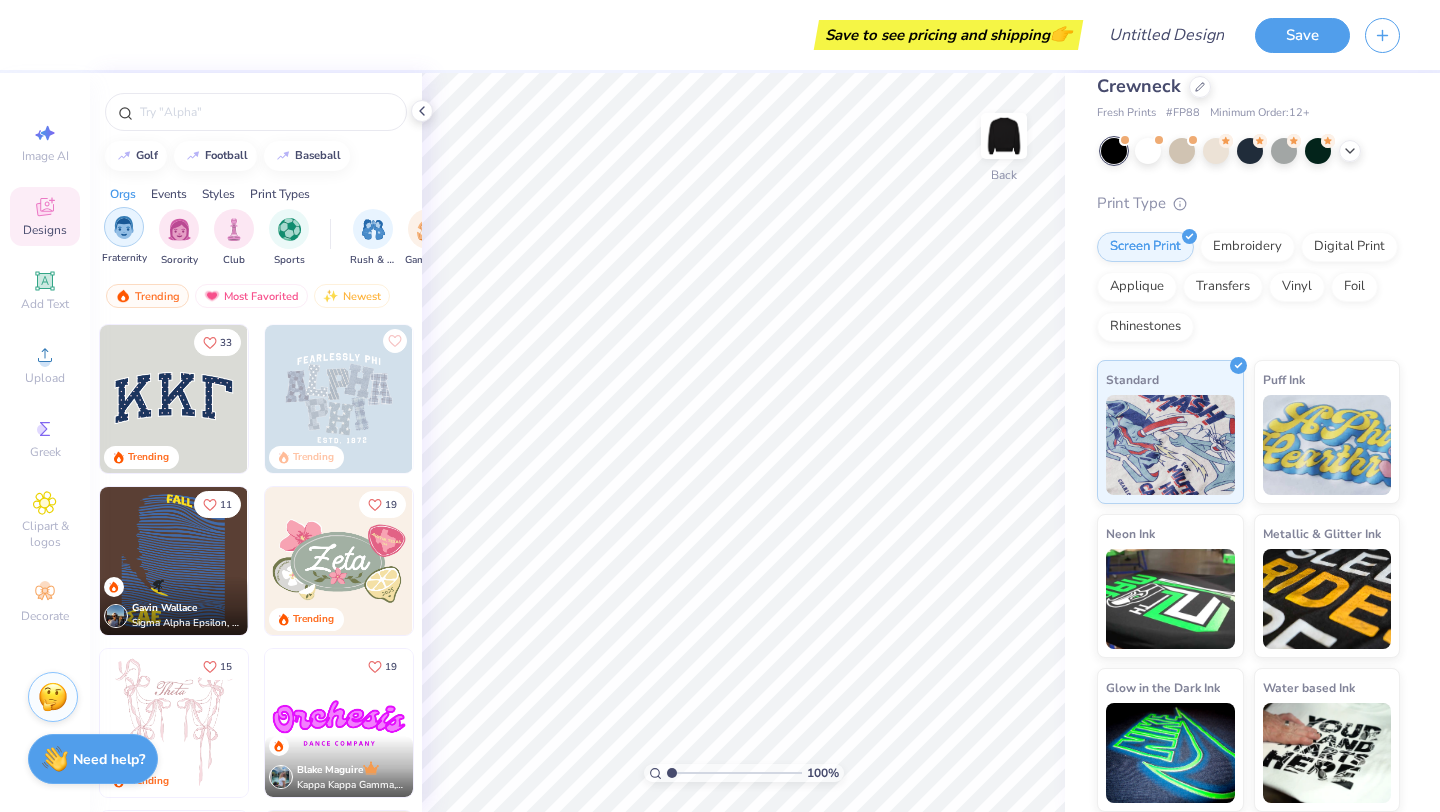 click at bounding box center (124, 227) 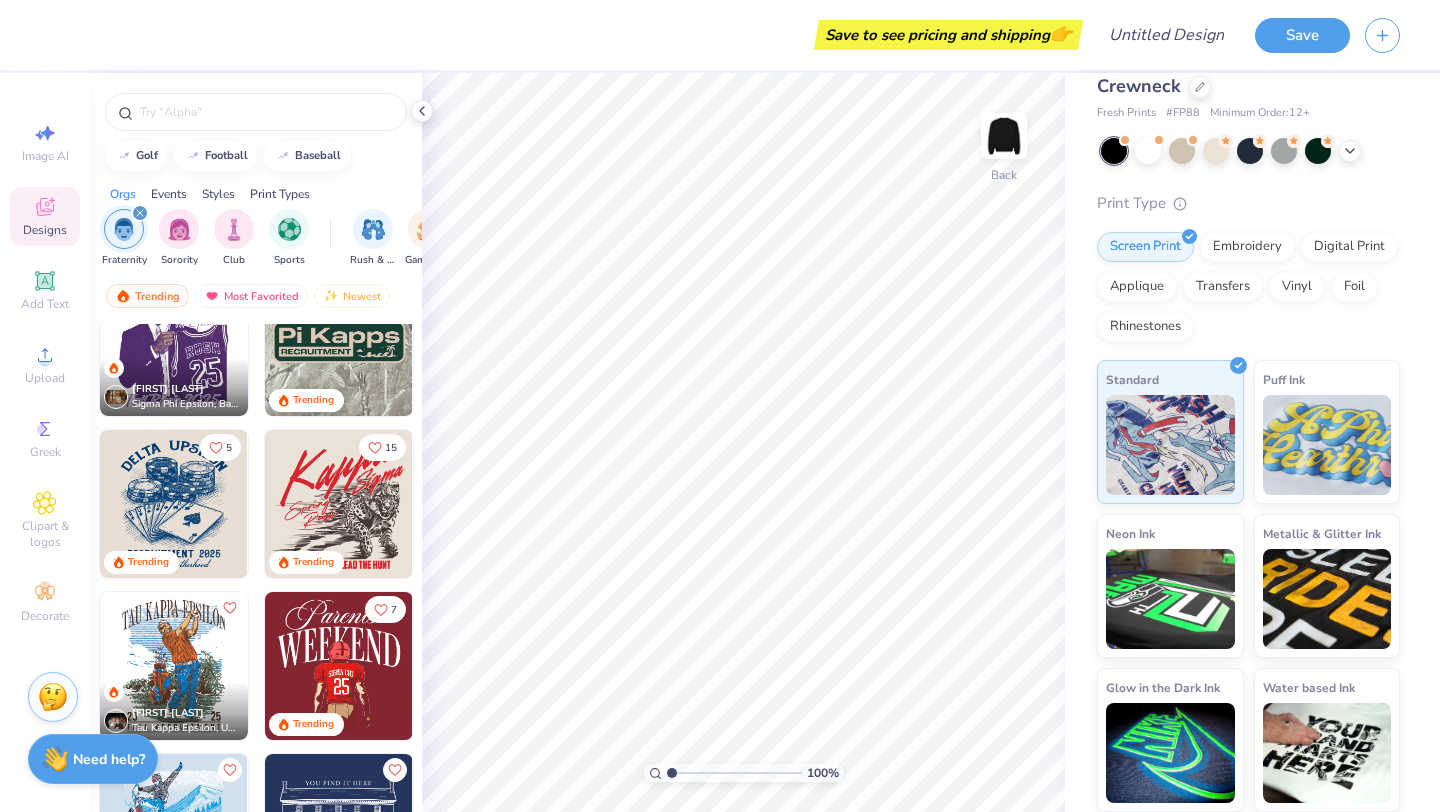 scroll, scrollTop: 222, scrollLeft: 0, axis: vertical 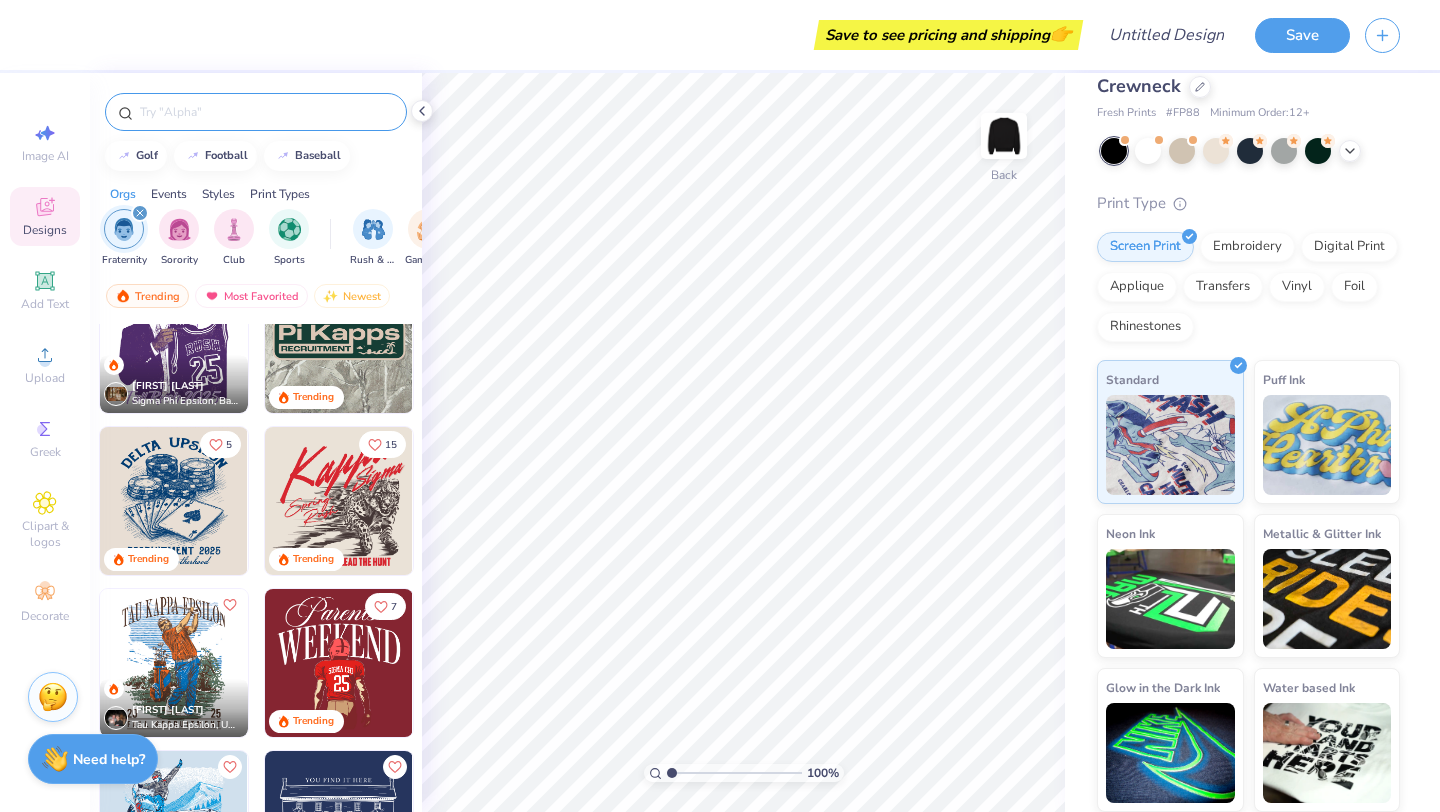 click at bounding box center [256, 112] 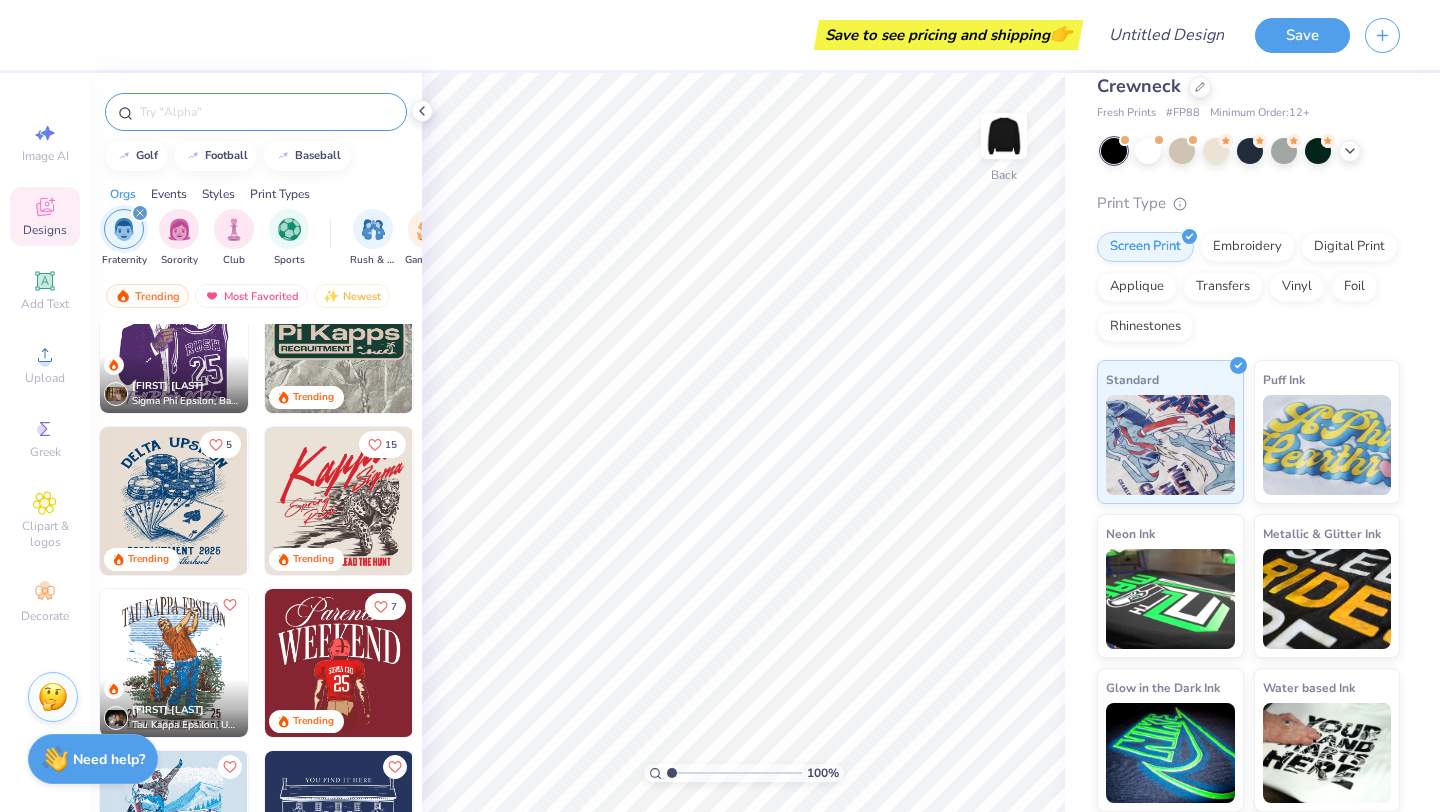 click at bounding box center [266, 112] 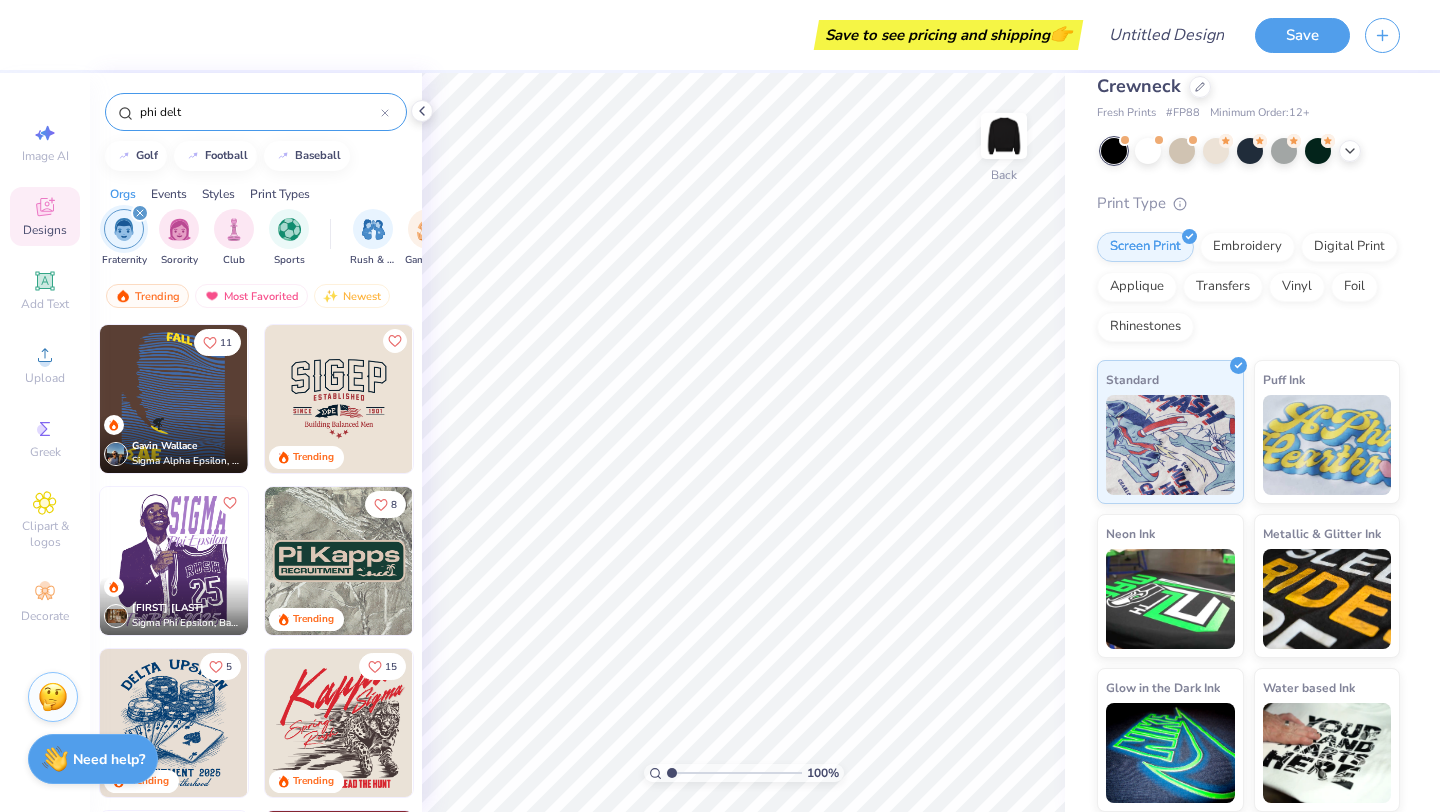 type on "phi delt" 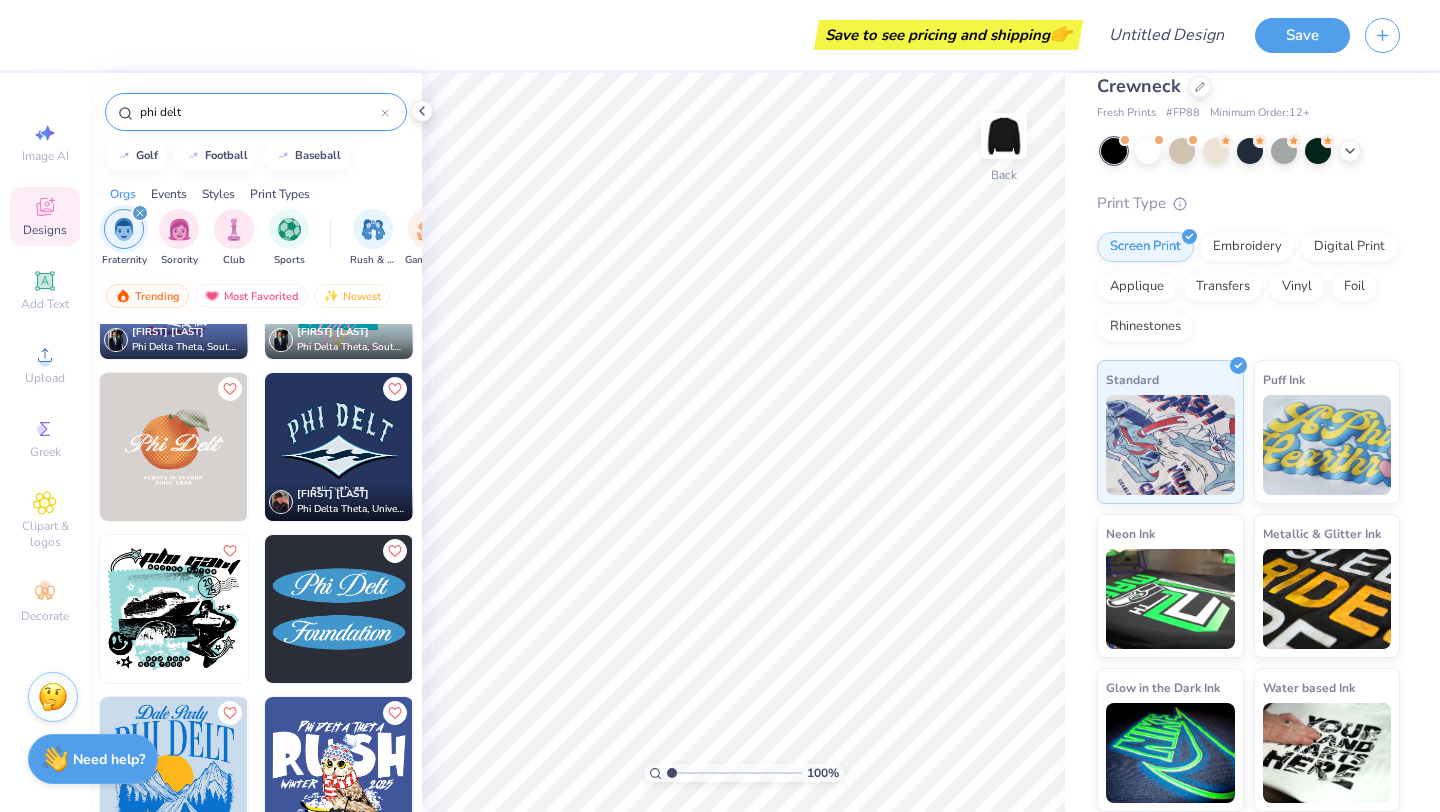 scroll, scrollTop: 149, scrollLeft: 0, axis: vertical 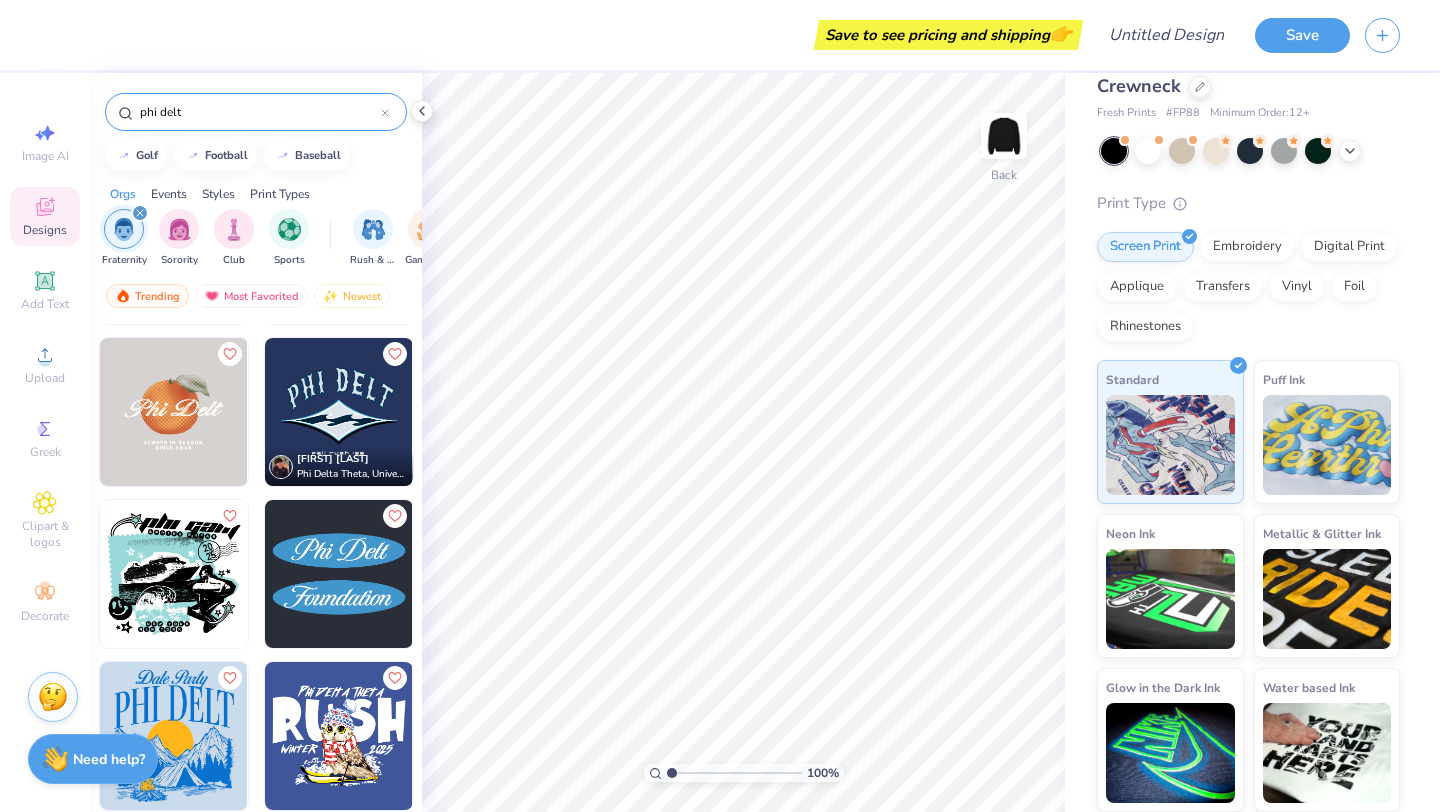 click at bounding box center (174, 412) 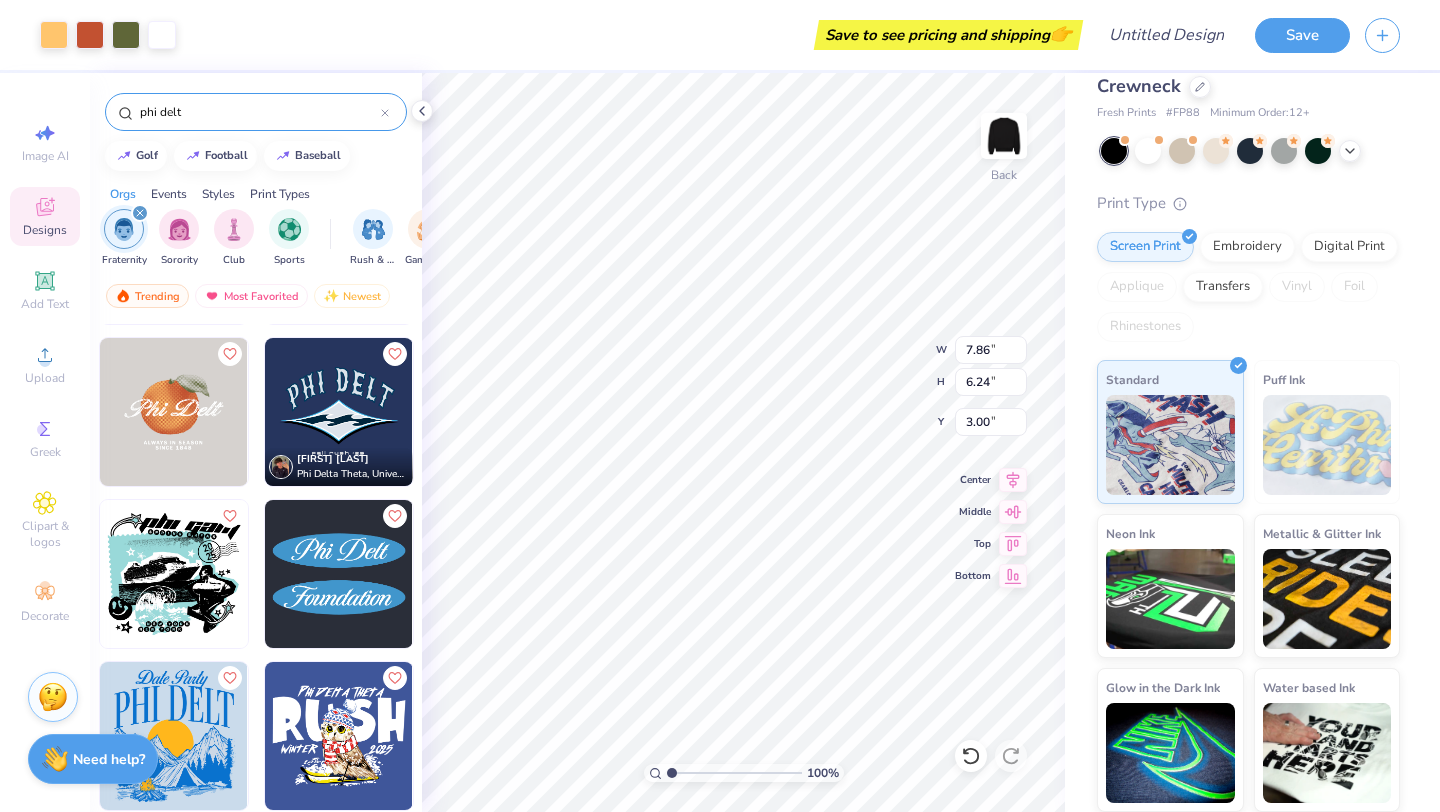 type on "7.86" 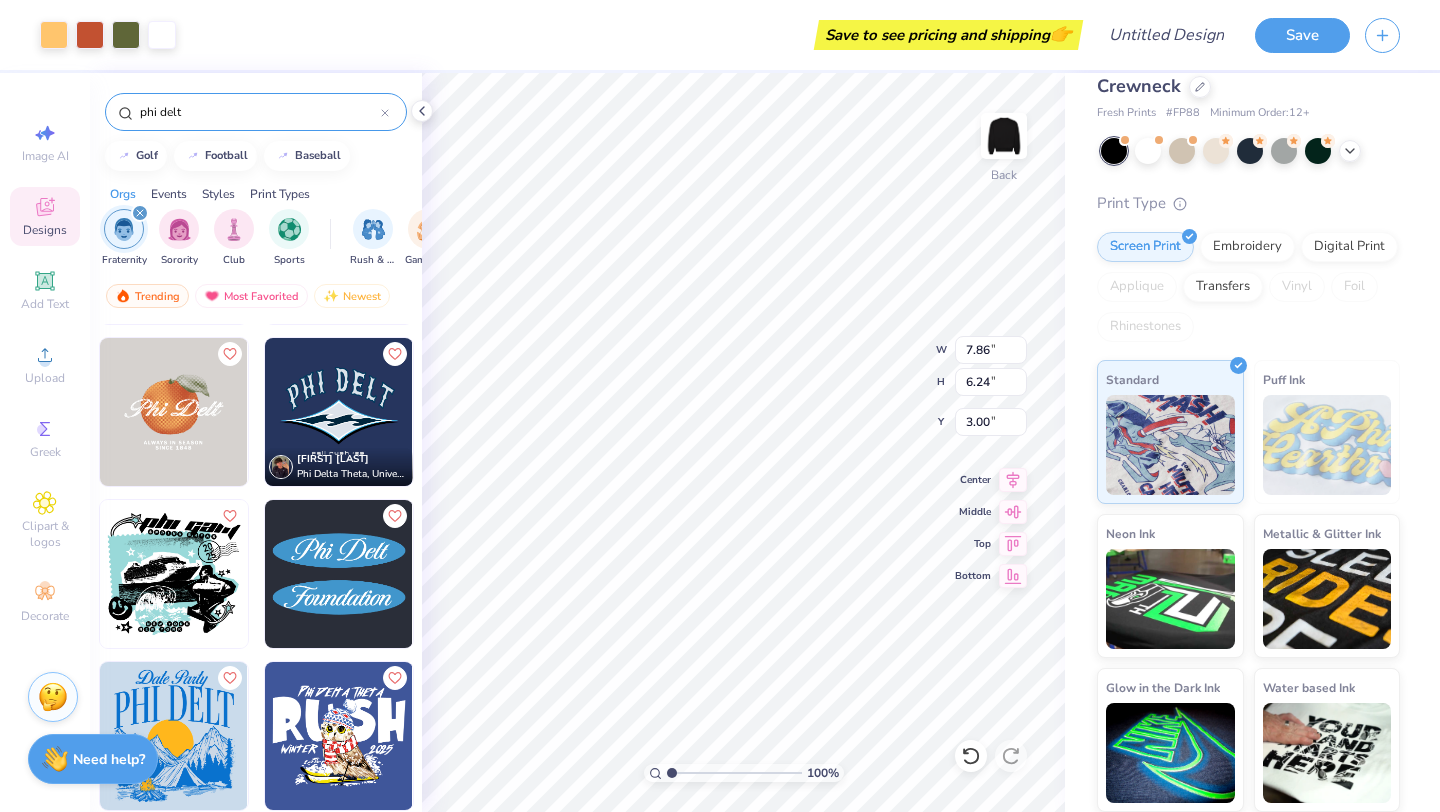 type on "6.24" 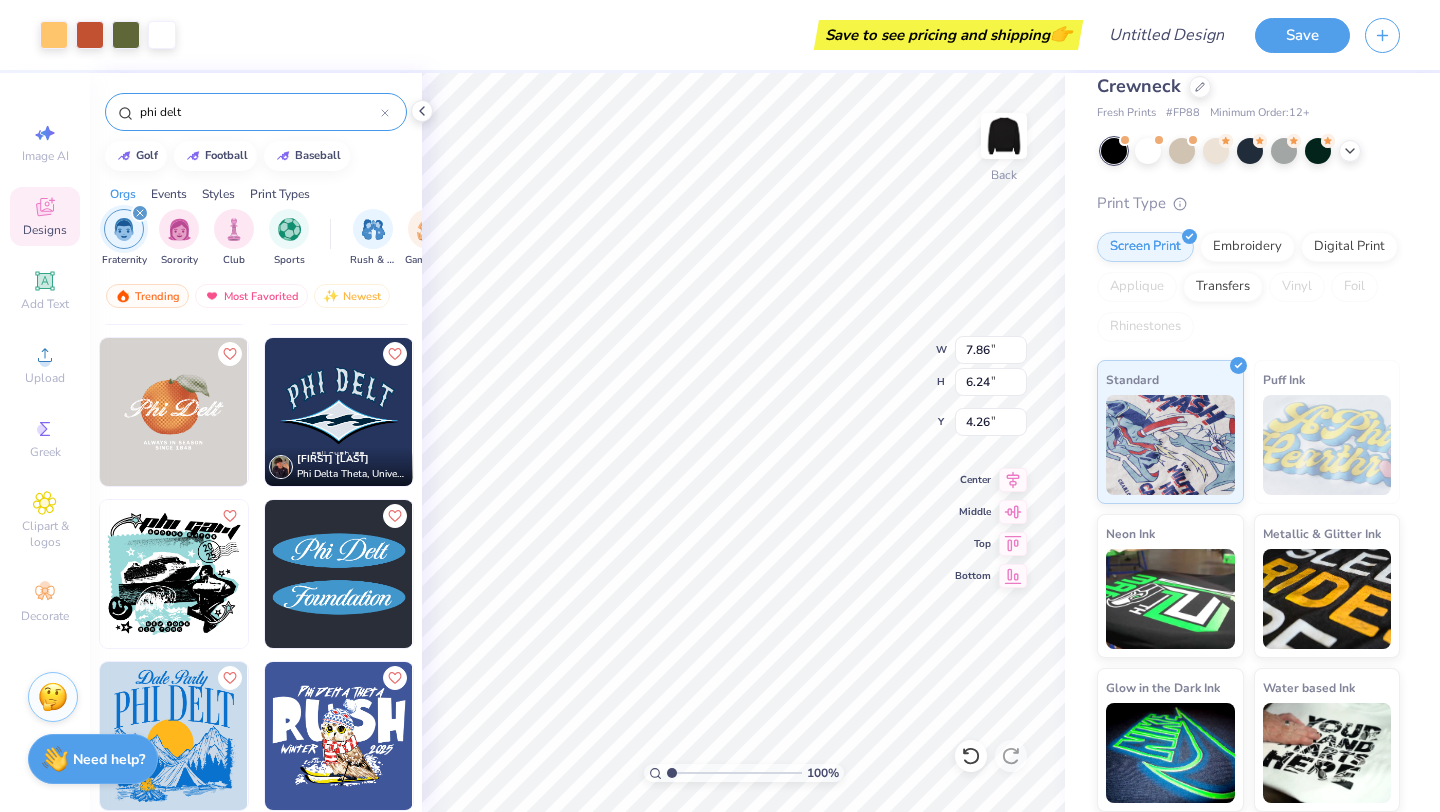 type on "4.26" 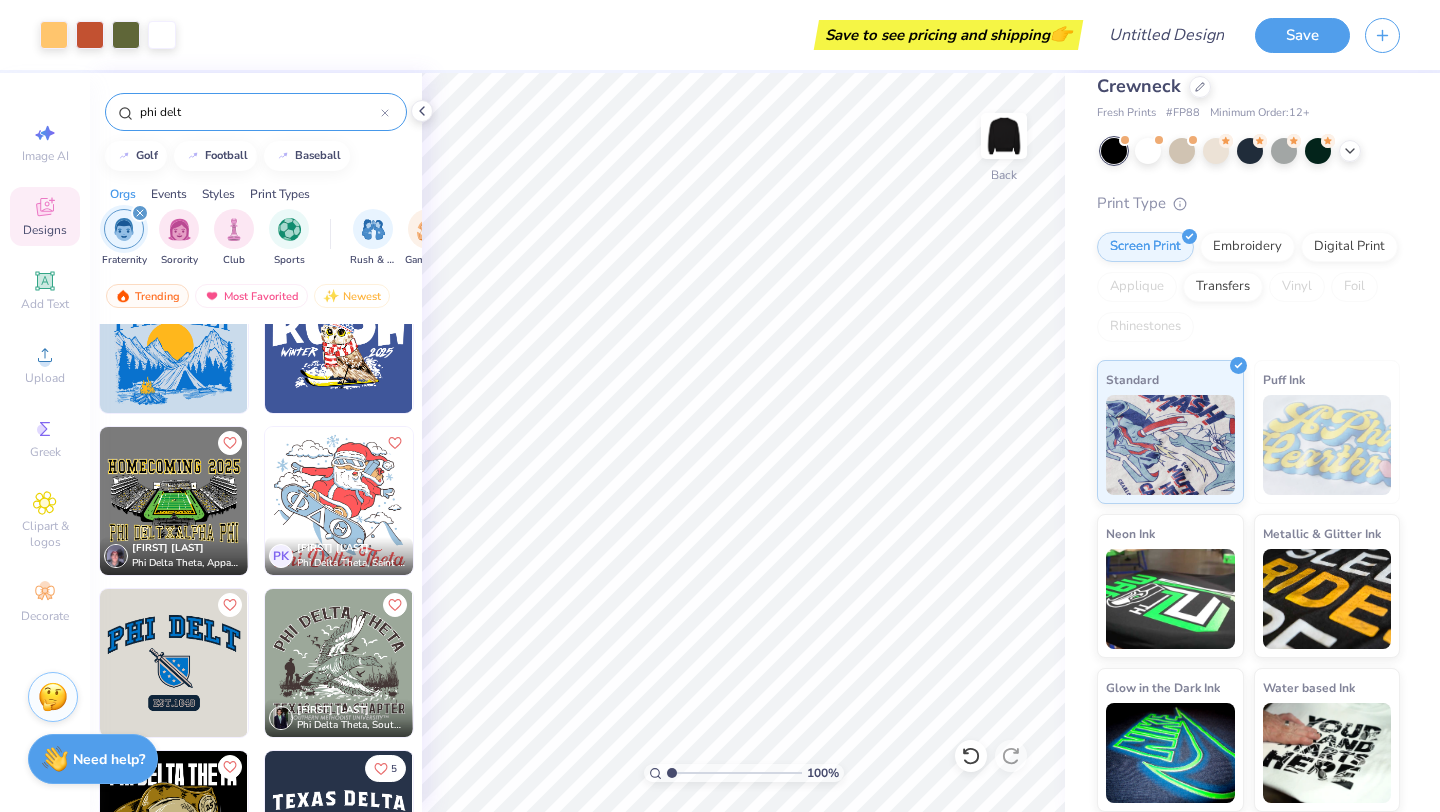 scroll, scrollTop: 0, scrollLeft: 0, axis: both 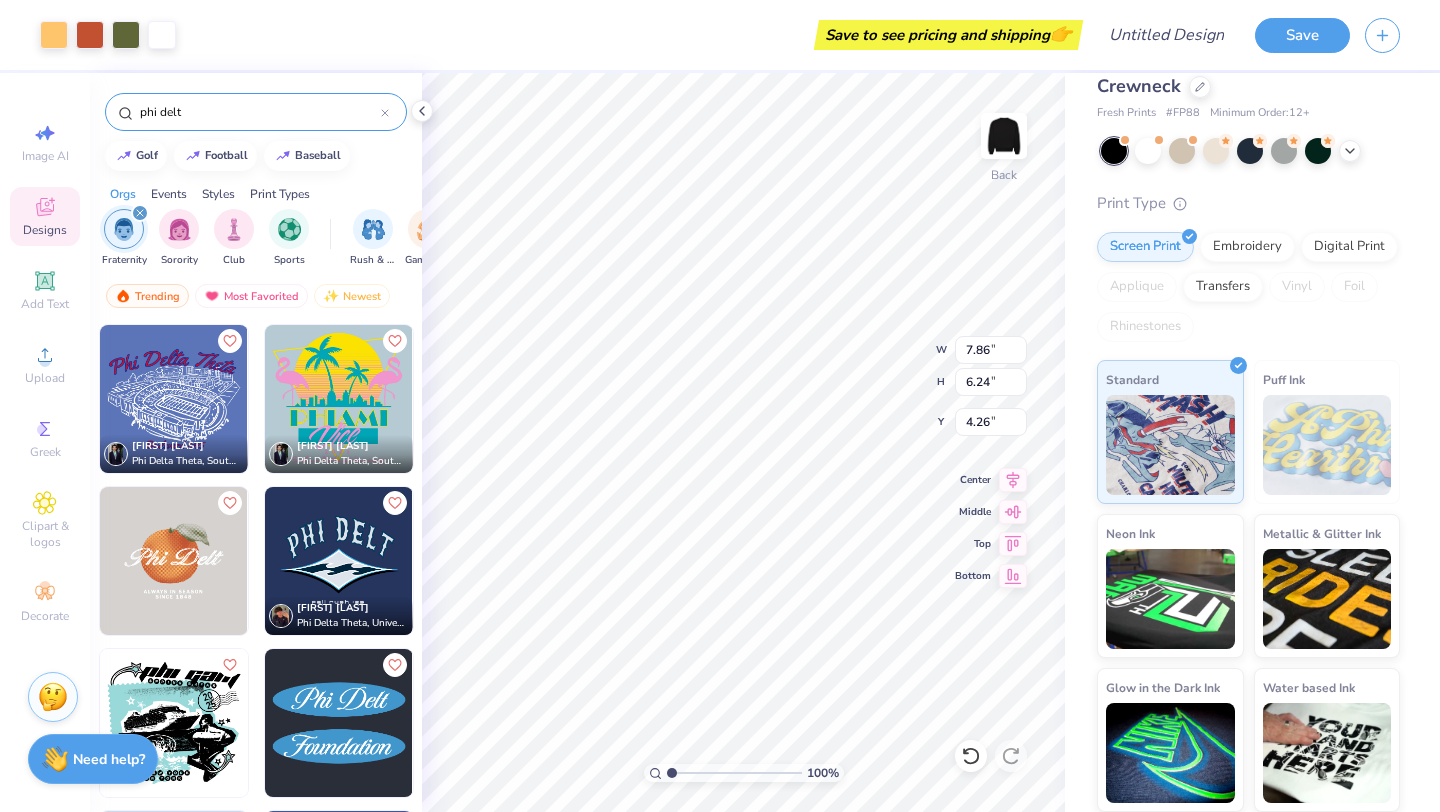 click on "Print Types" at bounding box center [280, 194] 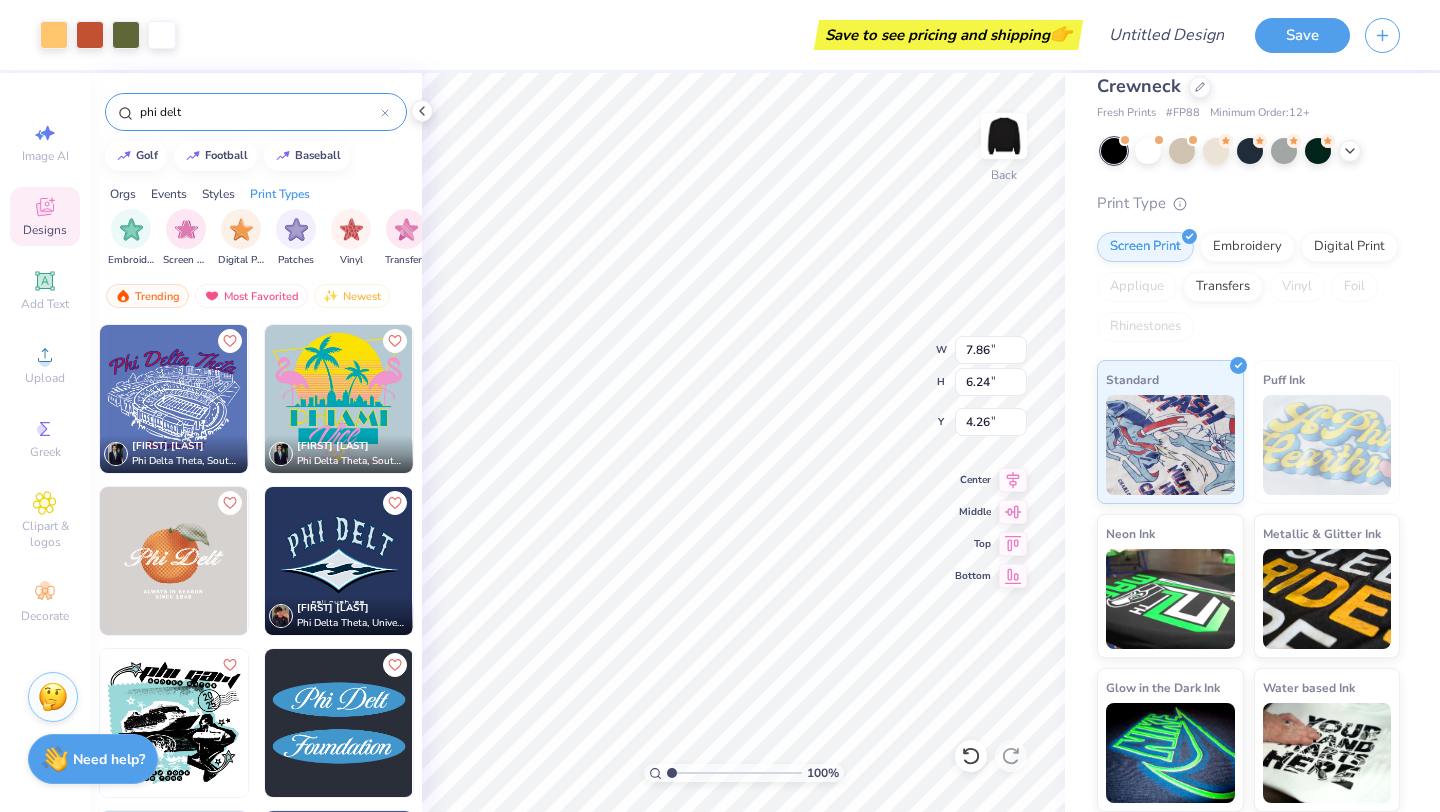 scroll, scrollTop: 0, scrollLeft: 1627, axis: horizontal 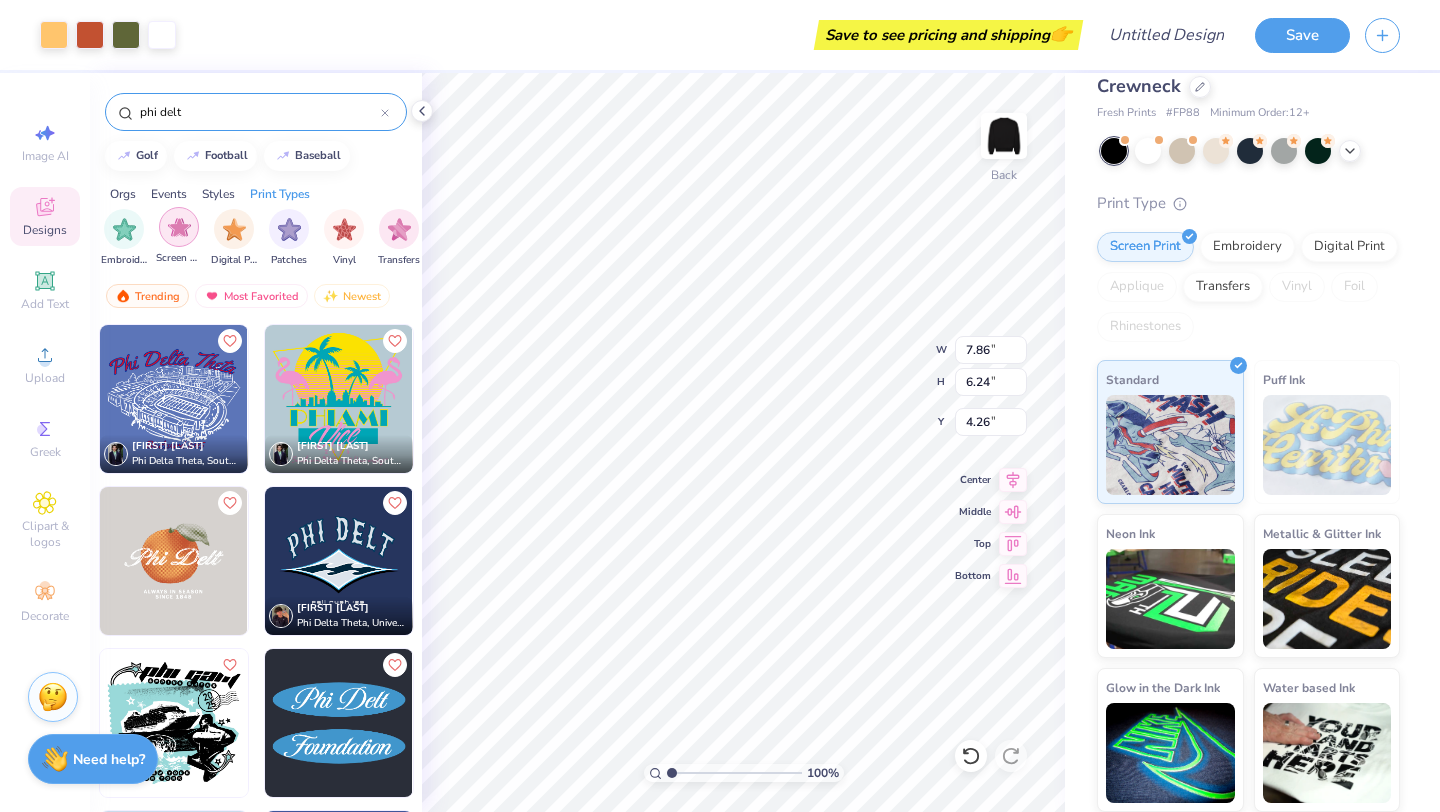 click at bounding box center [179, 227] 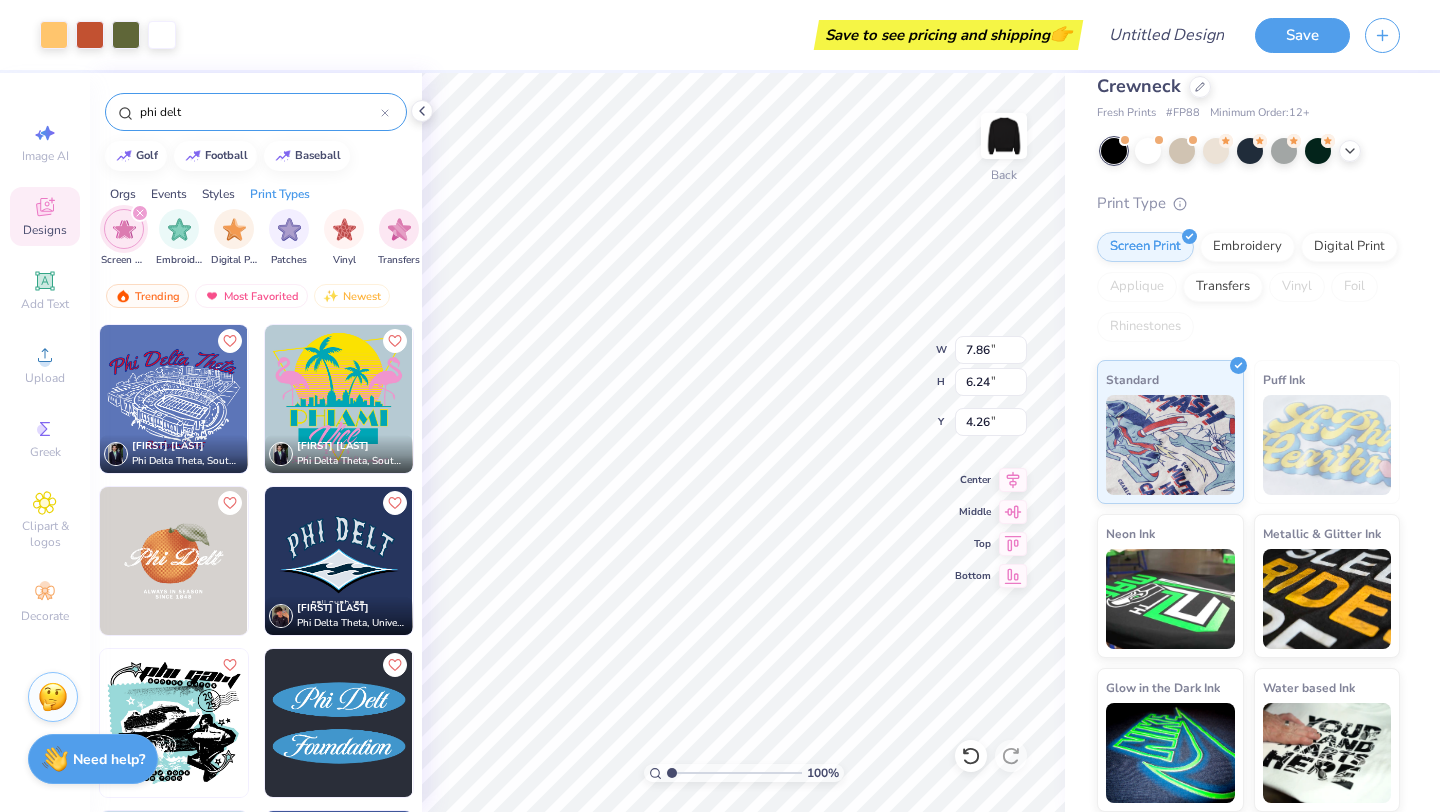 click on "Styles" at bounding box center (218, 194) 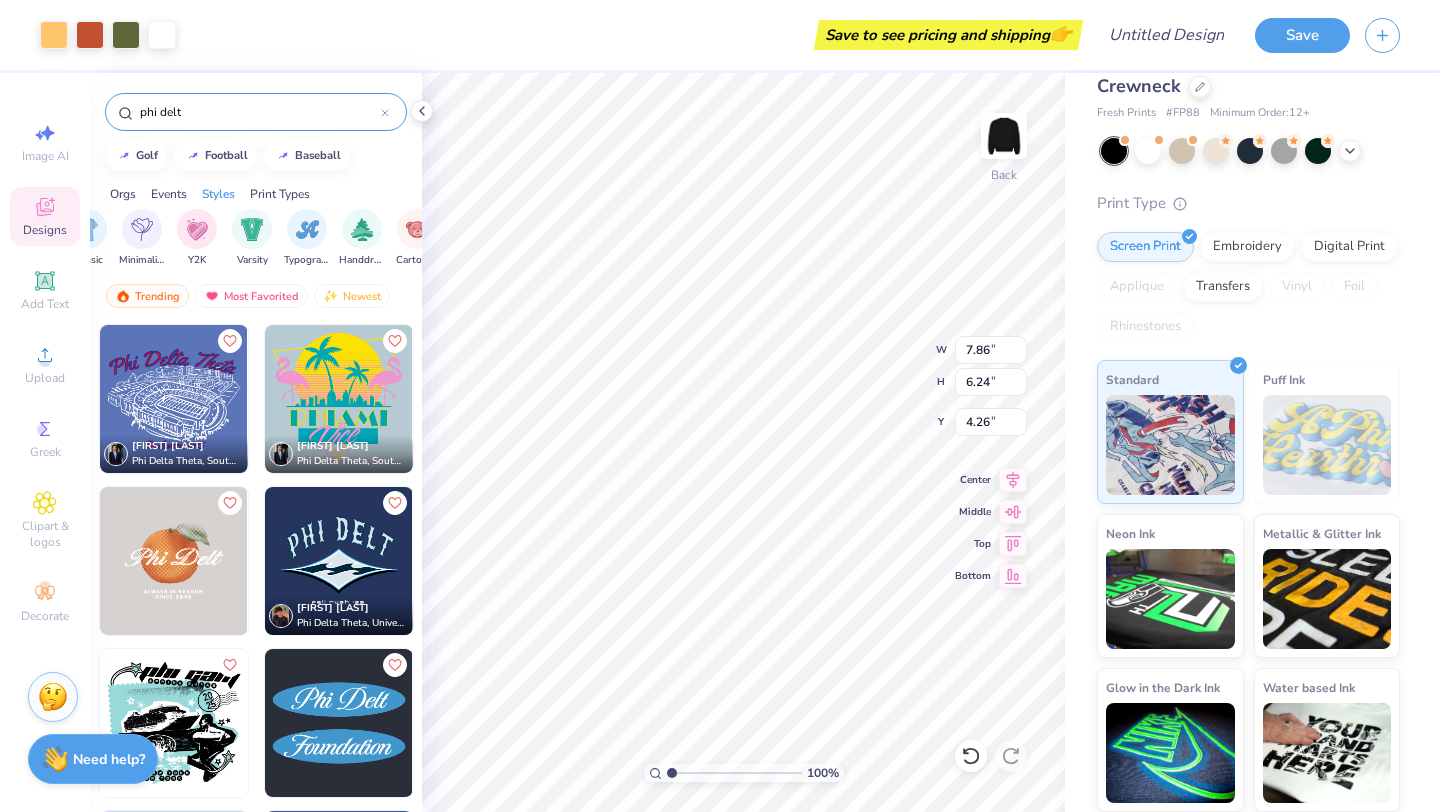 scroll, scrollTop: 0, scrollLeft: 1048, axis: horizontal 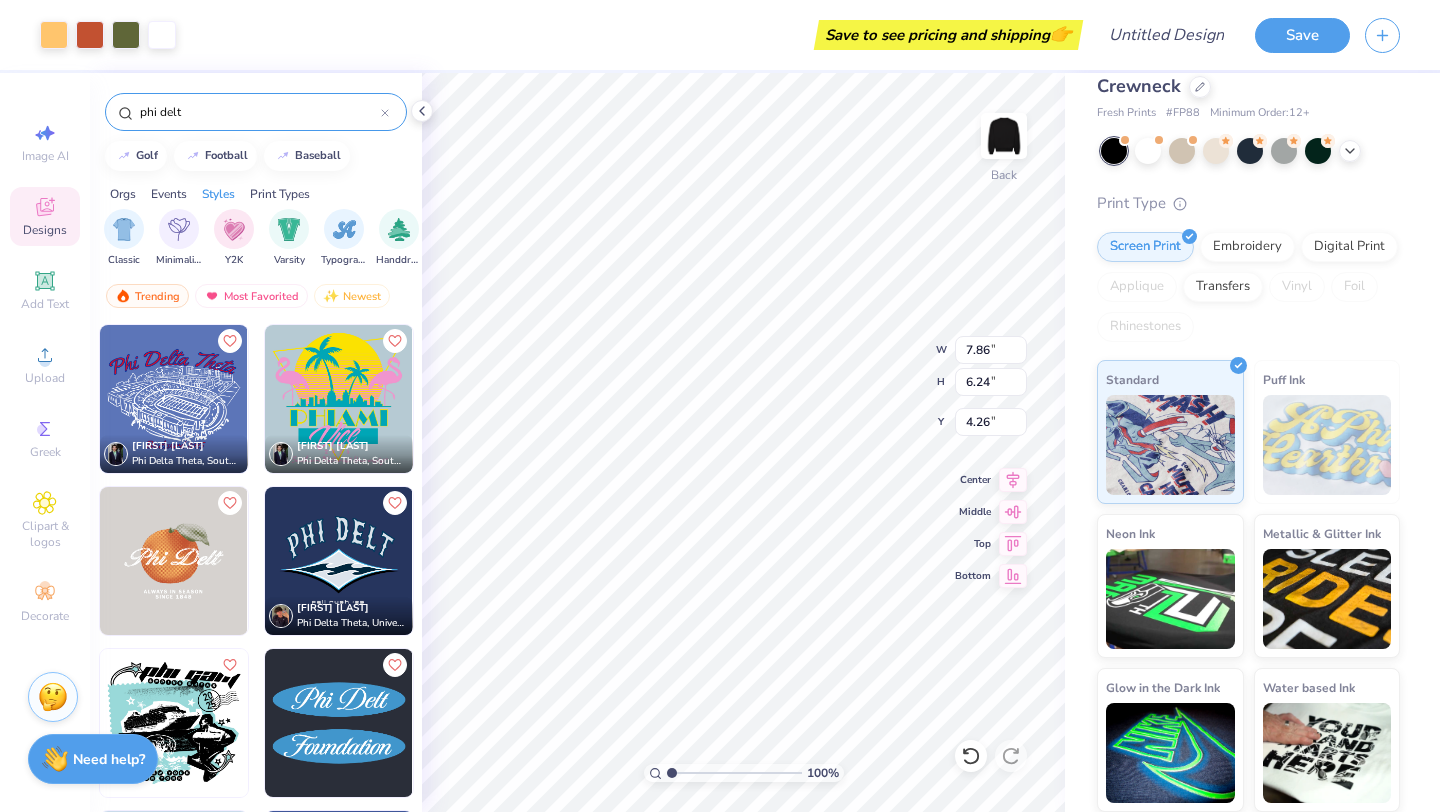 click on "Orgs Events Styles Print Types" at bounding box center (256, 189) 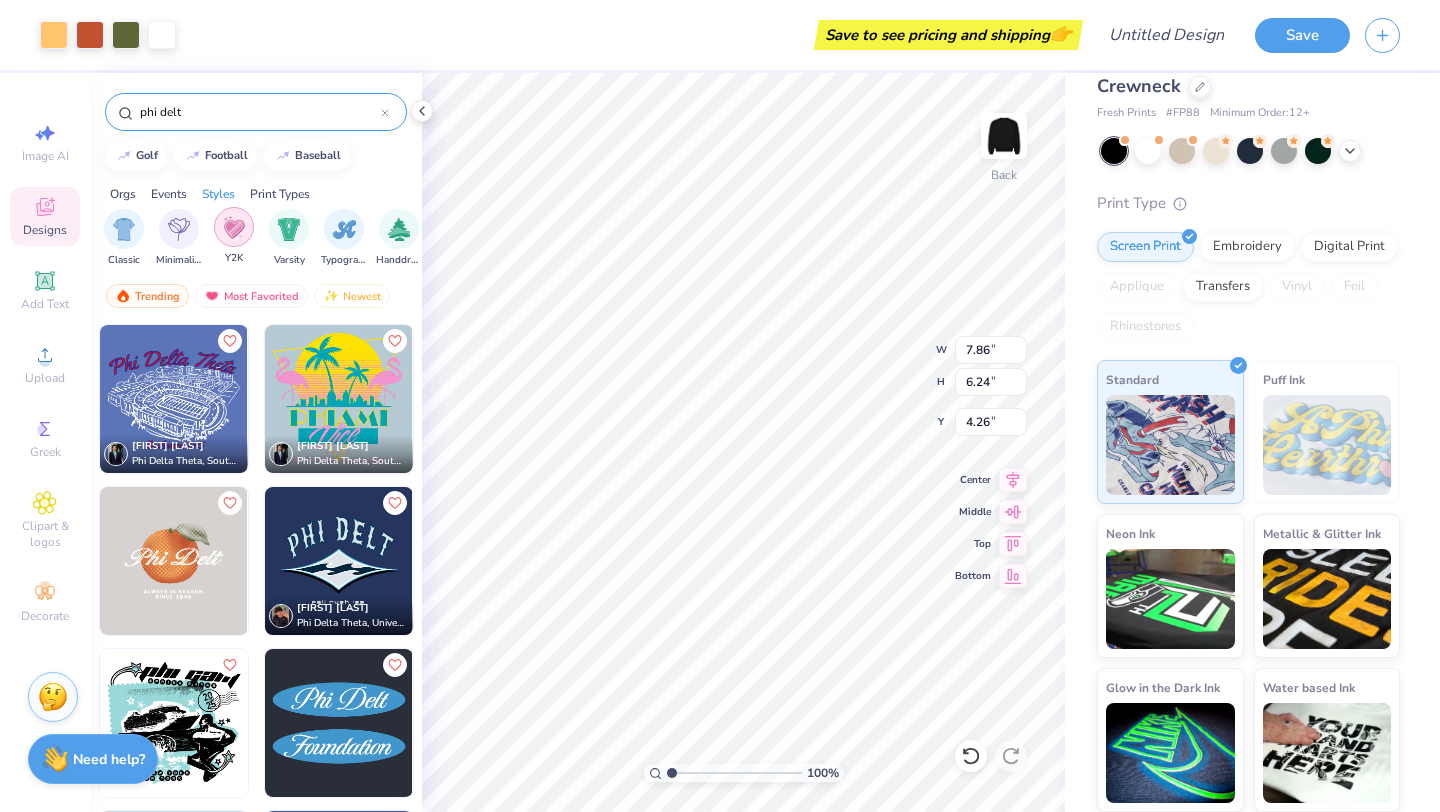 click at bounding box center [234, 227] 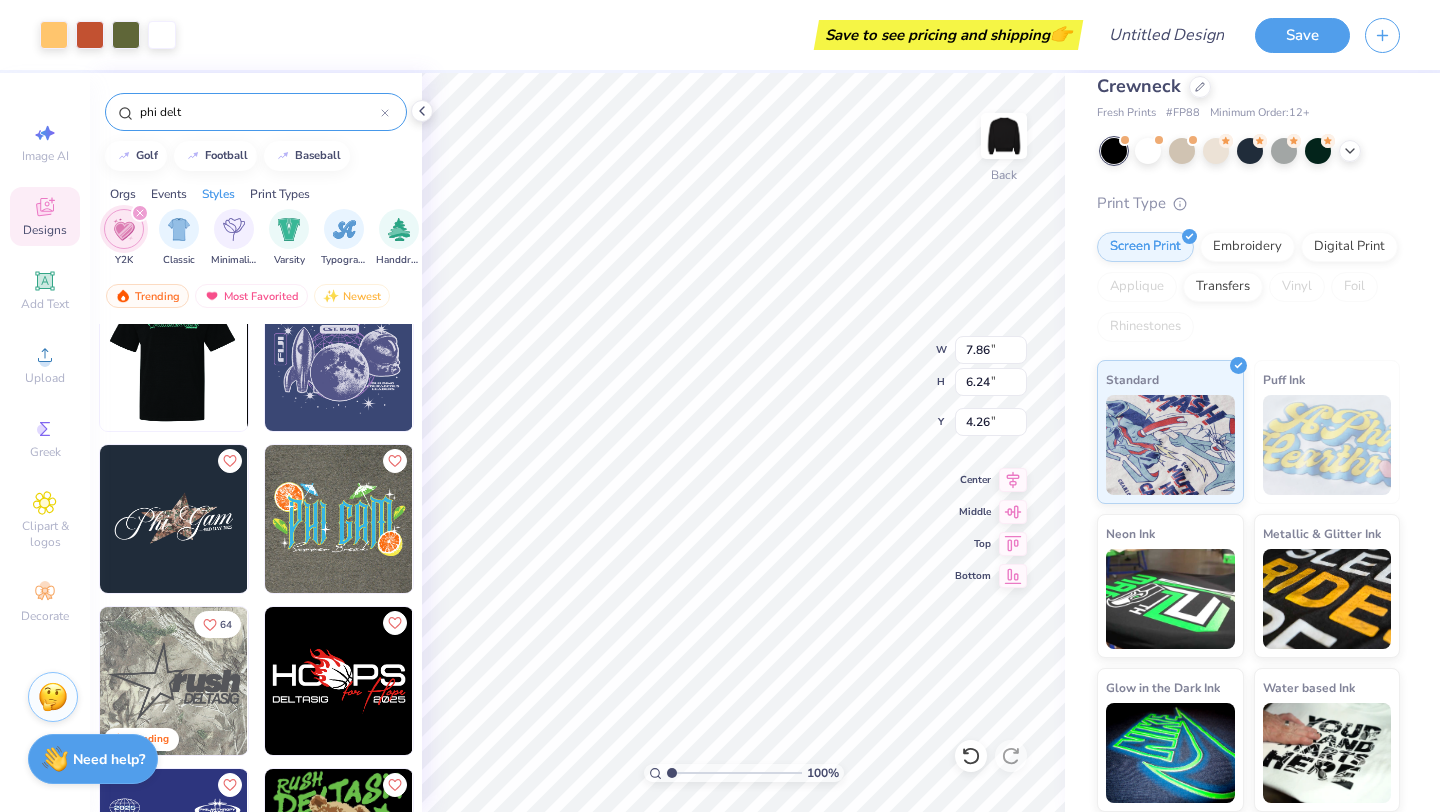 scroll, scrollTop: 247, scrollLeft: 0, axis: vertical 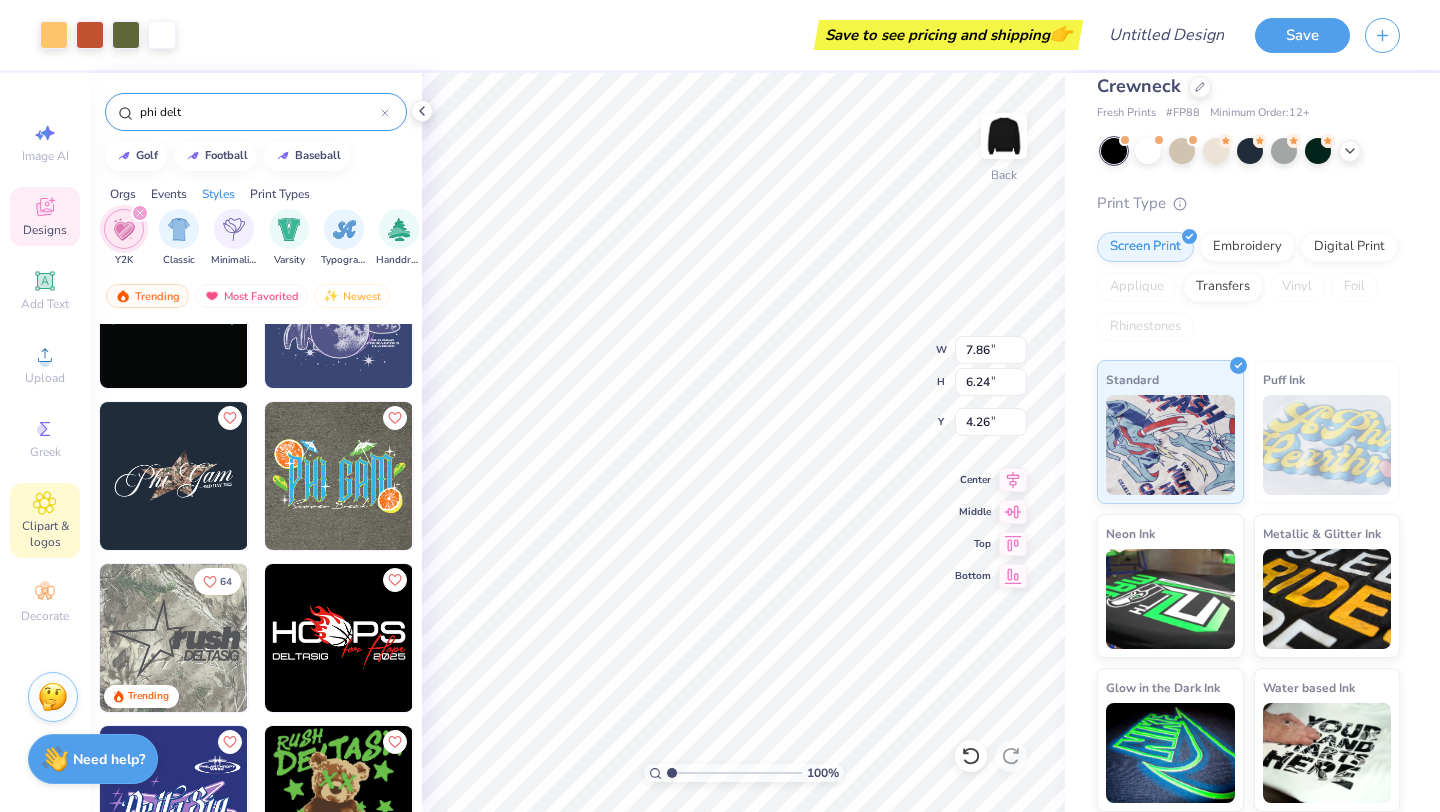 click on "Clipart & logos" at bounding box center [45, 520] 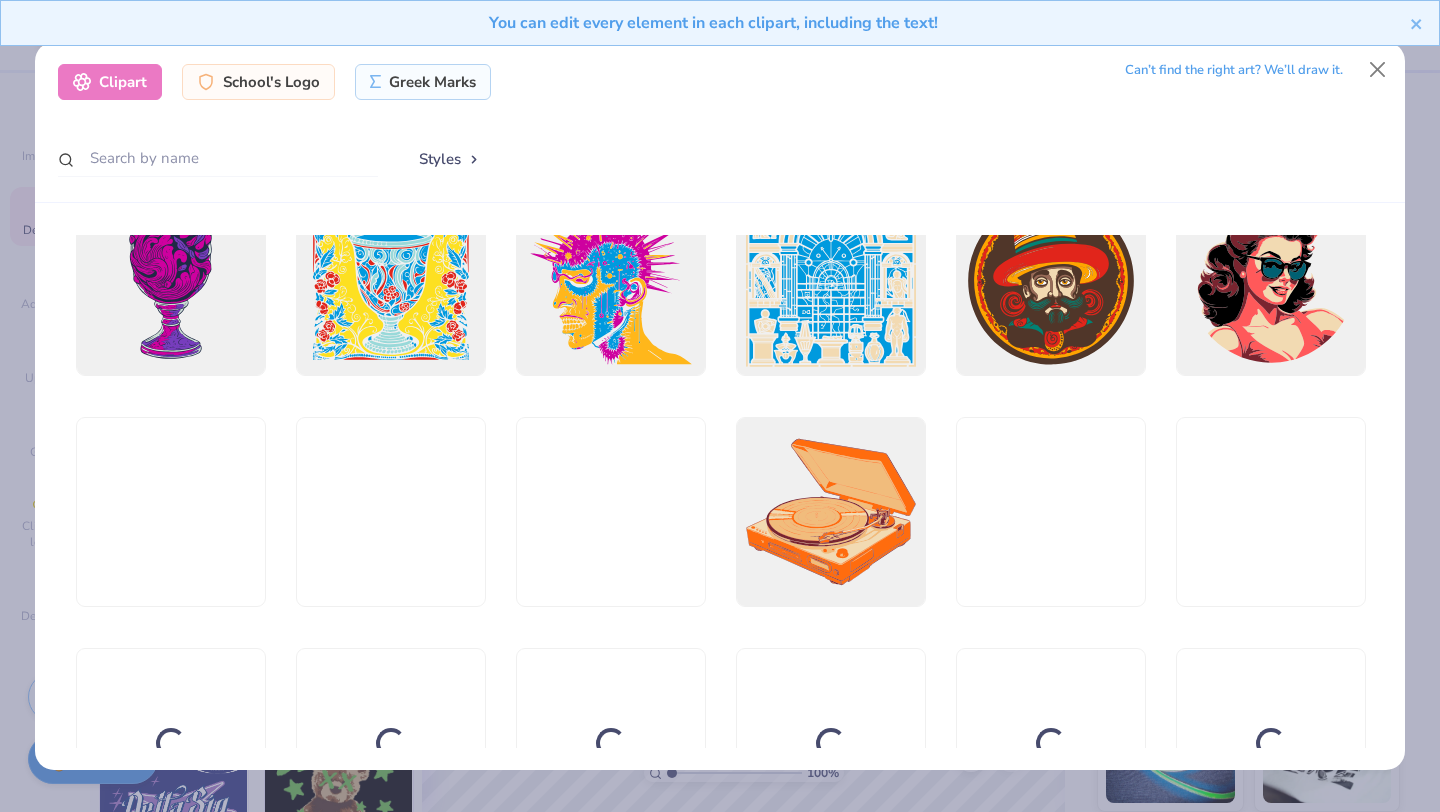 scroll, scrollTop: 3067, scrollLeft: 0, axis: vertical 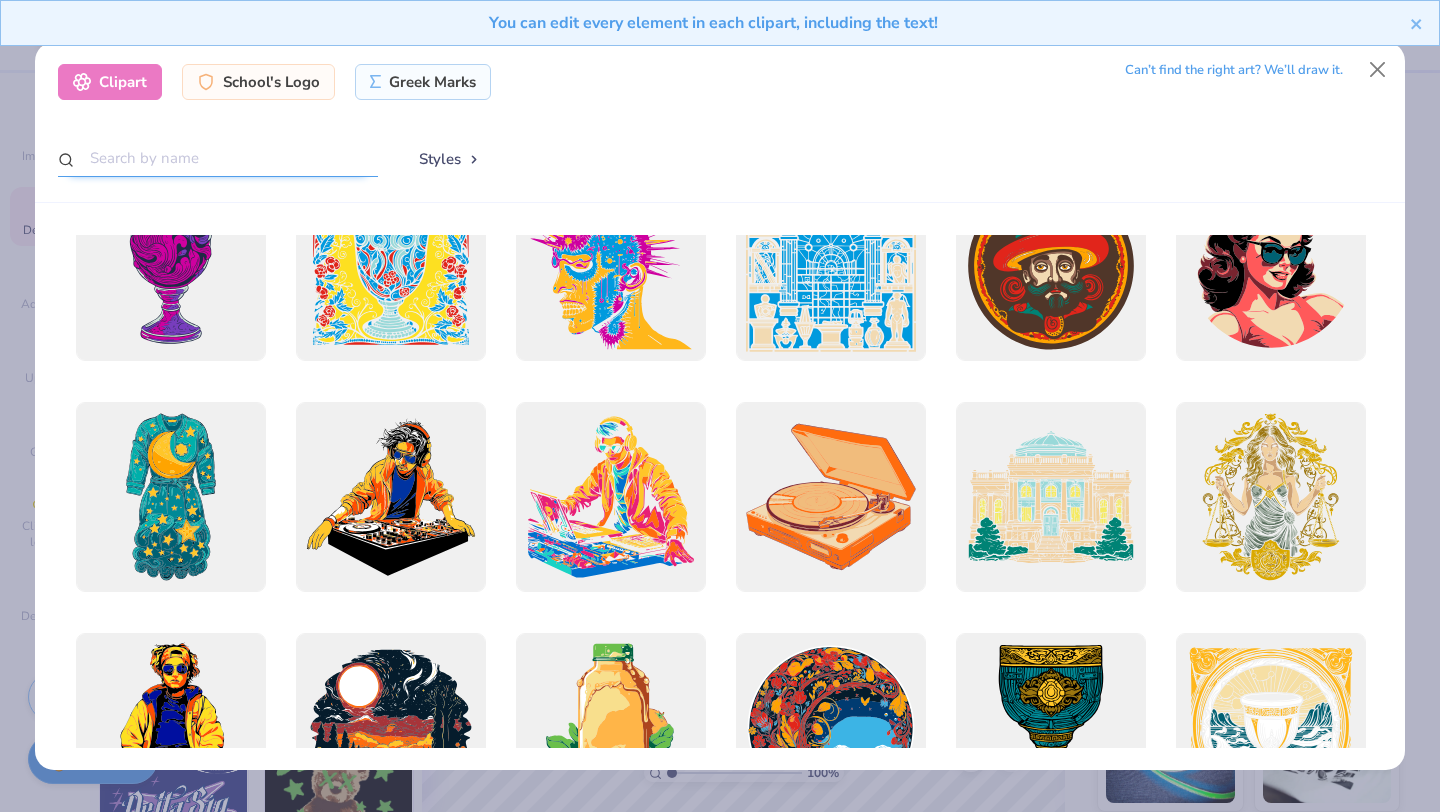click at bounding box center (218, 158) 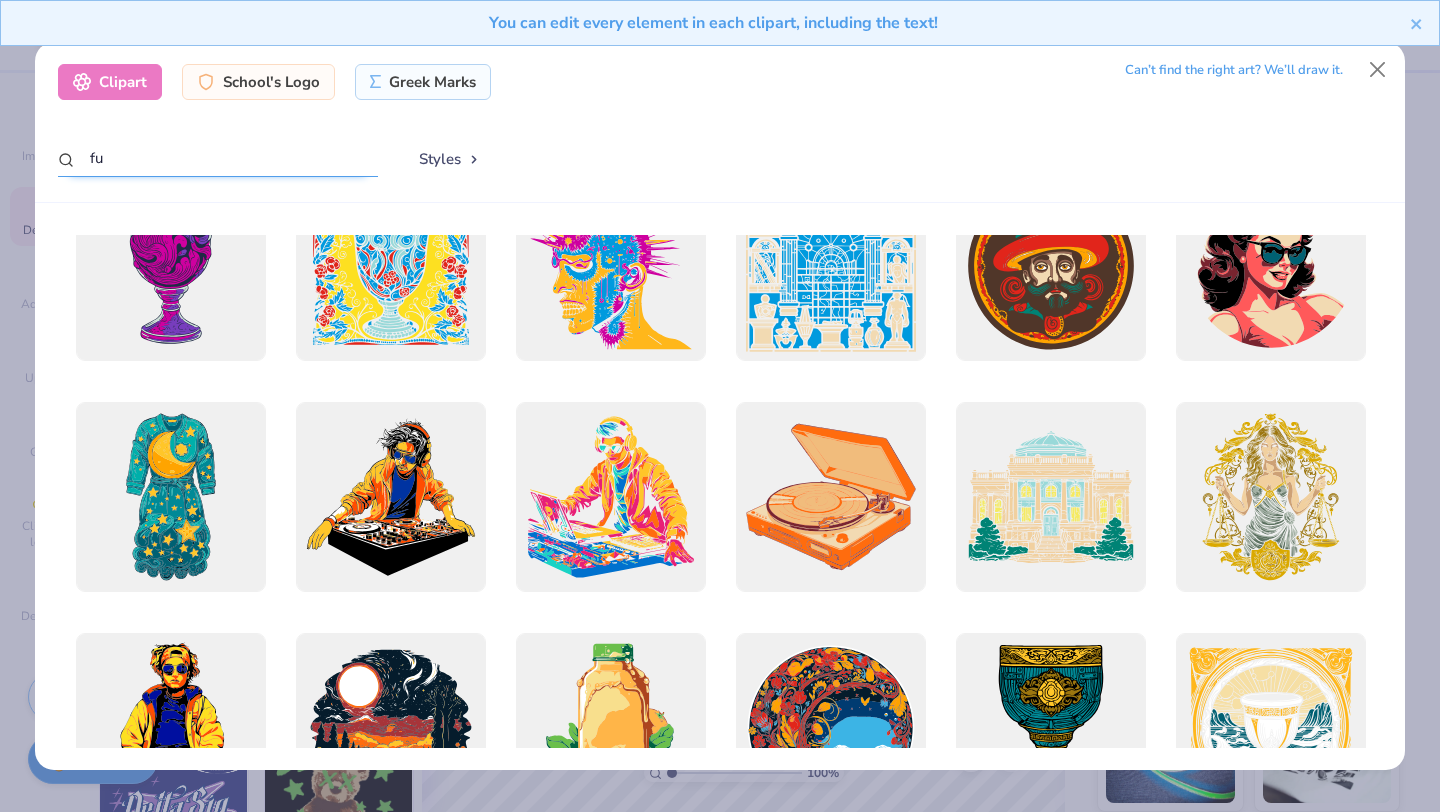 type on "f" 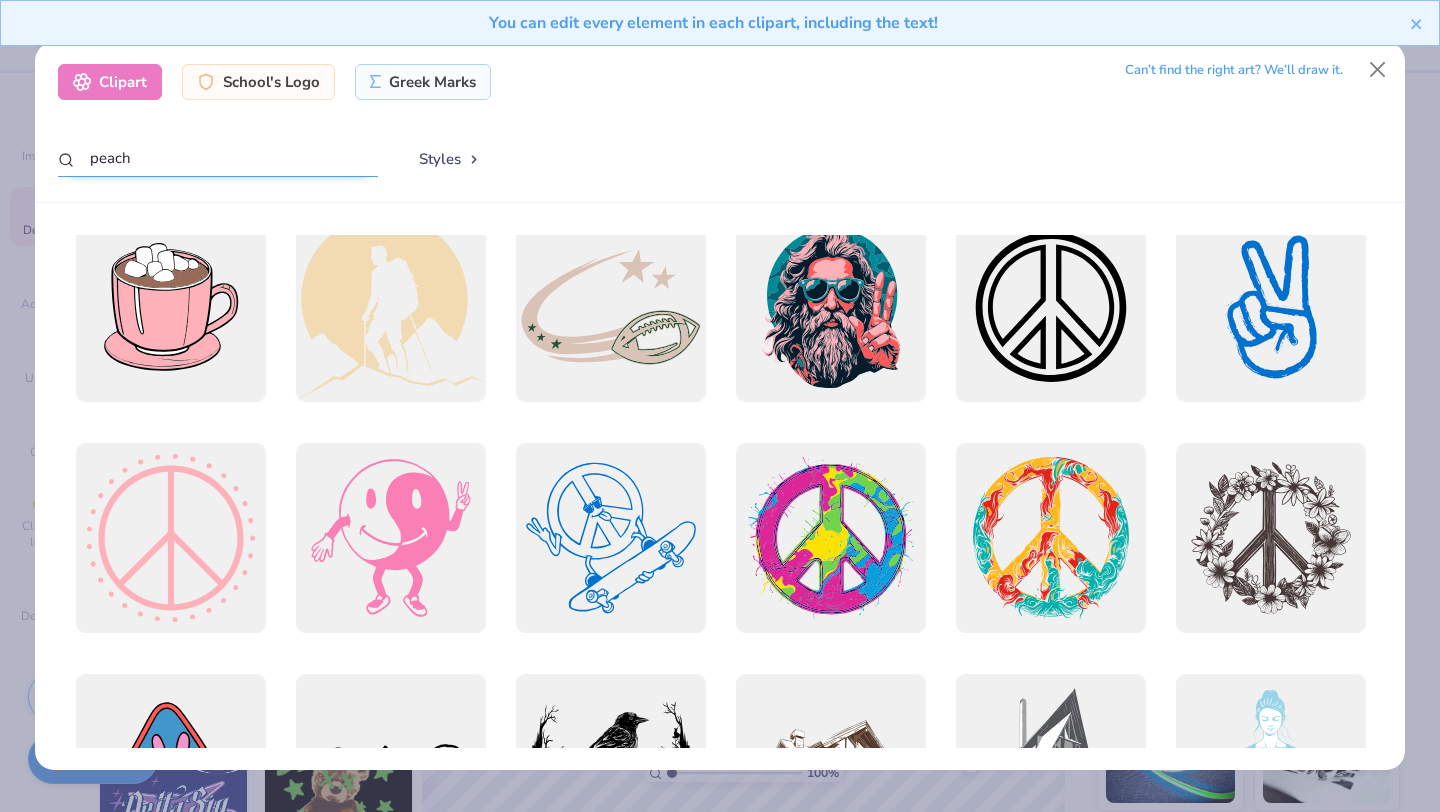 scroll, scrollTop: 539, scrollLeft: 0, axis: vertical 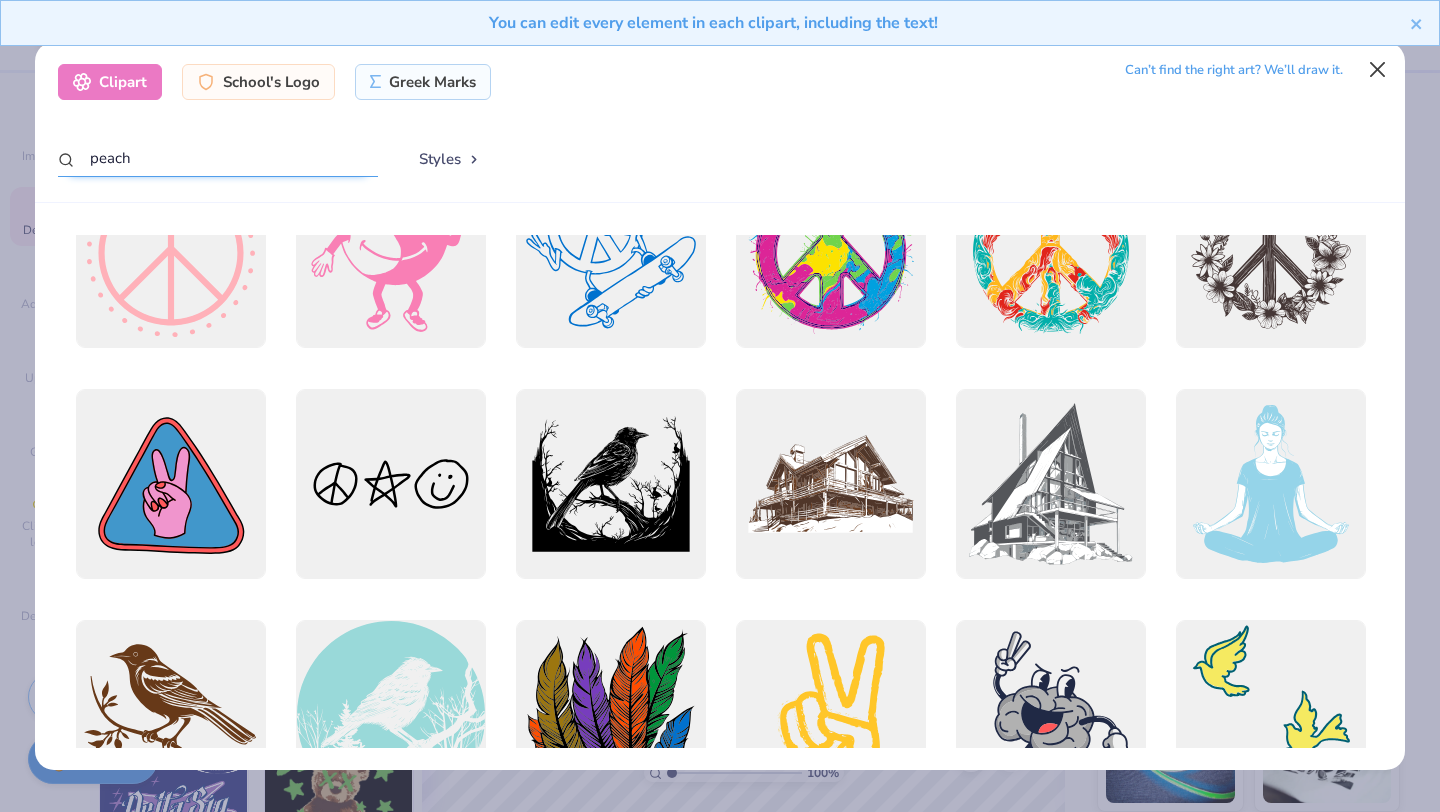 type on "peach" 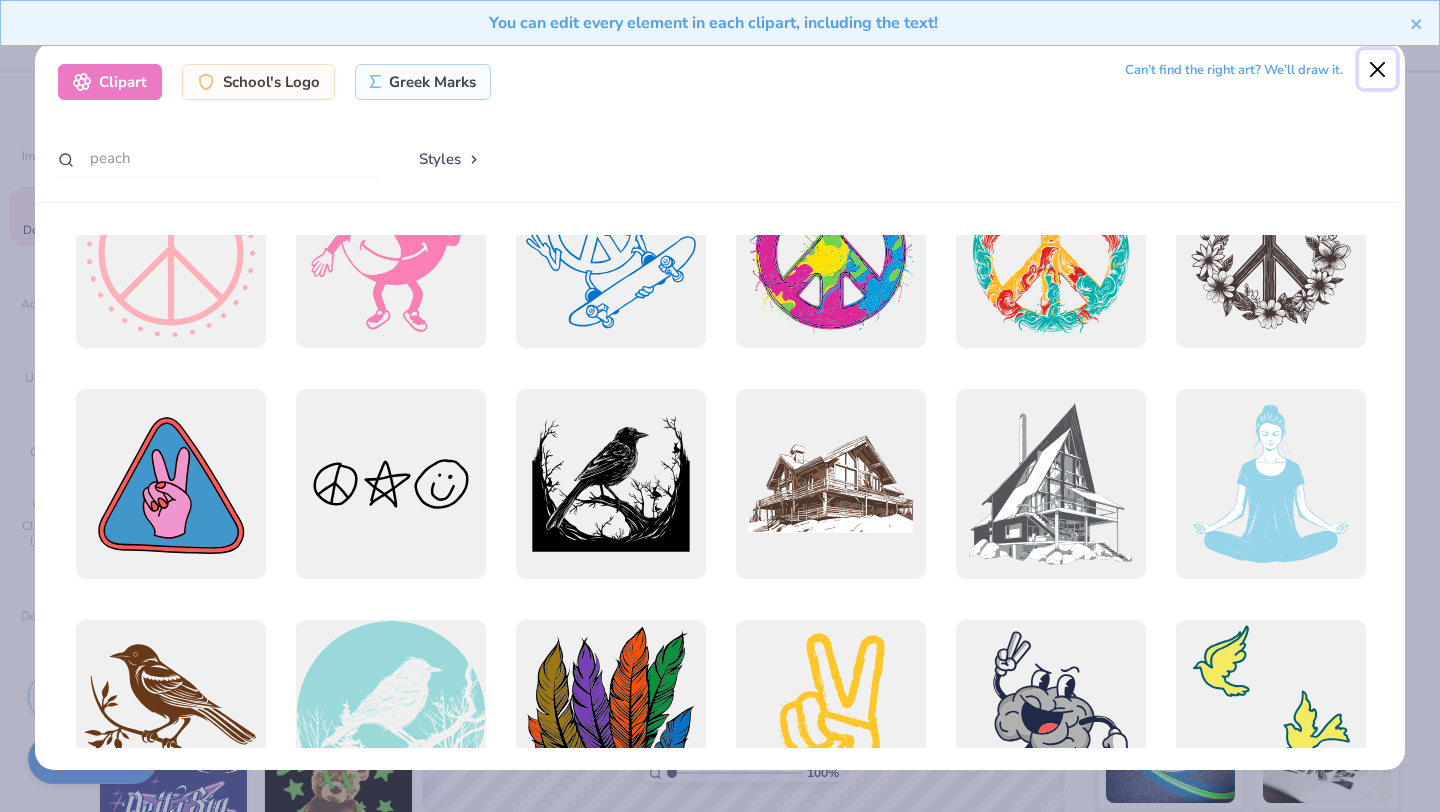 click at bounding box center (1378, 69) 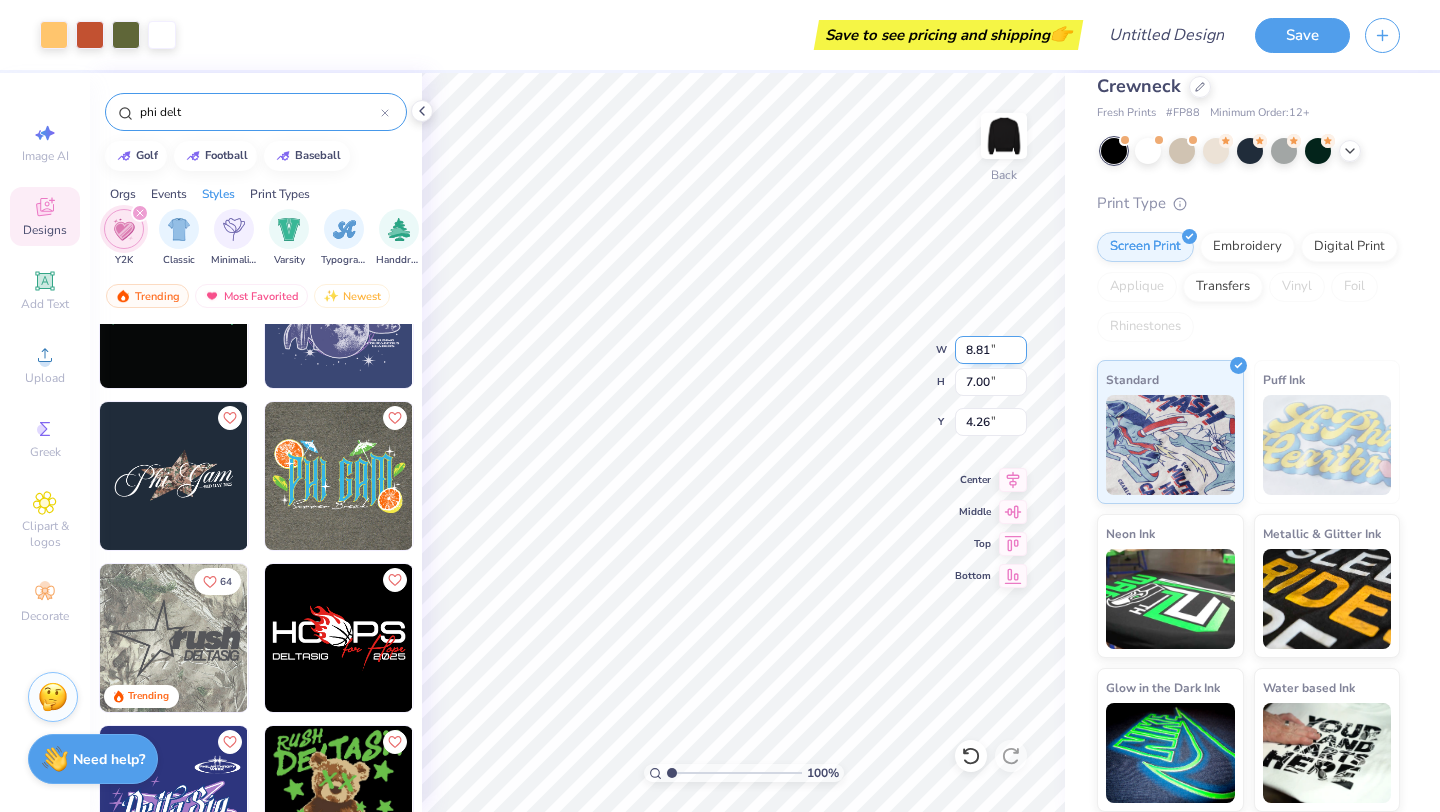 type on "8.81" 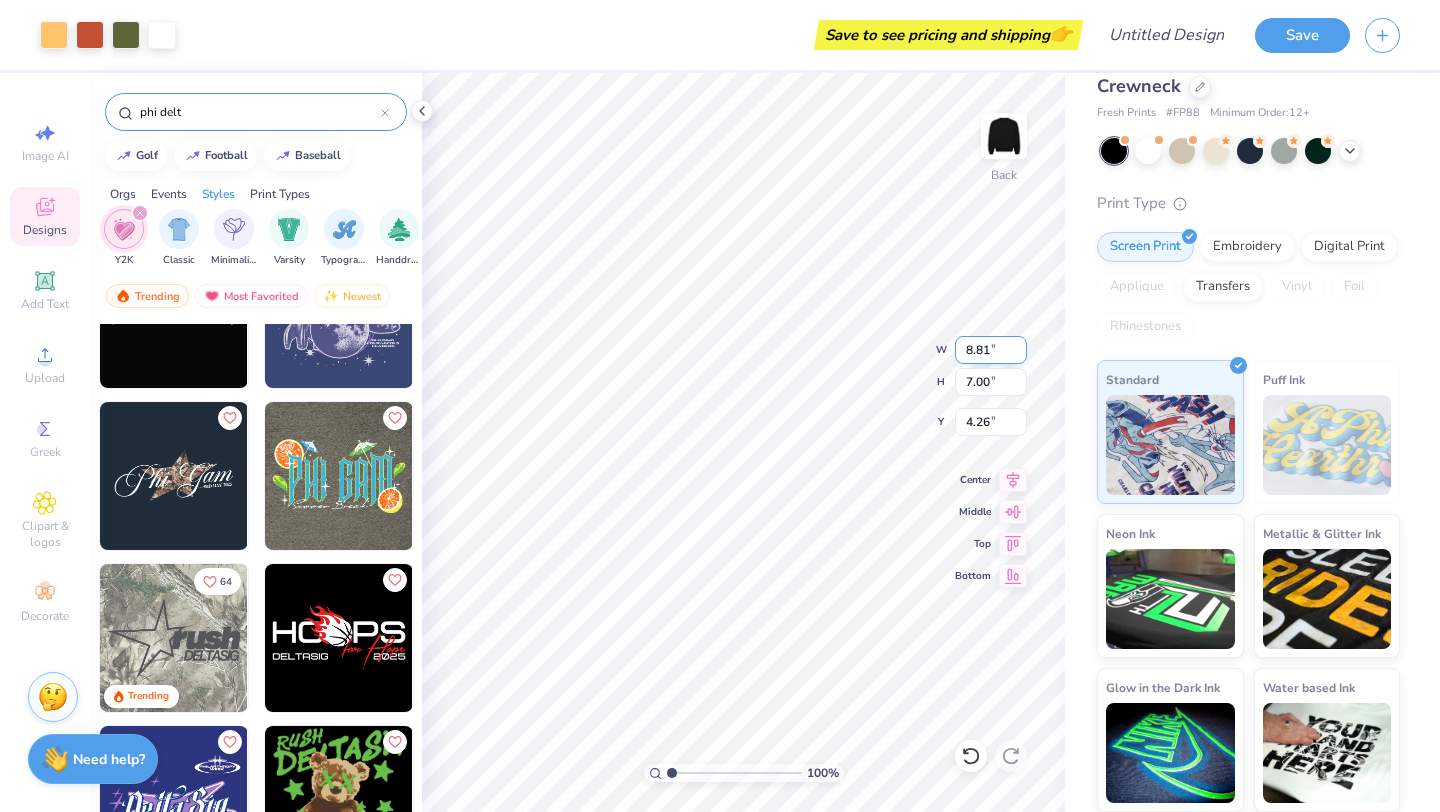 type on "7.00" 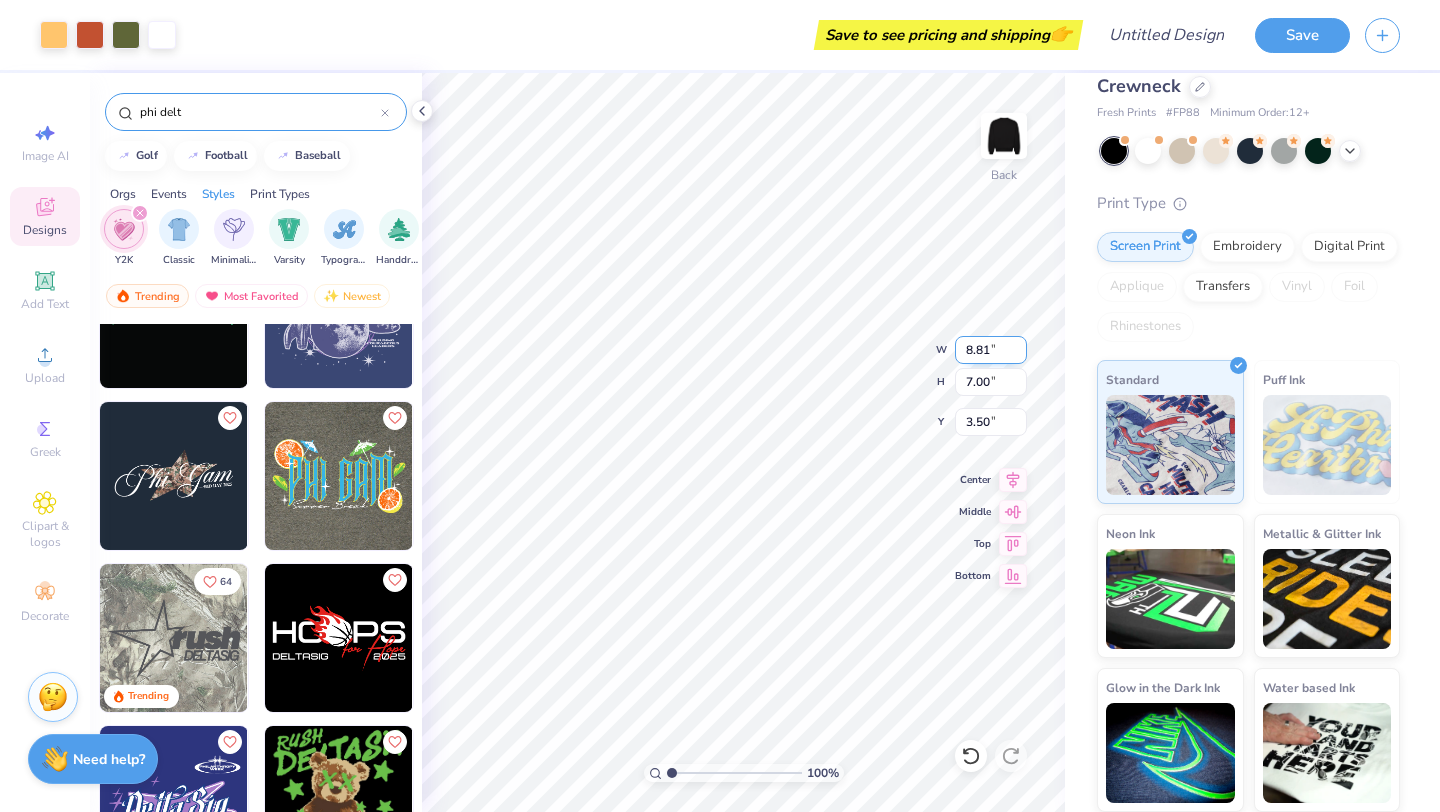 type on "3.50" 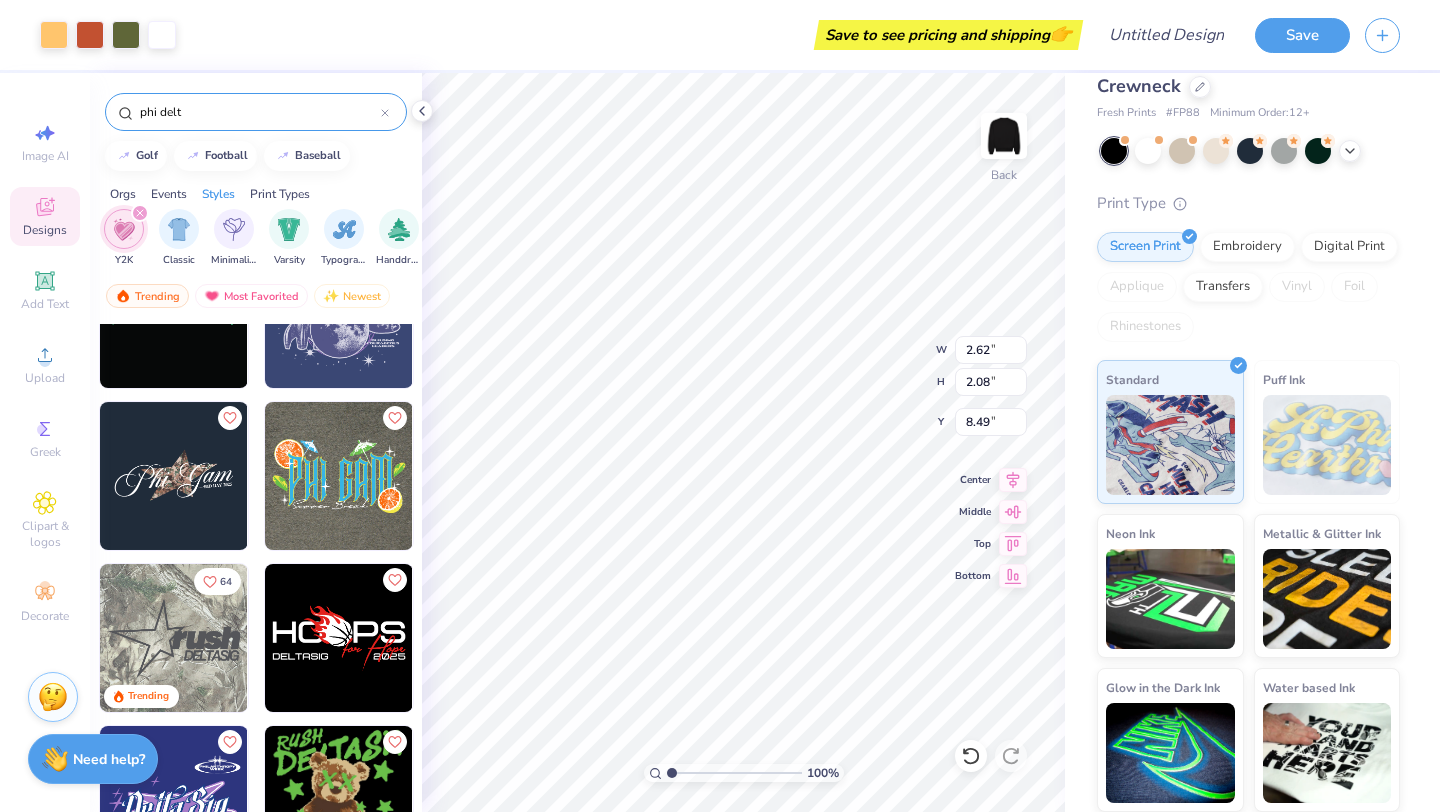 type on "2.62" 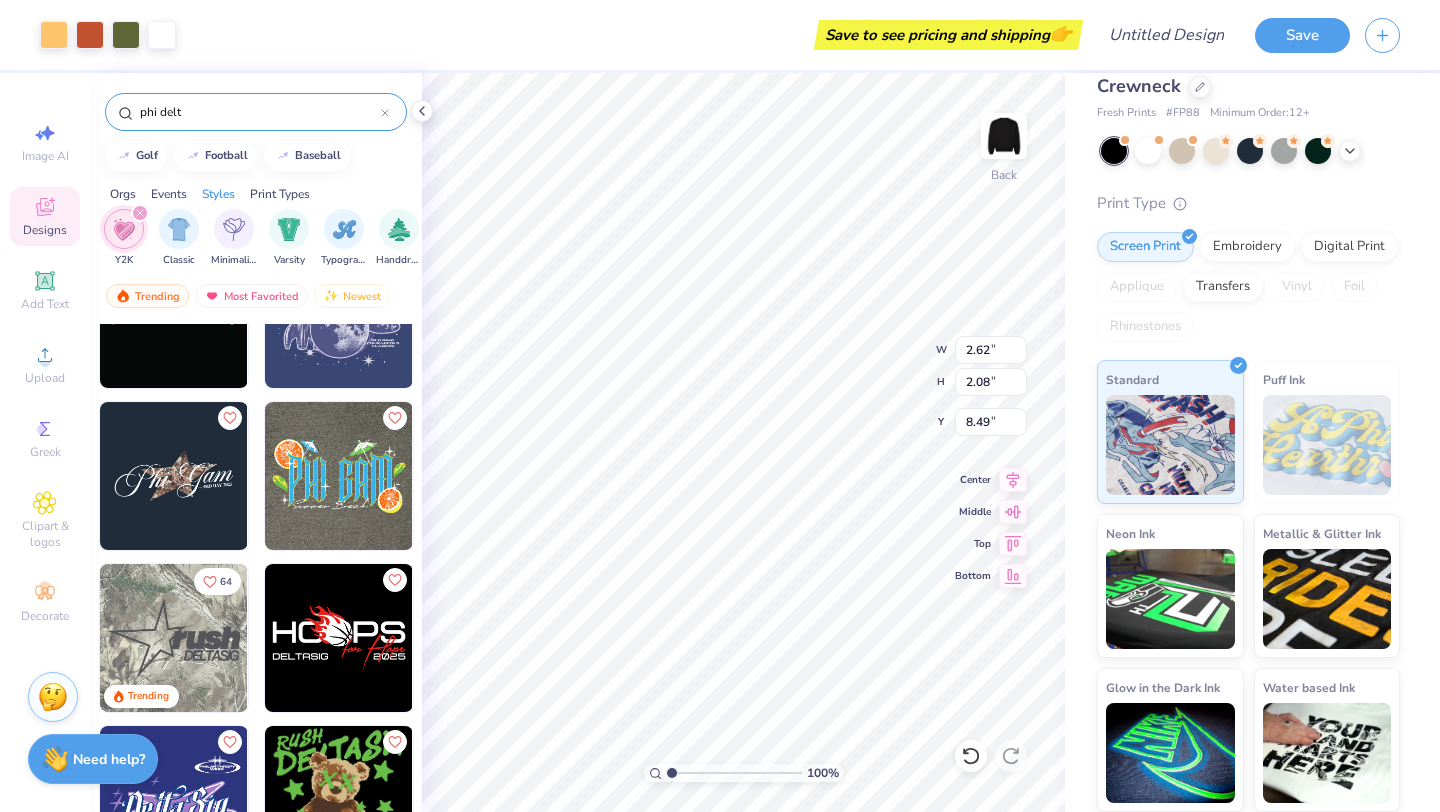 type on "2.08" 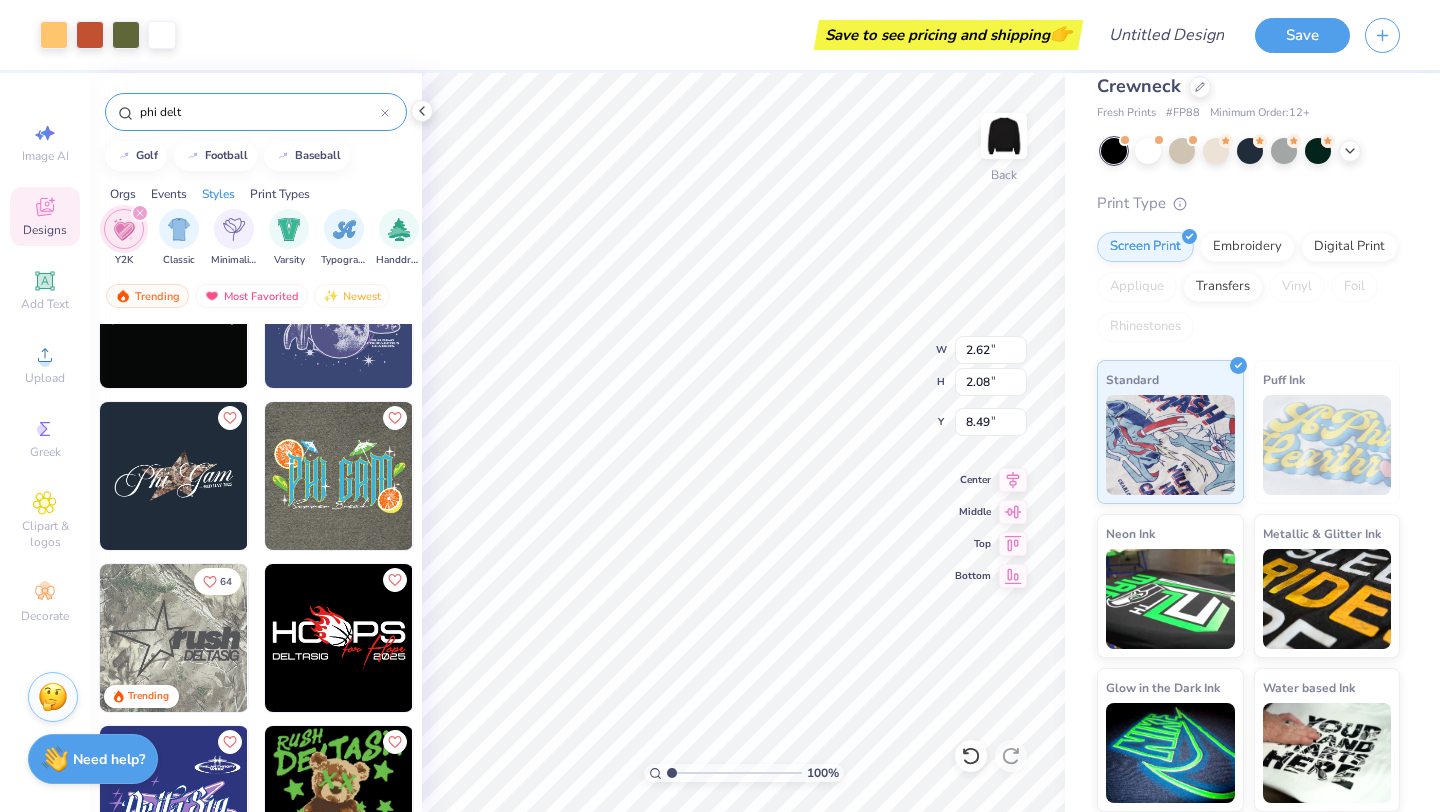 type on "3.94" 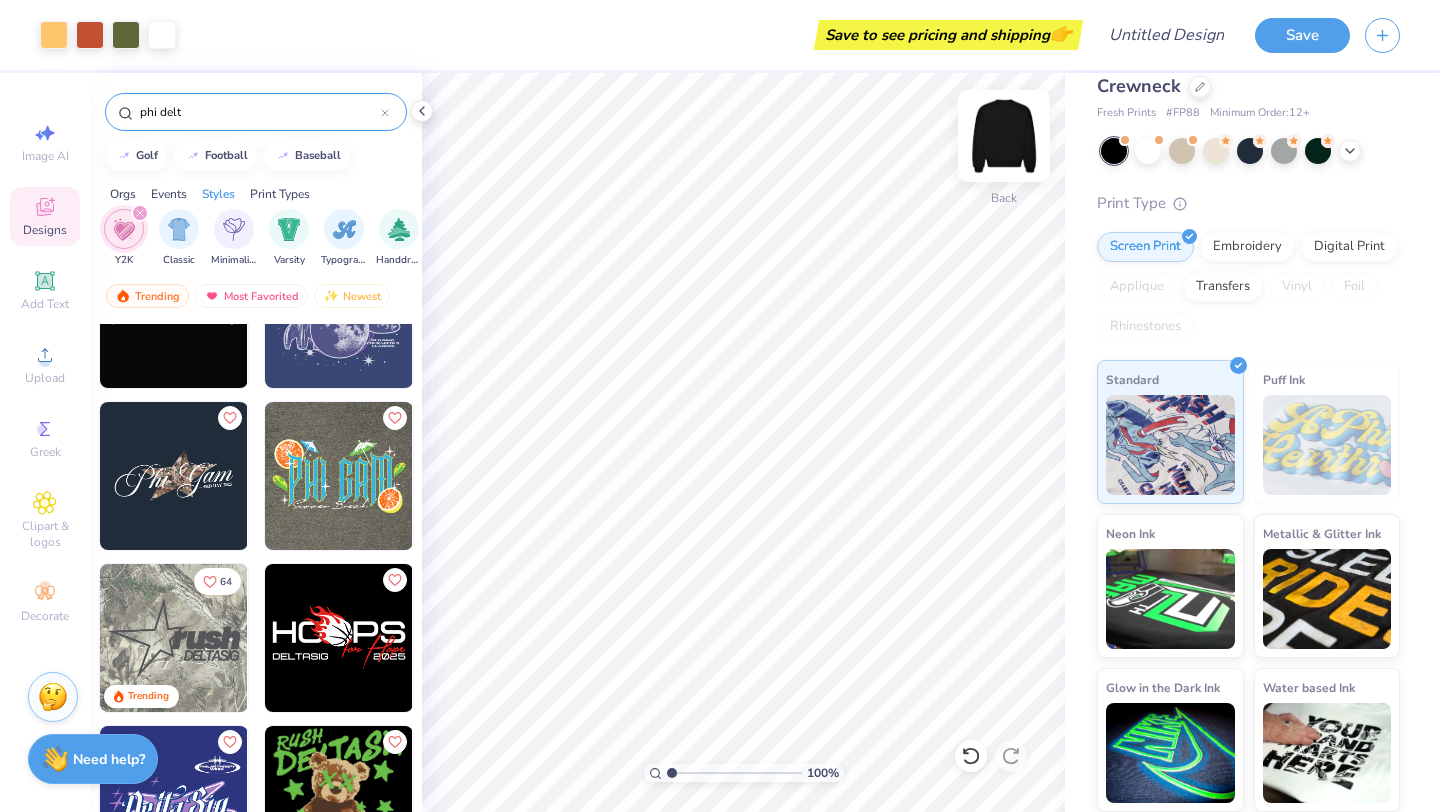 click at bounding box center [1004, 136] 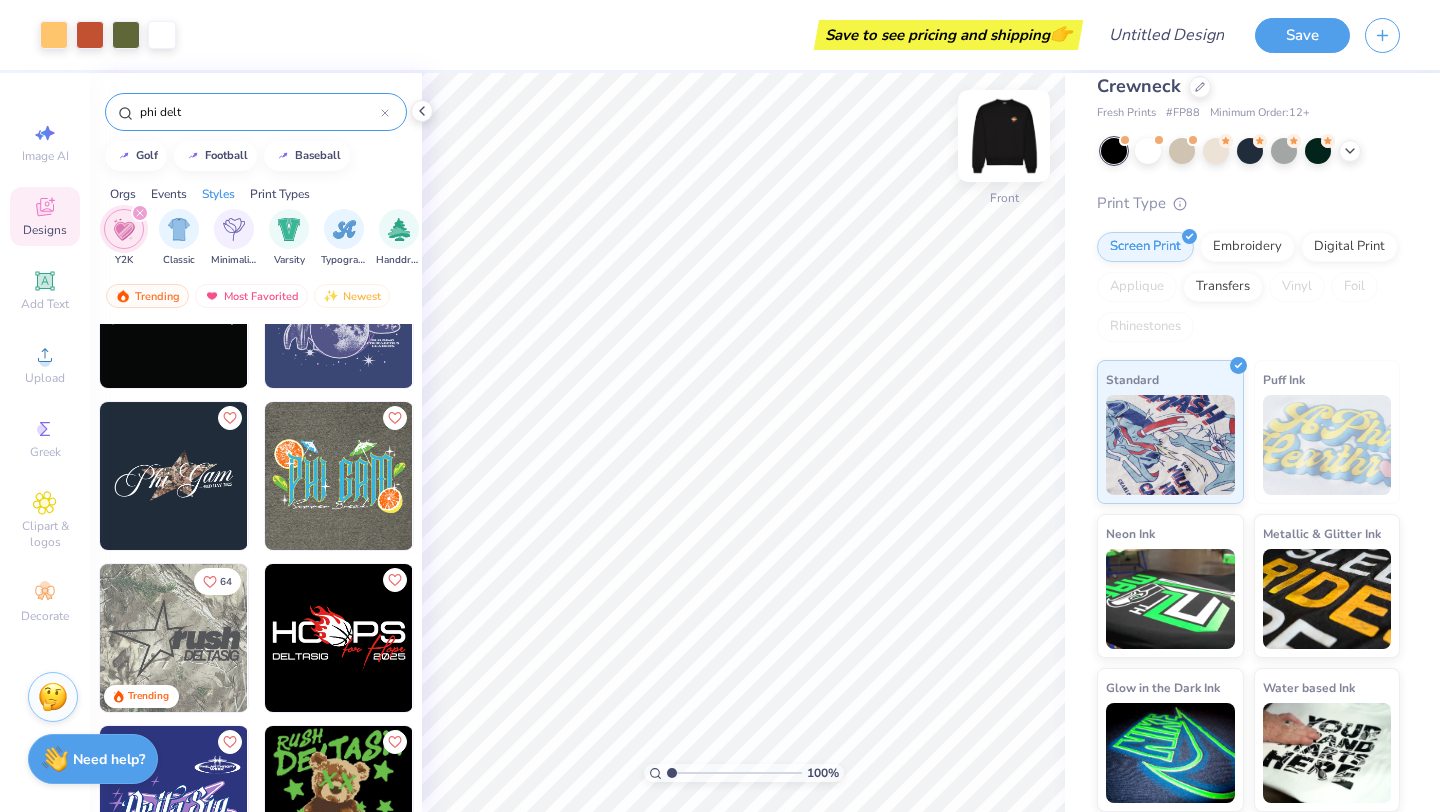 click at bounding box center (1004, 136) 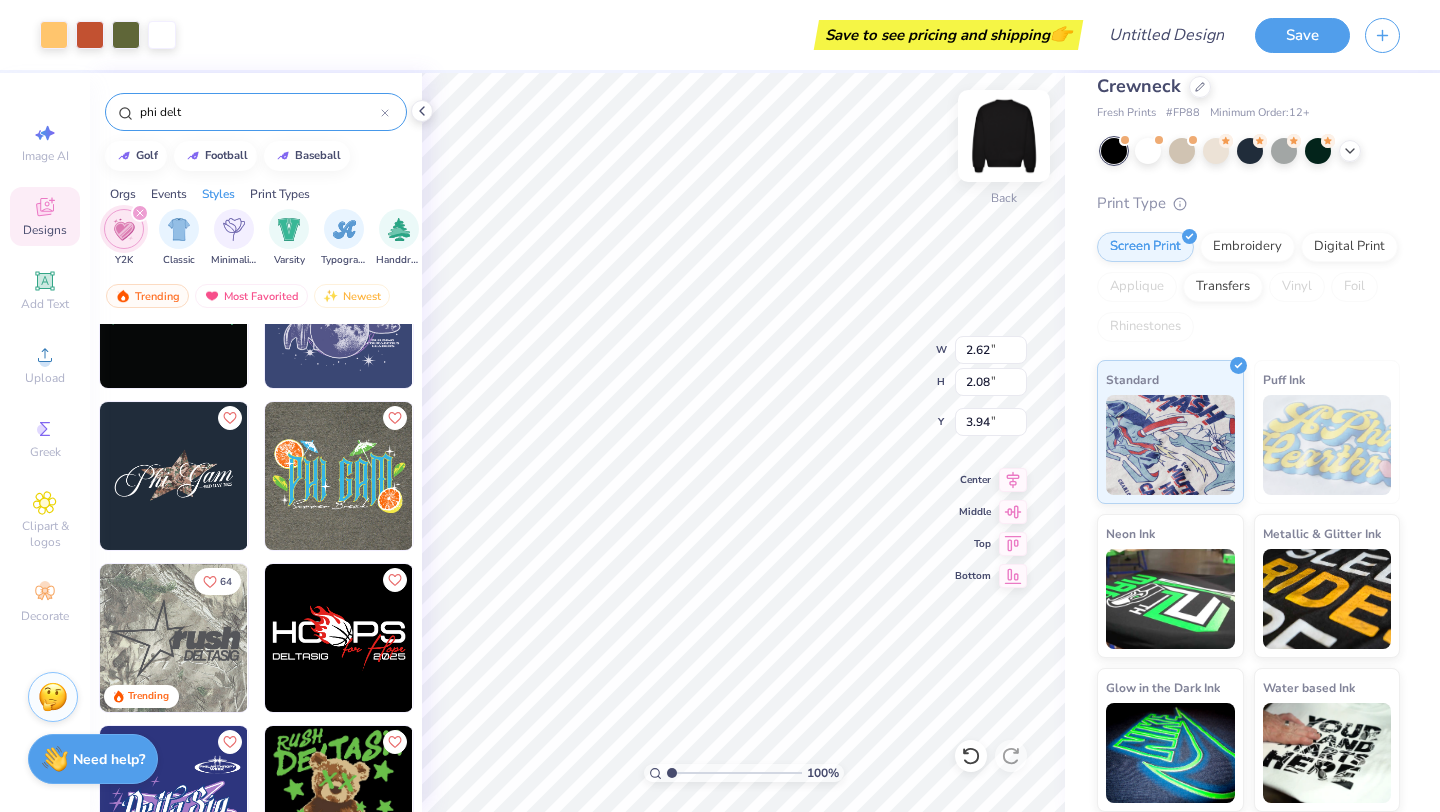 click at bounding box center (1004, 136) 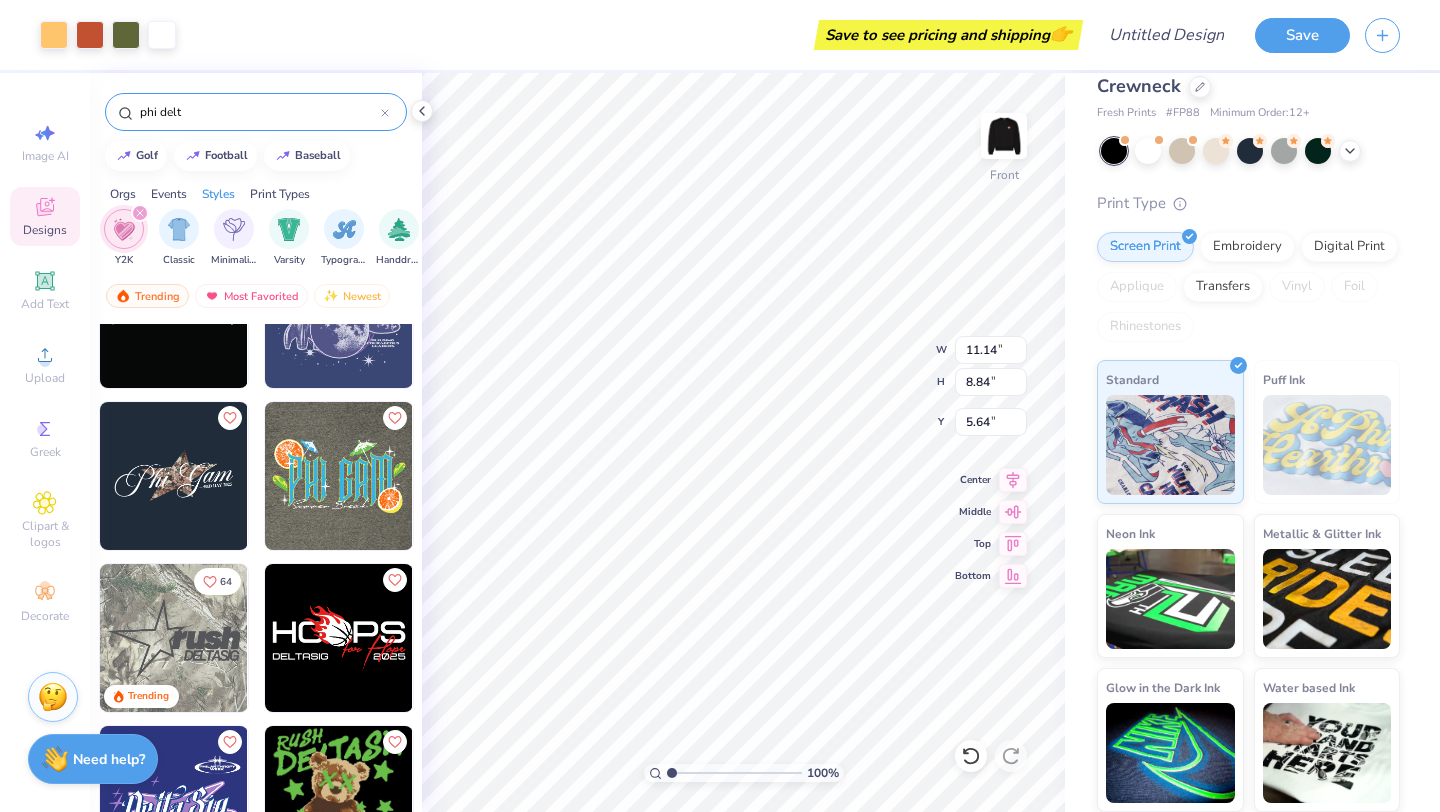 type on "11.14" 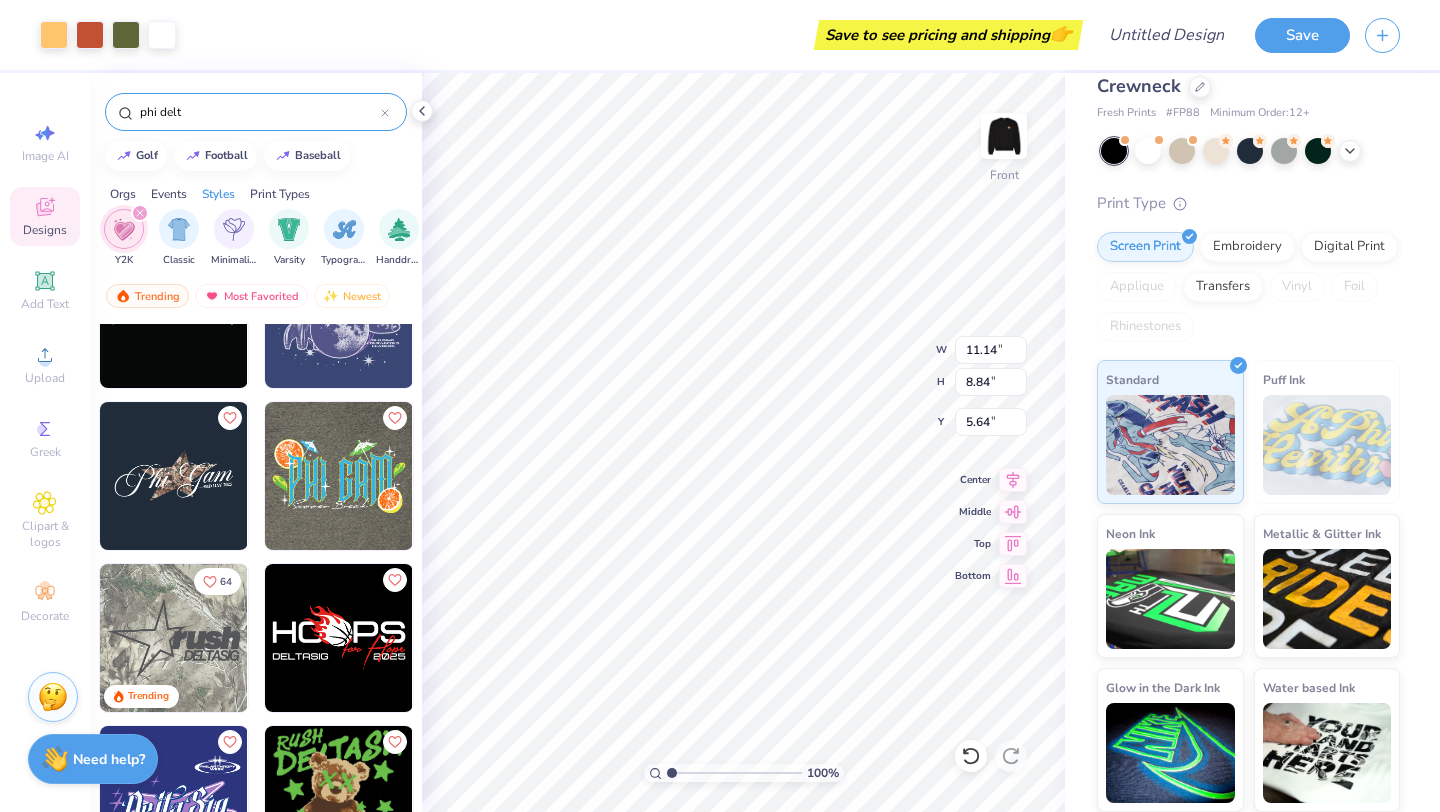 type on "8.84" 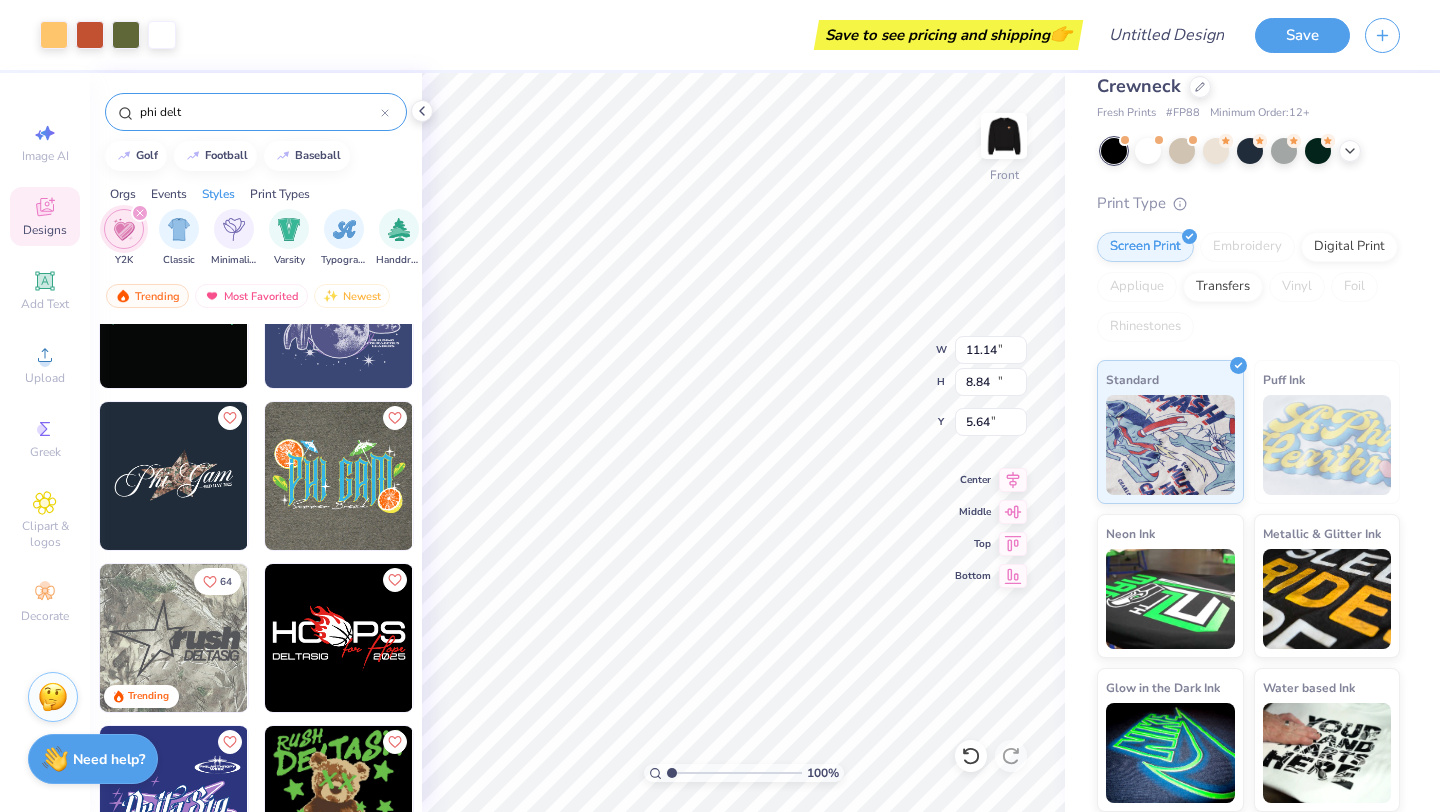 type on "13.21" 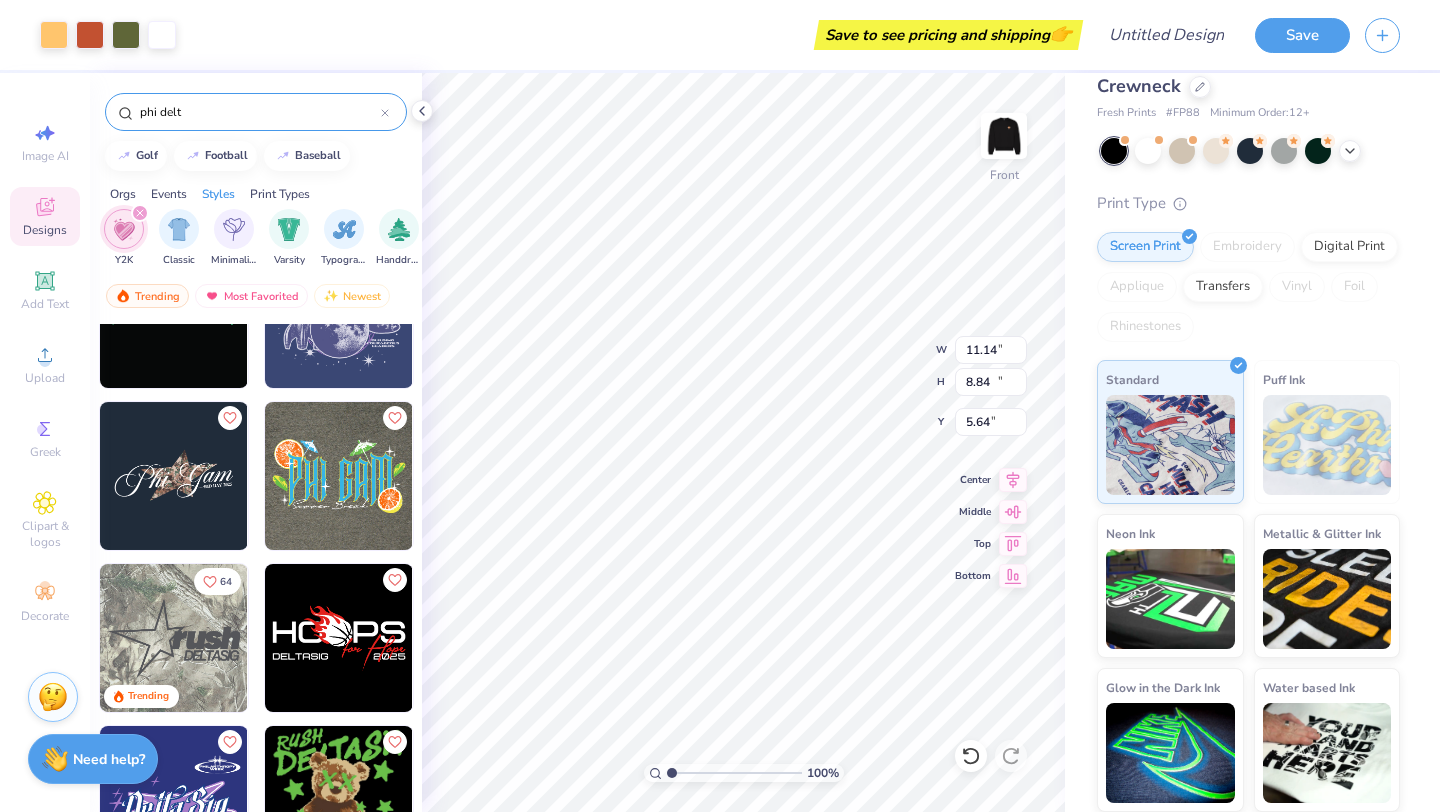 type on "10.49" 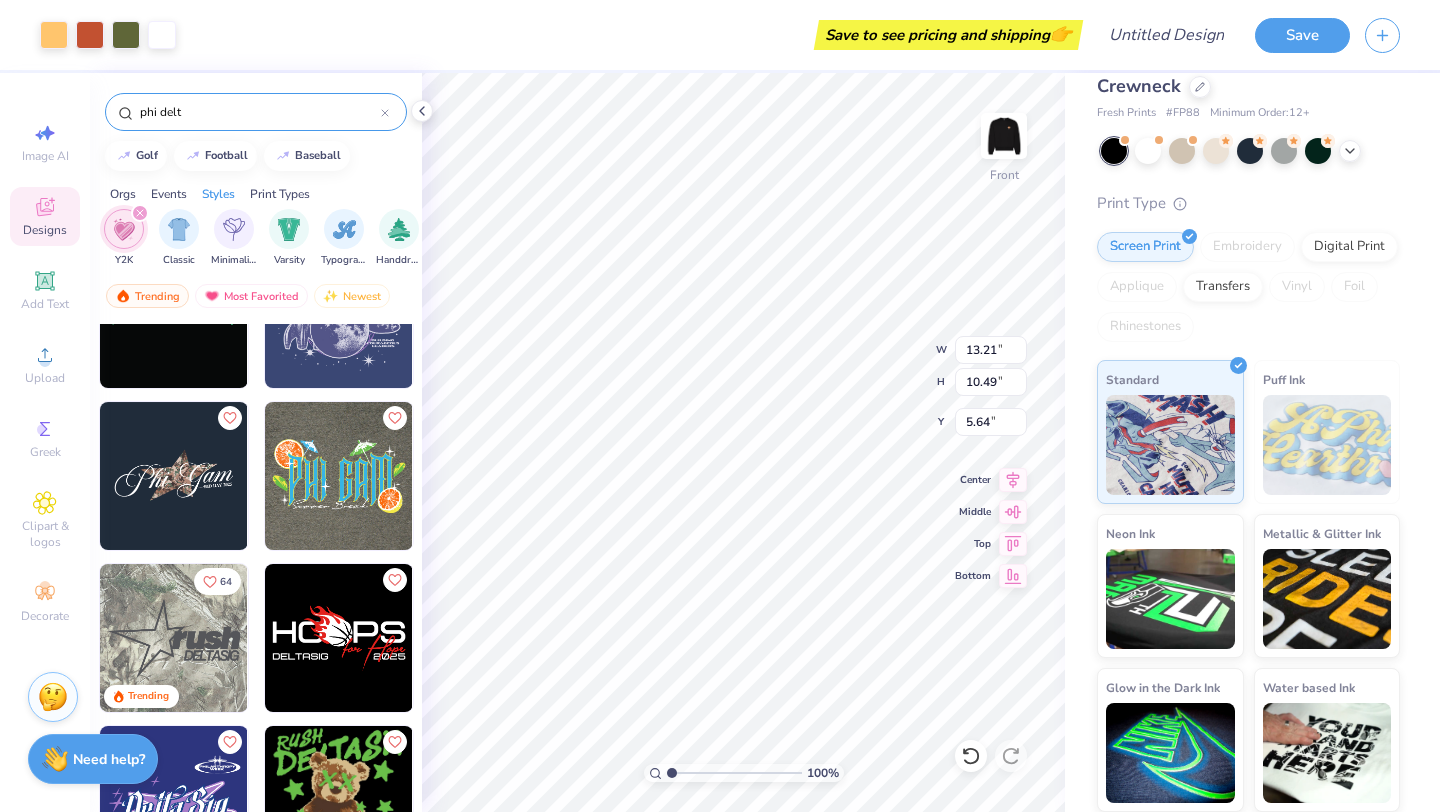 type on "13.97" 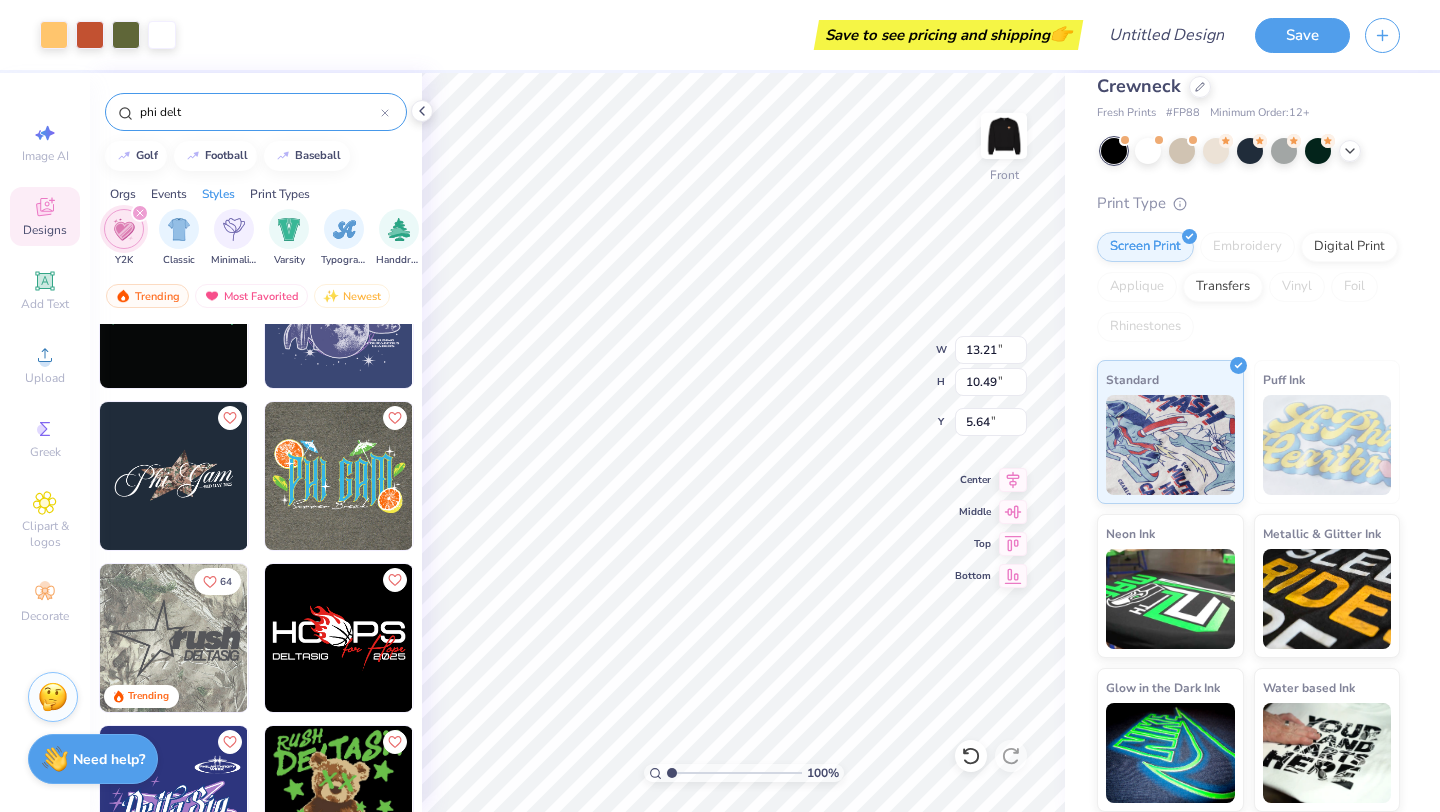 type on "11.10" 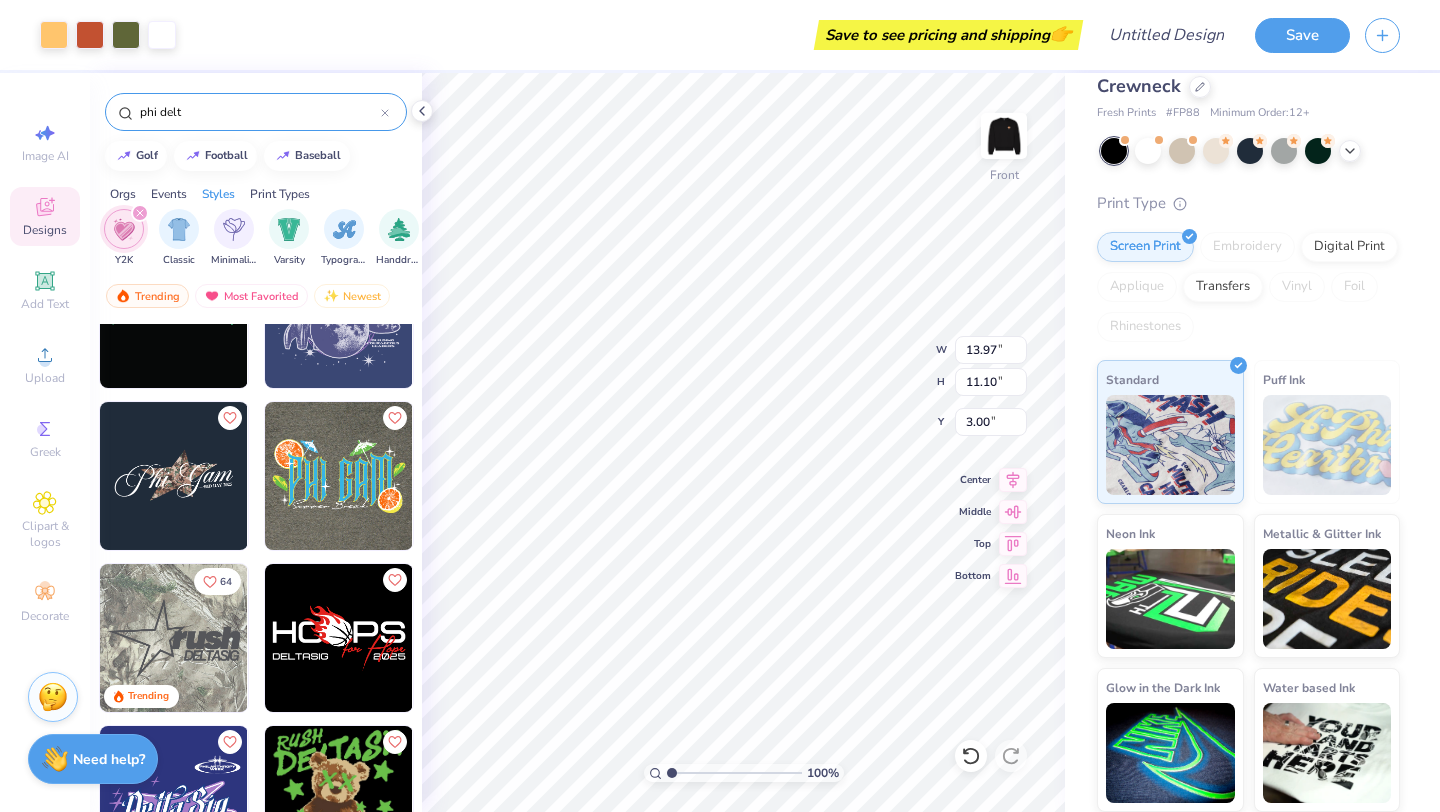 type on "3.00" 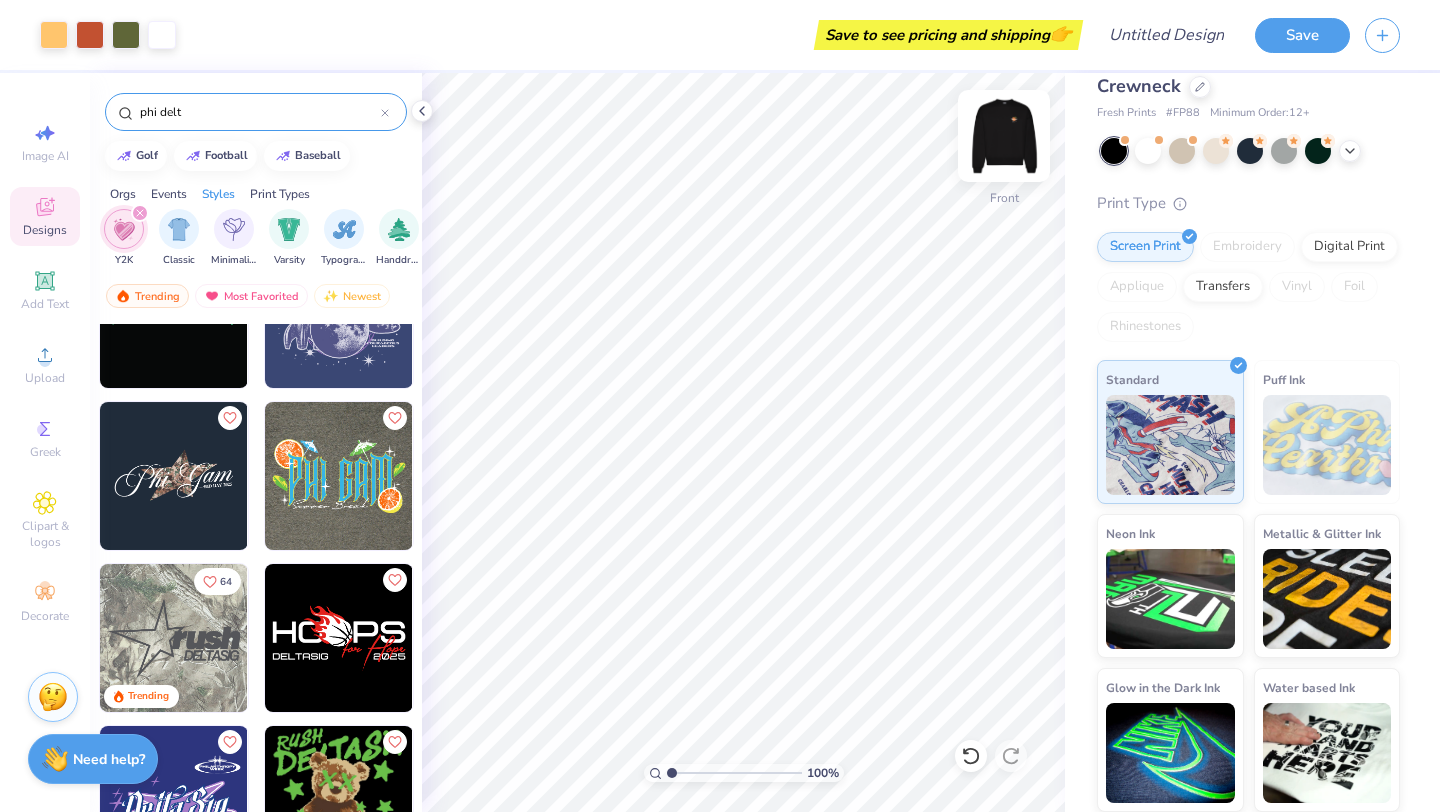 click at bounding box center (1004, 136) 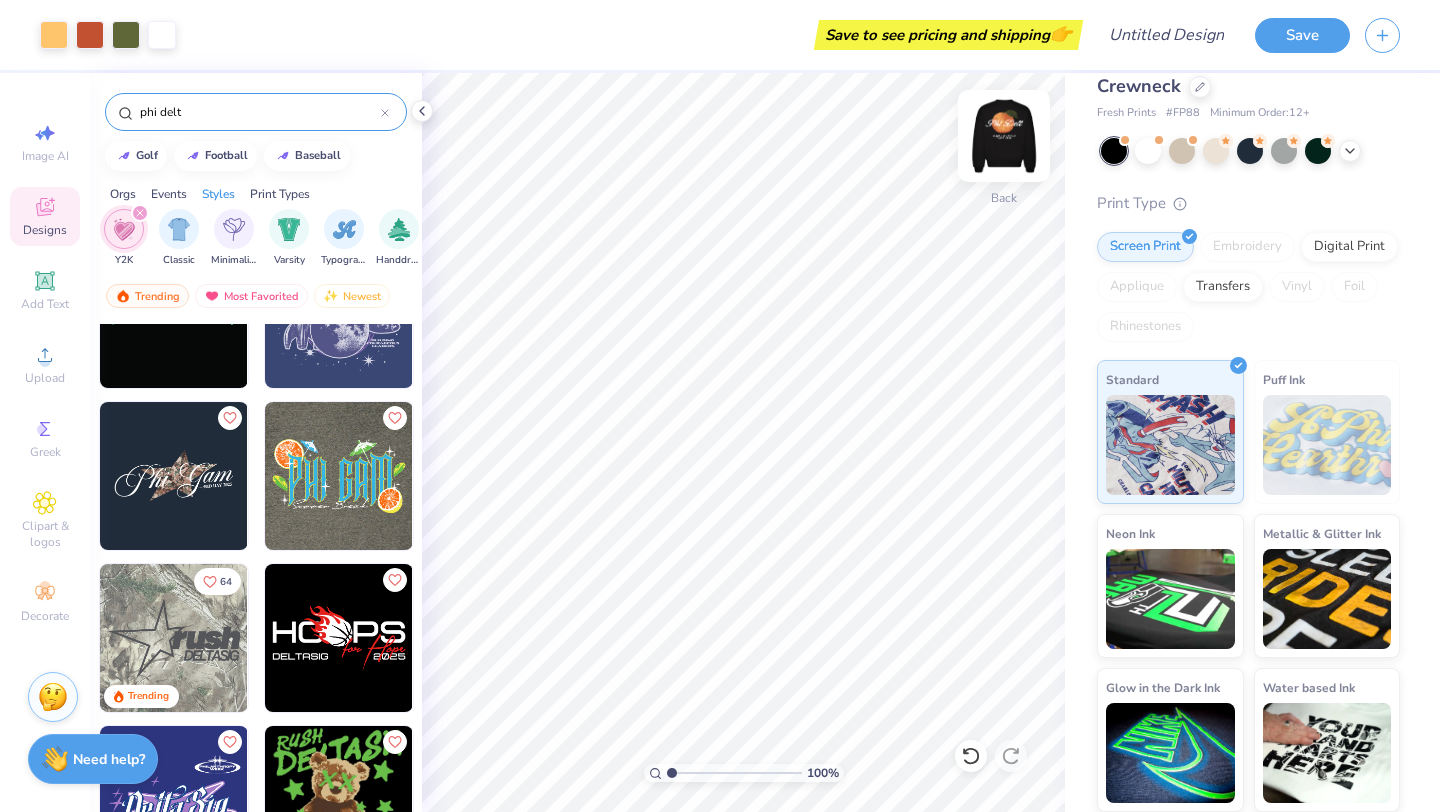click at bounding box center [1004, 136] 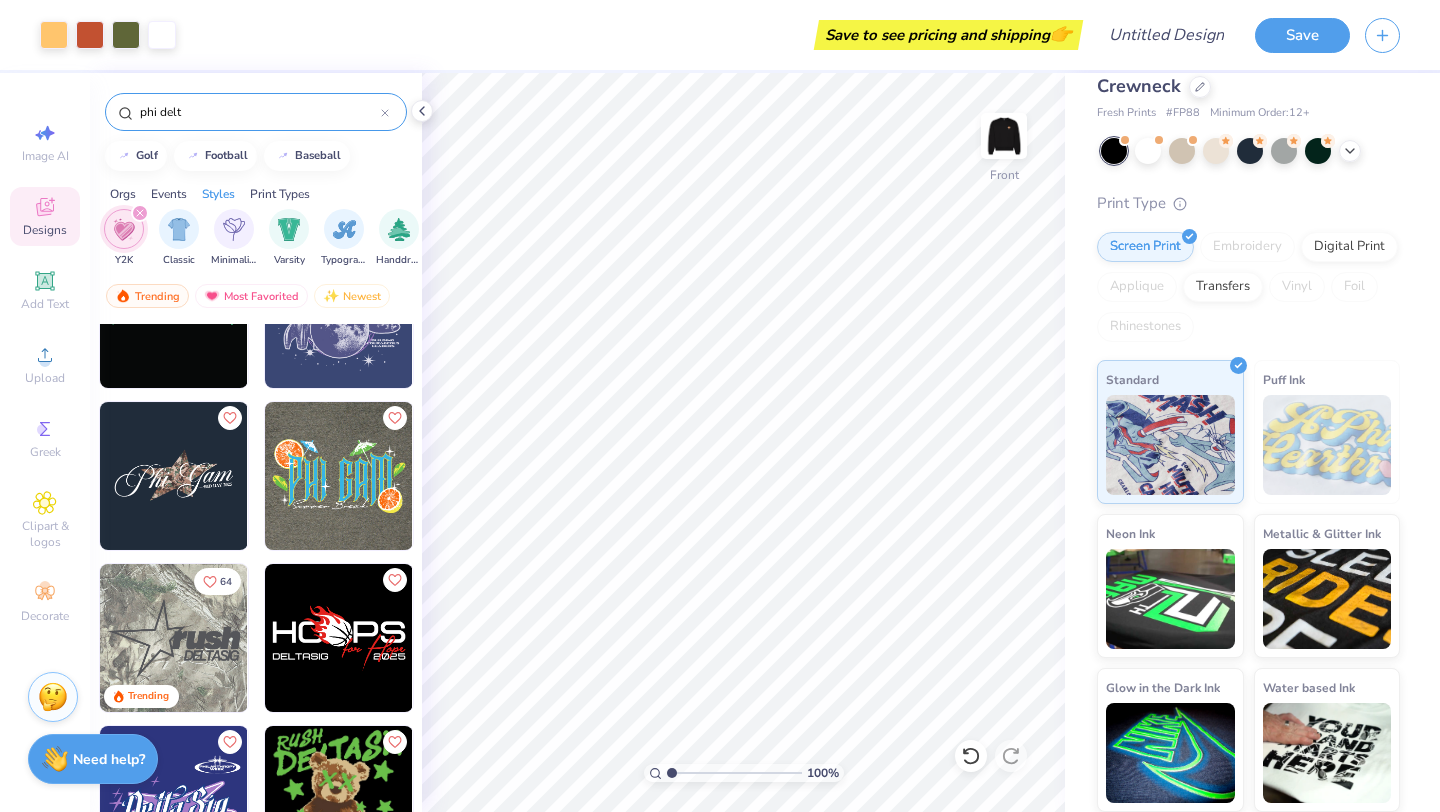 click at bounding box center [1004, 136] 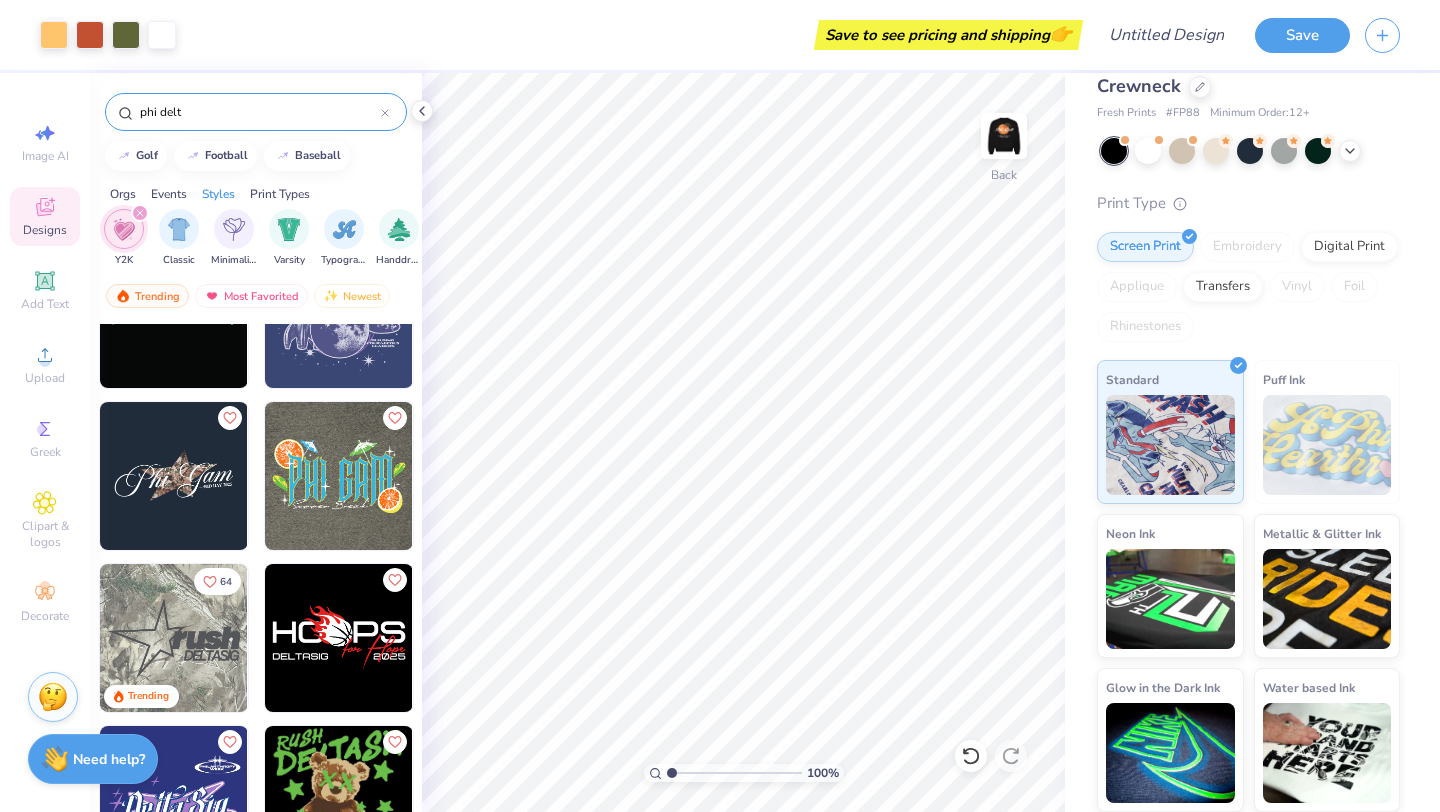 click at bounding box center [1004, 136] 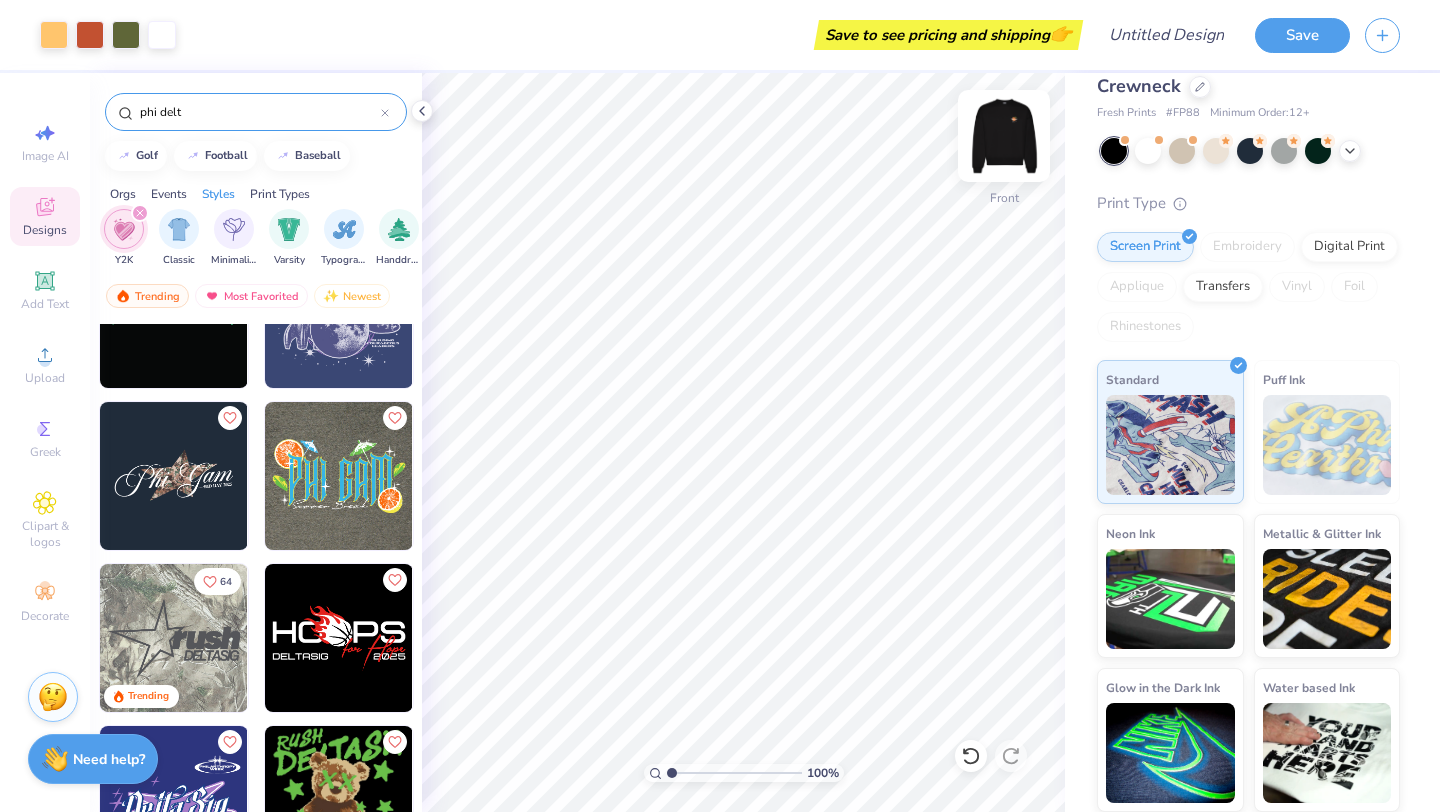 click at bounding box center (1004, 136) 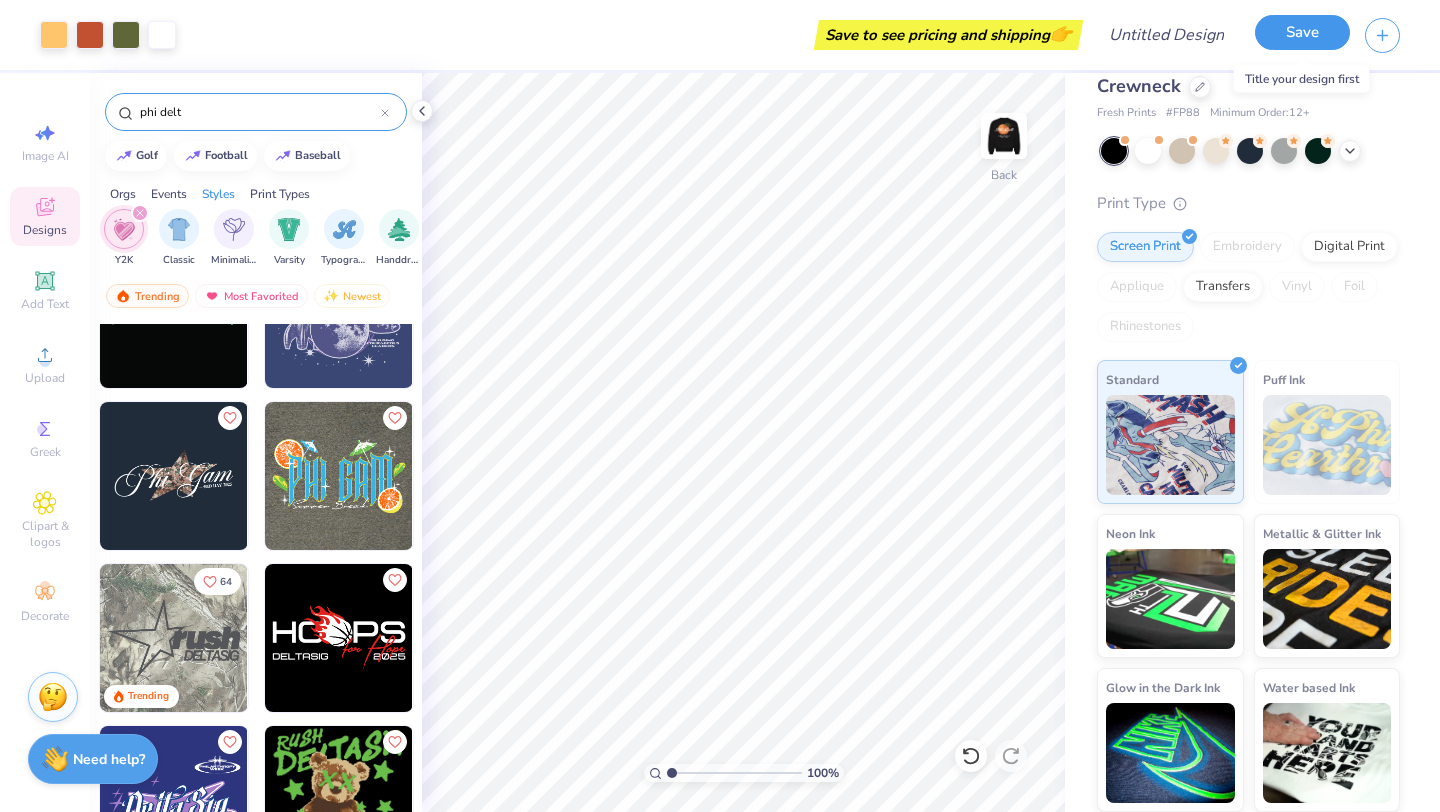 click on "Save" at bounding box center [1302, 32] 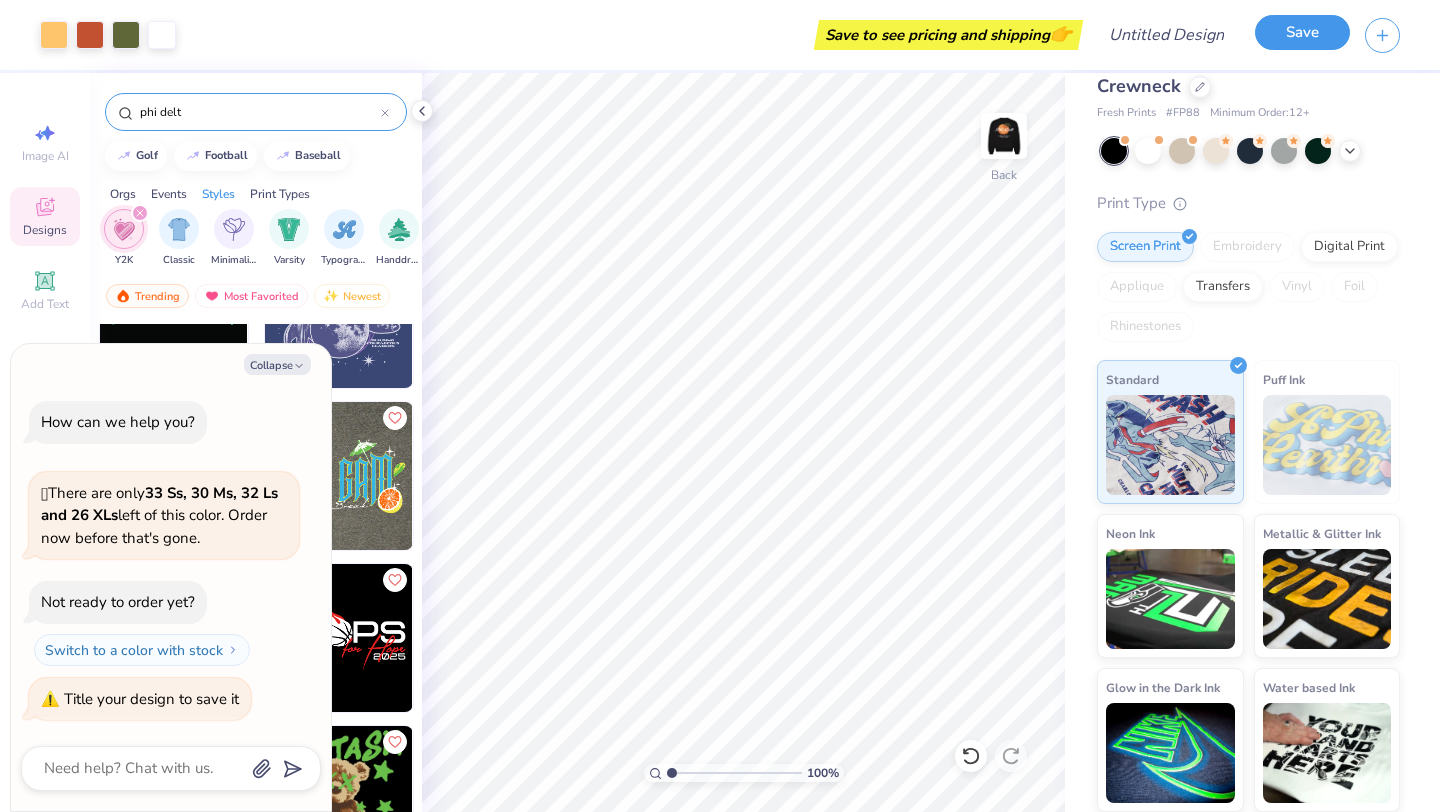 click on "Save" at bounding box center [1302, 32] 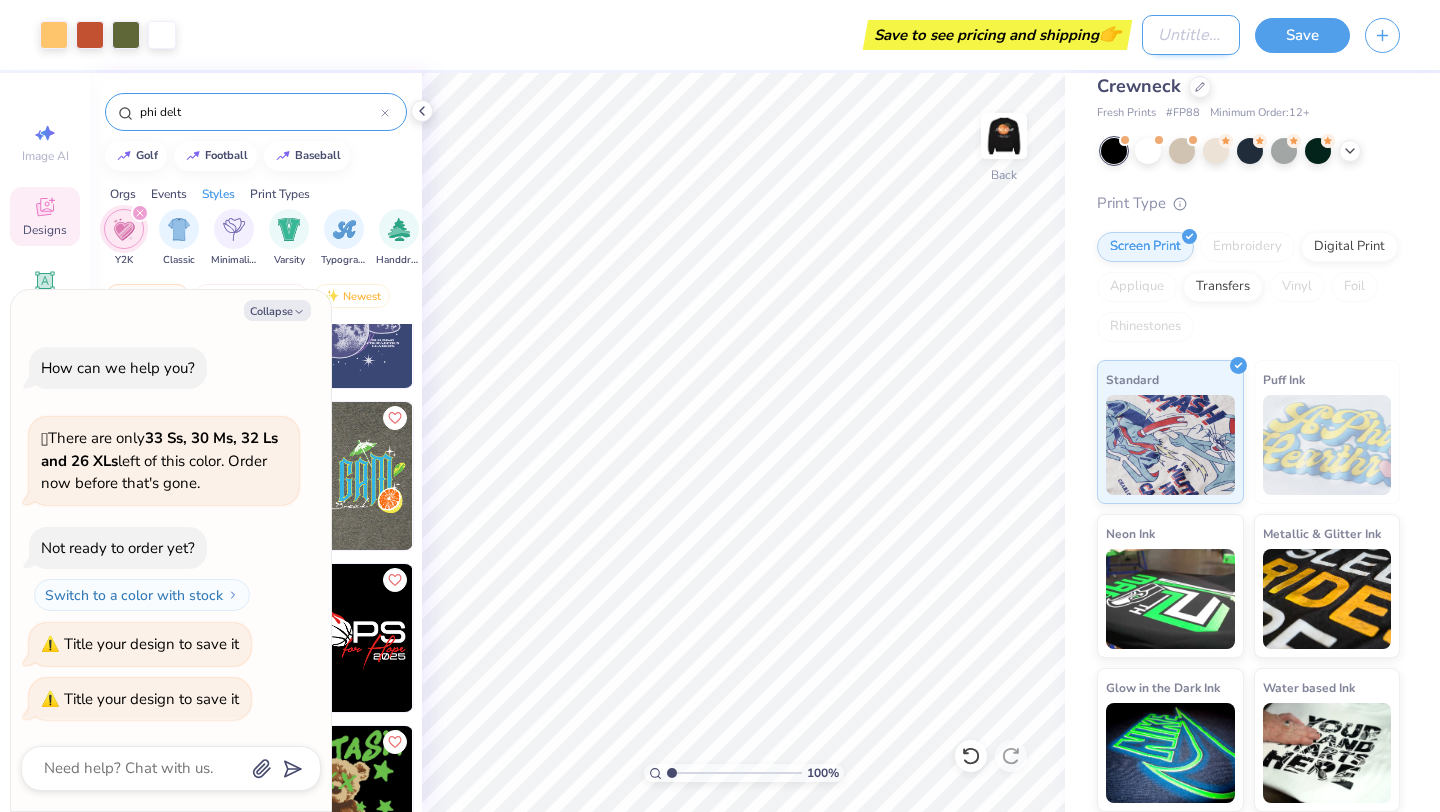 type on "x" 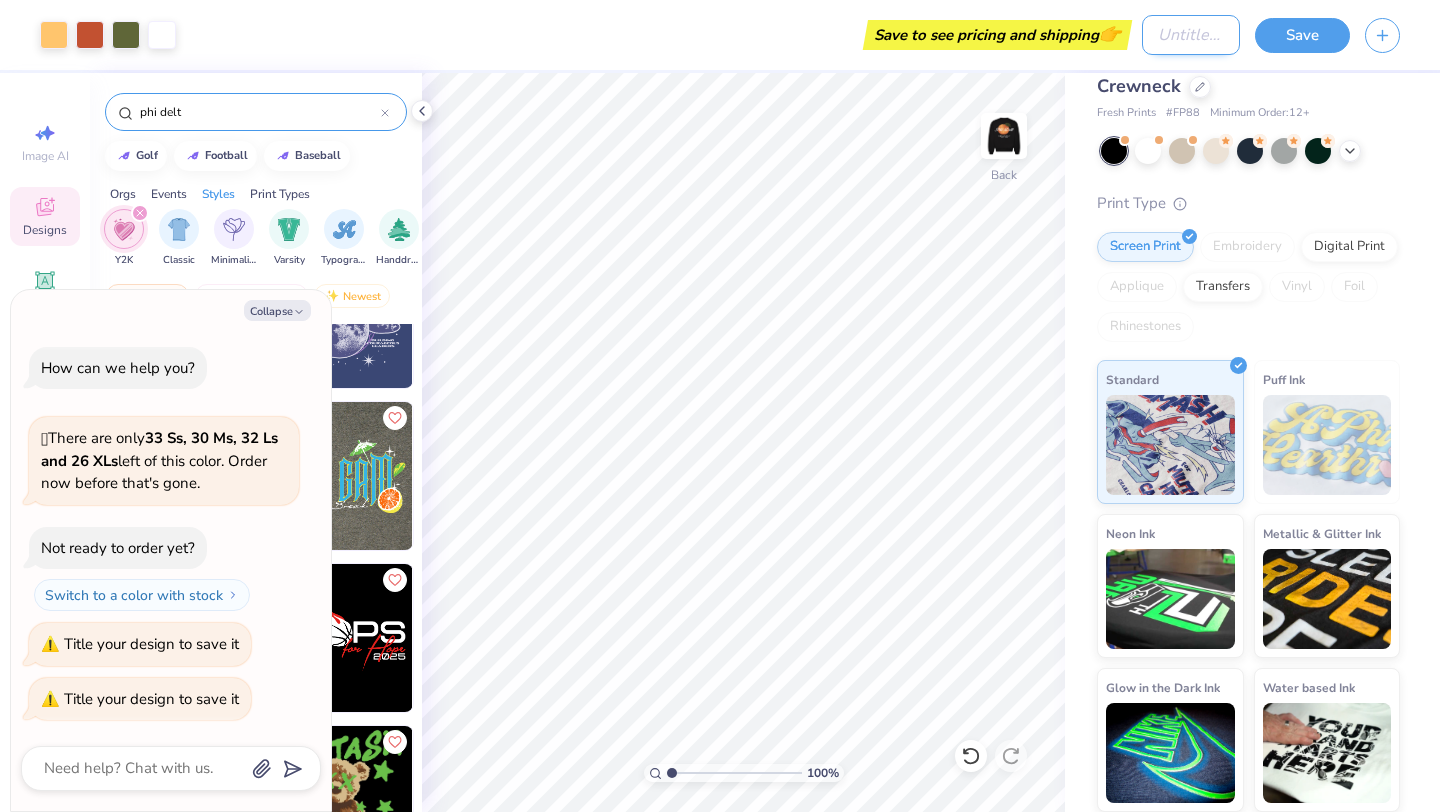 click on "Design Title" at bounding box center [1191, 35] 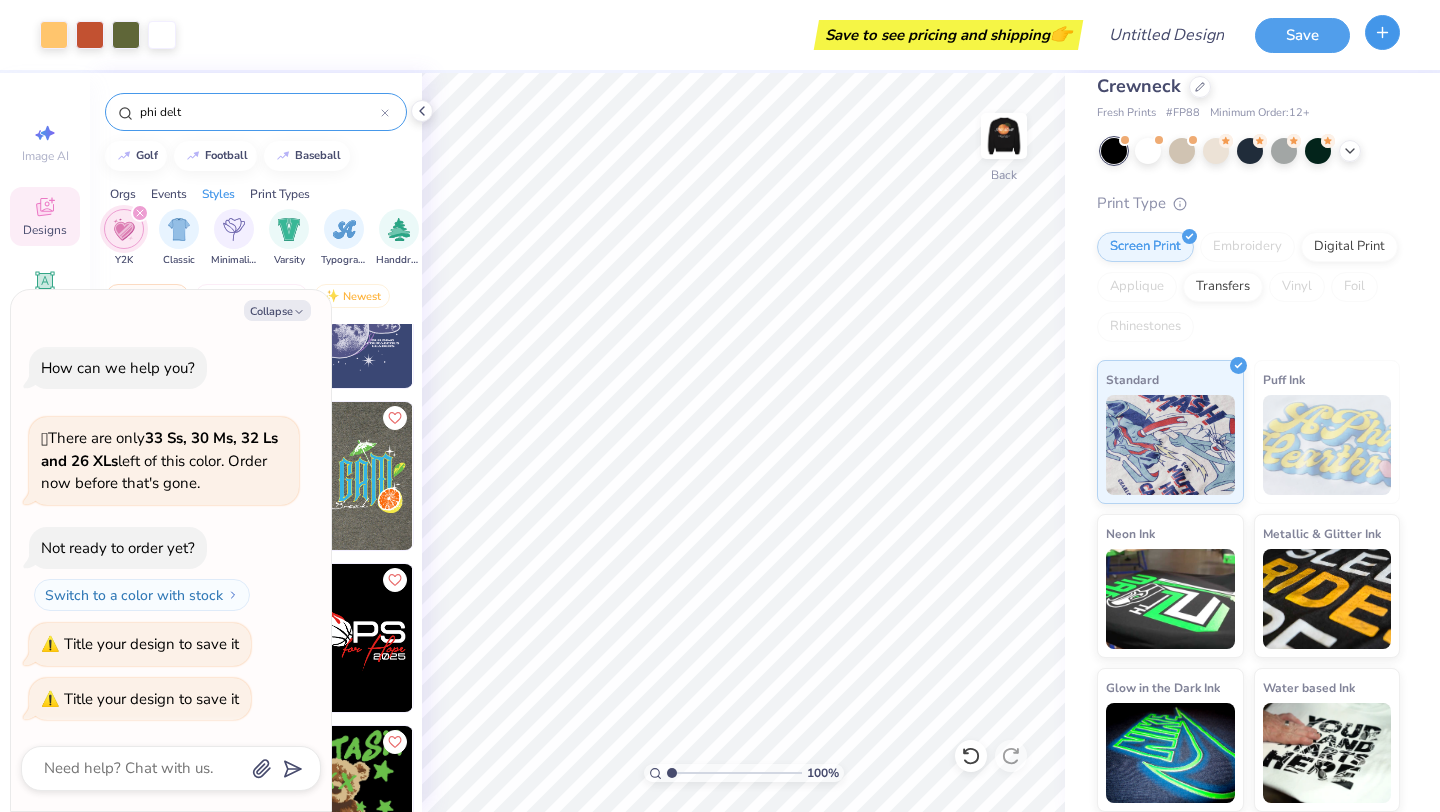 click at bounding box center [1382, 32] 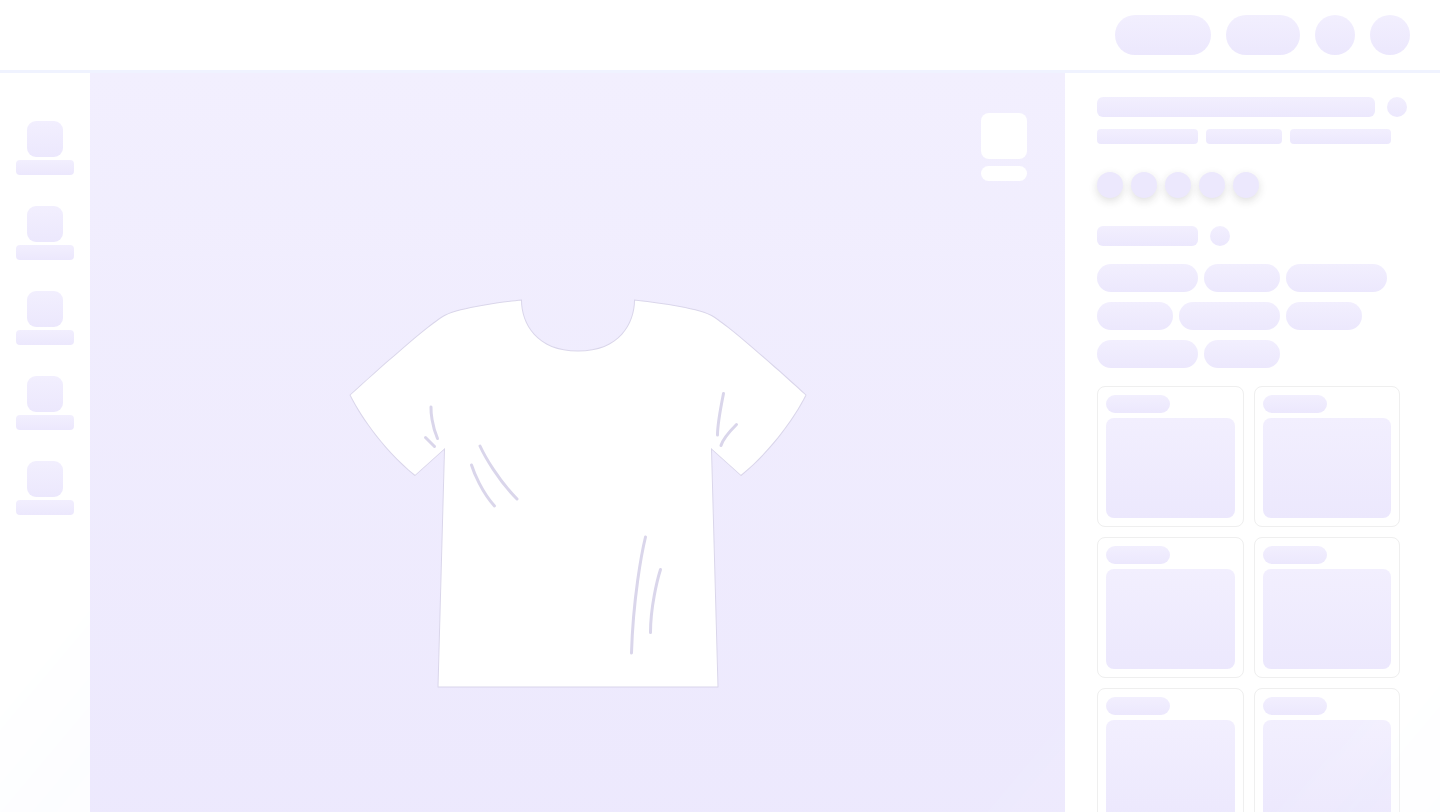 scroll, scrollTop: 0, scrollLeft: 0, axis: both 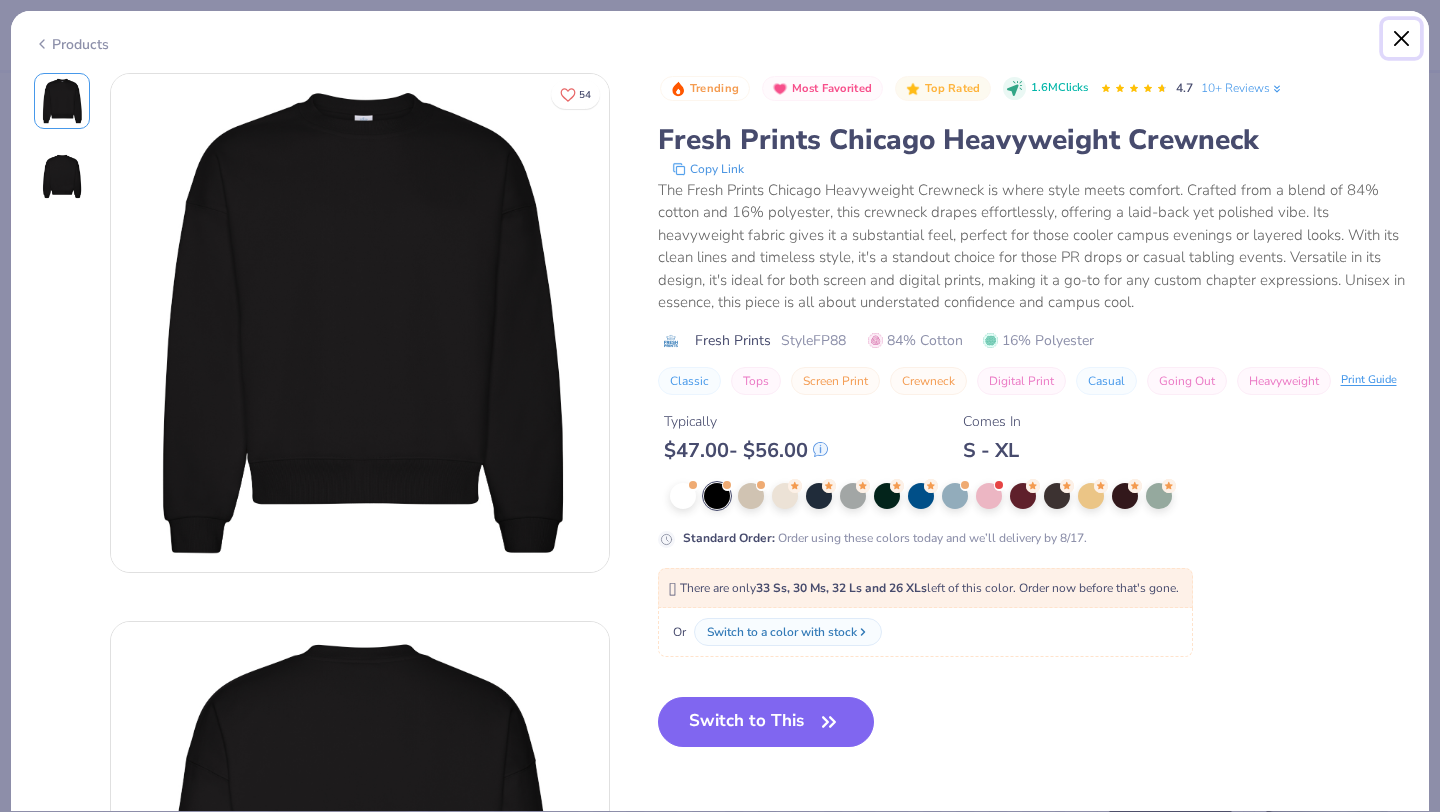 click at bounding box center [1402, 39] 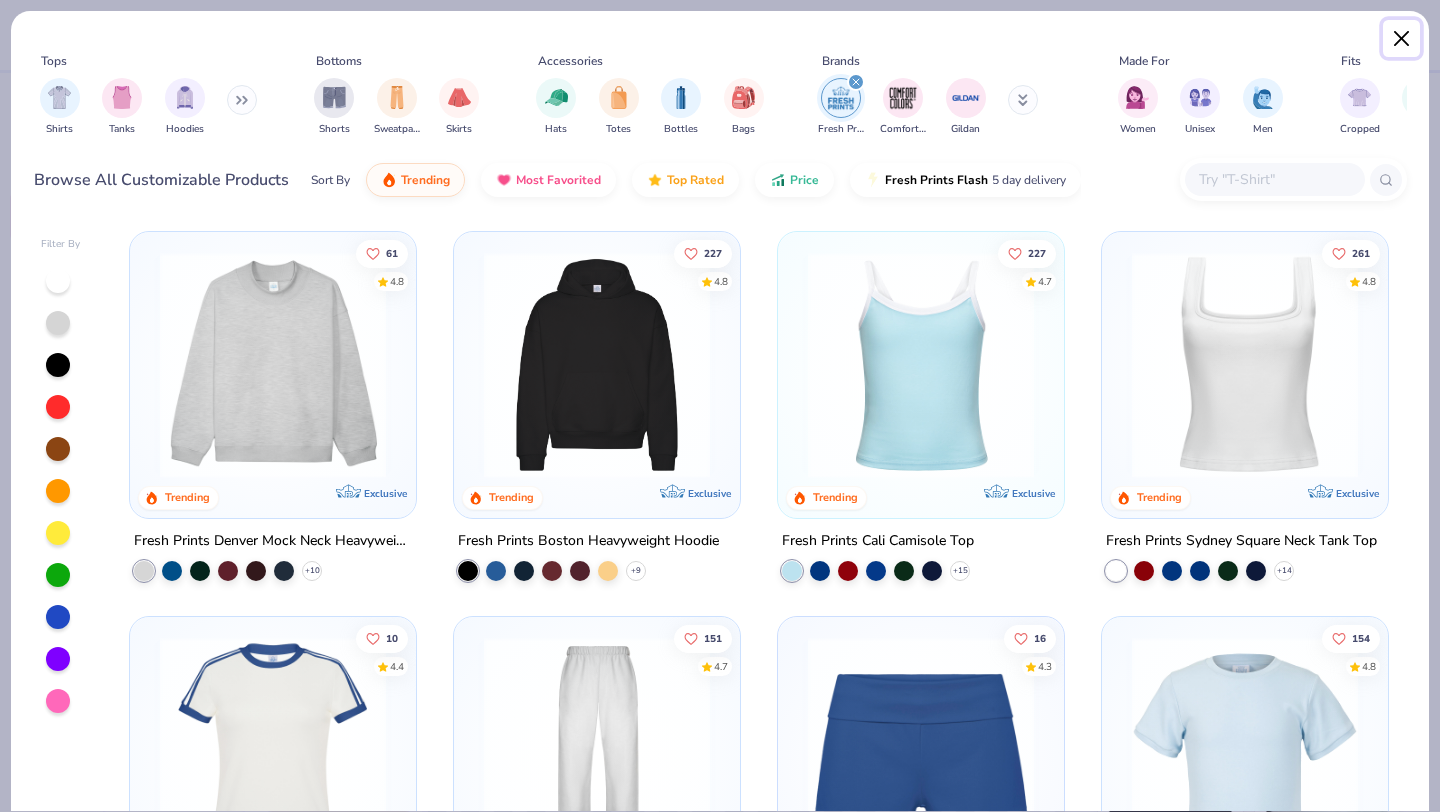 click at bounding box center [1402, 39] 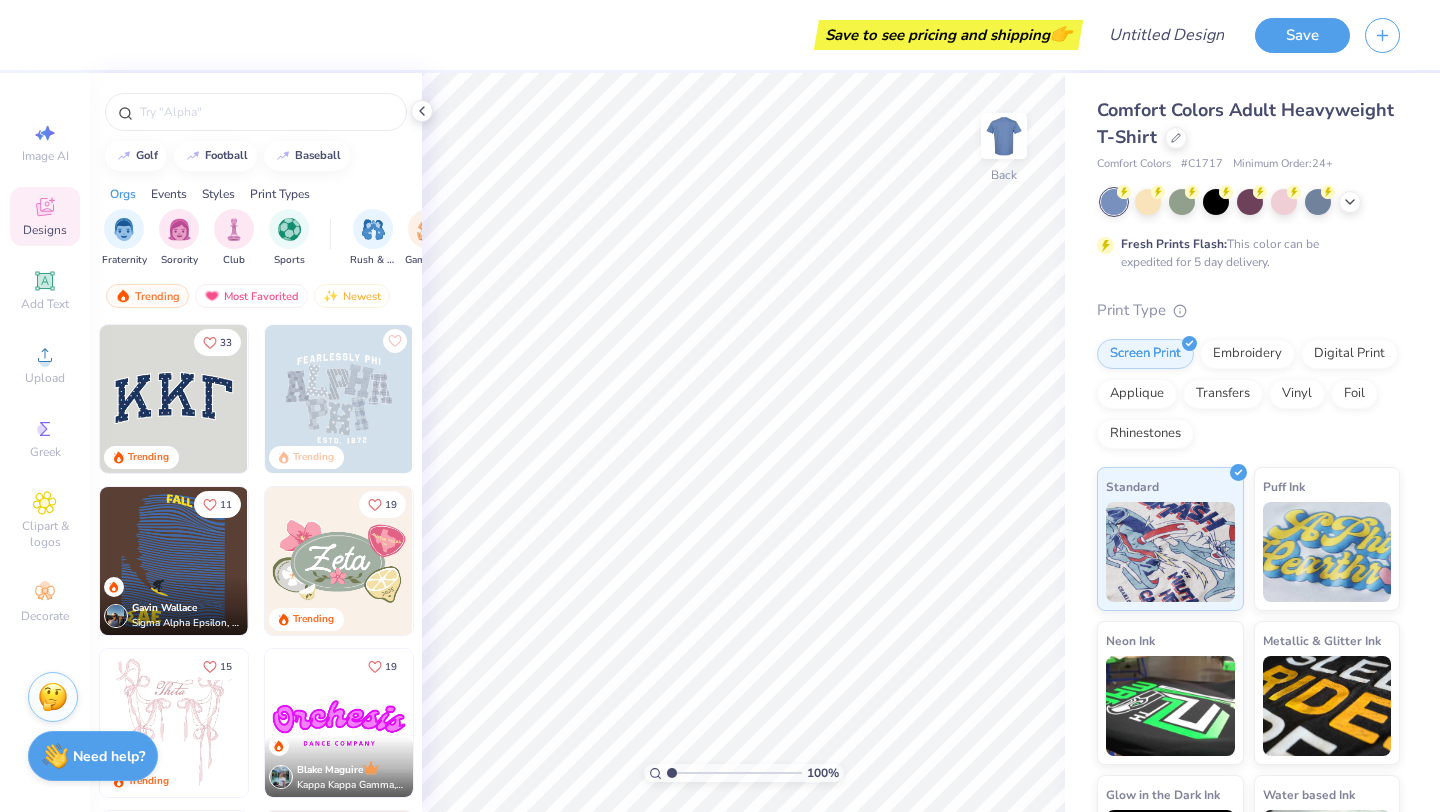 click on "Need help?" at bounding box center [109, 756] 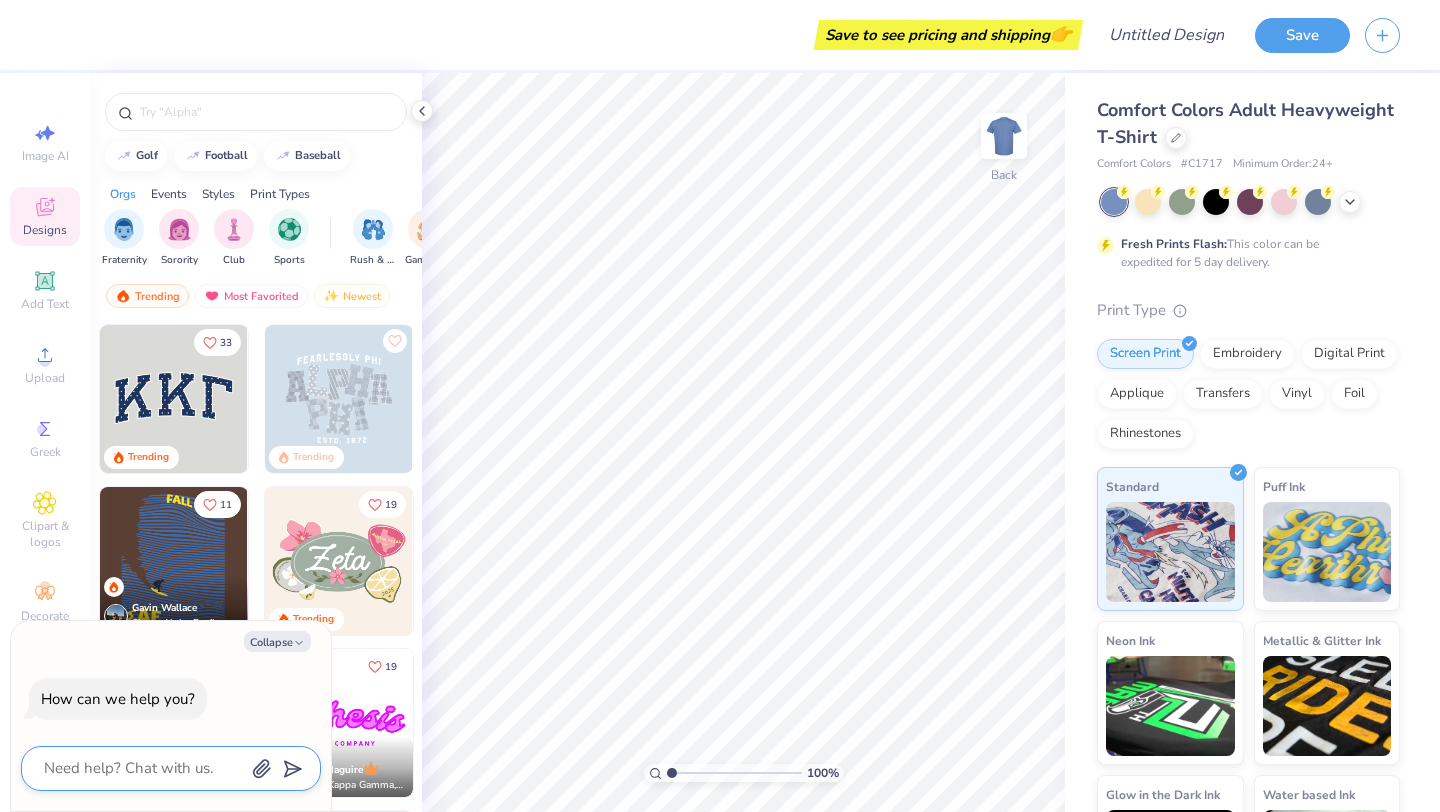 click at bounding box center [143, 768] 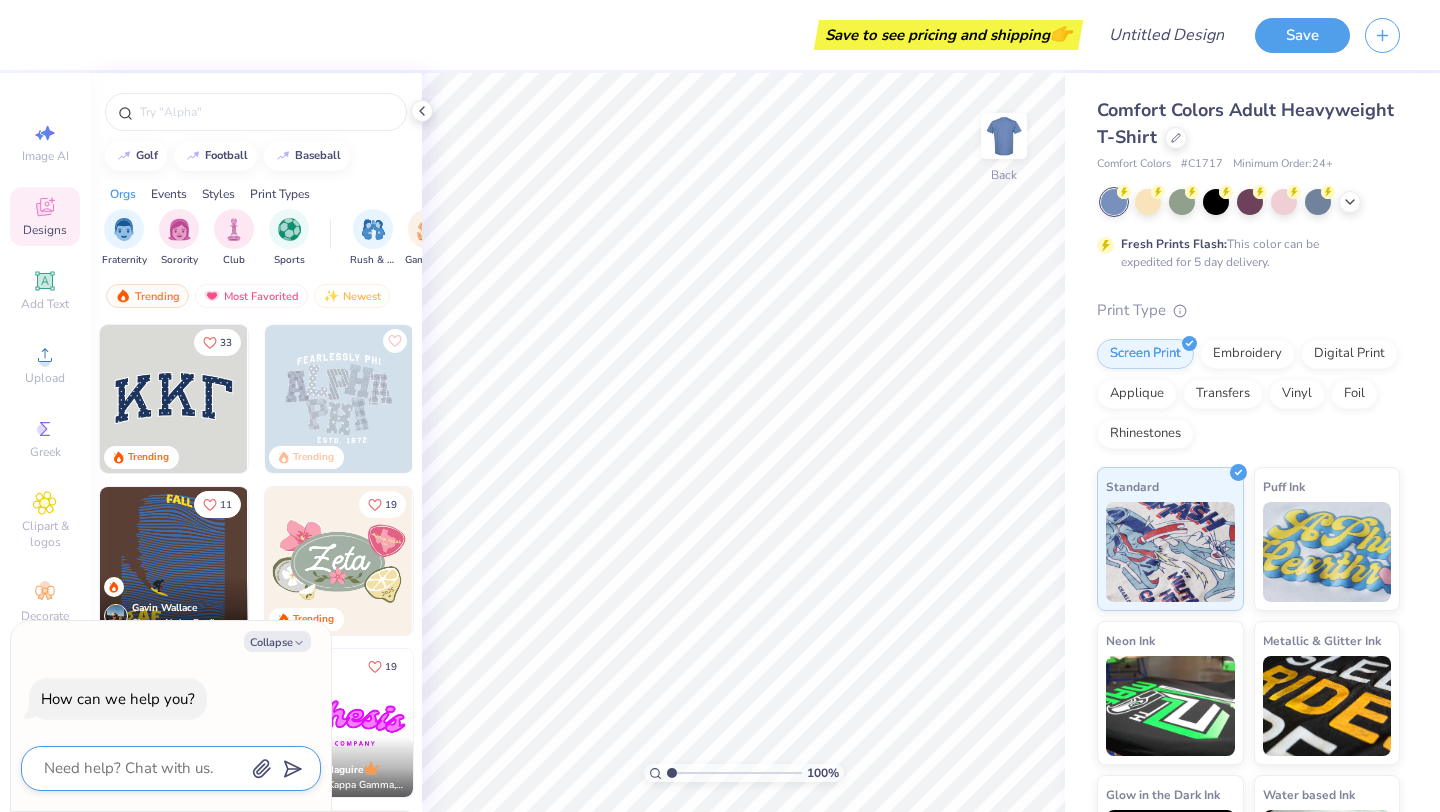type on "w" 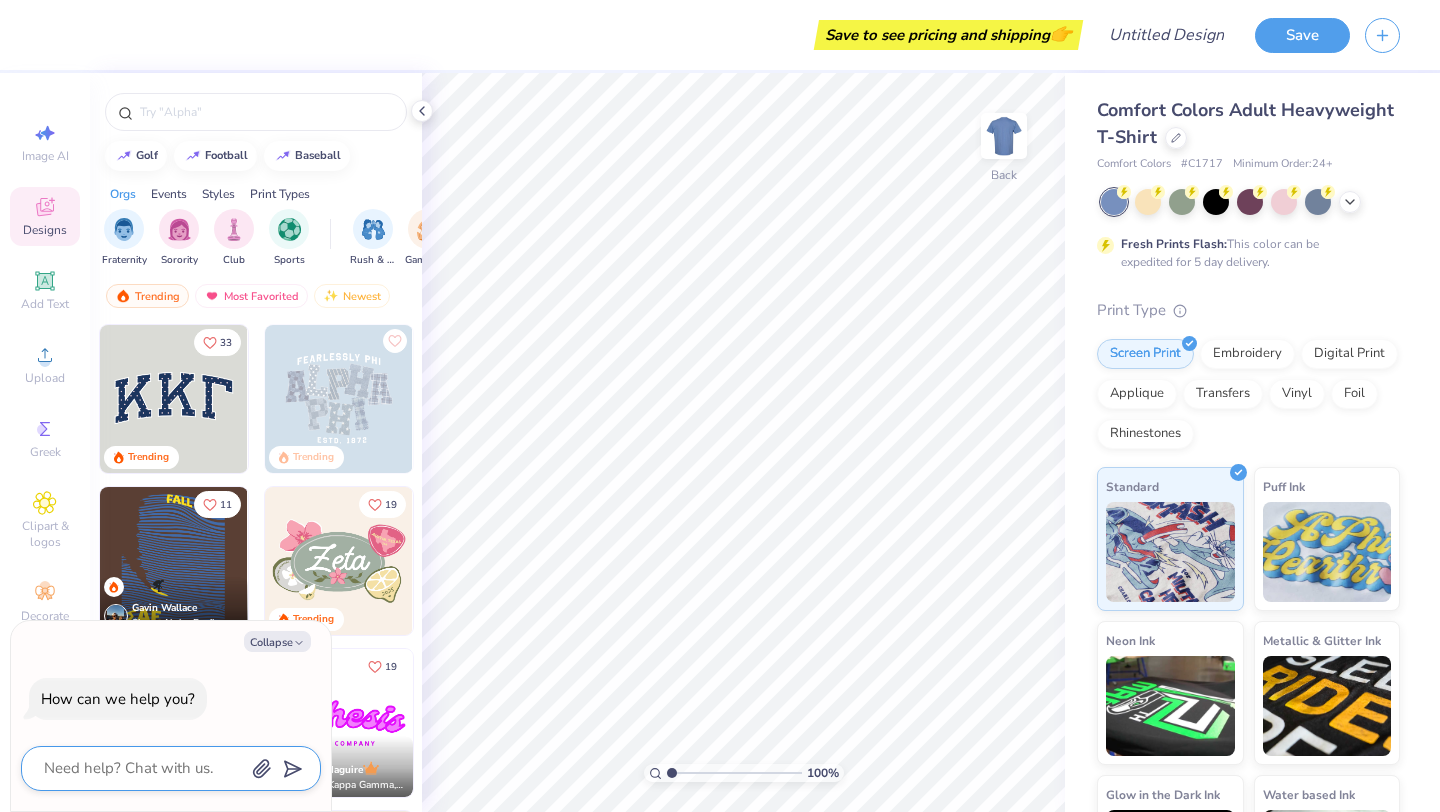 type on "x" 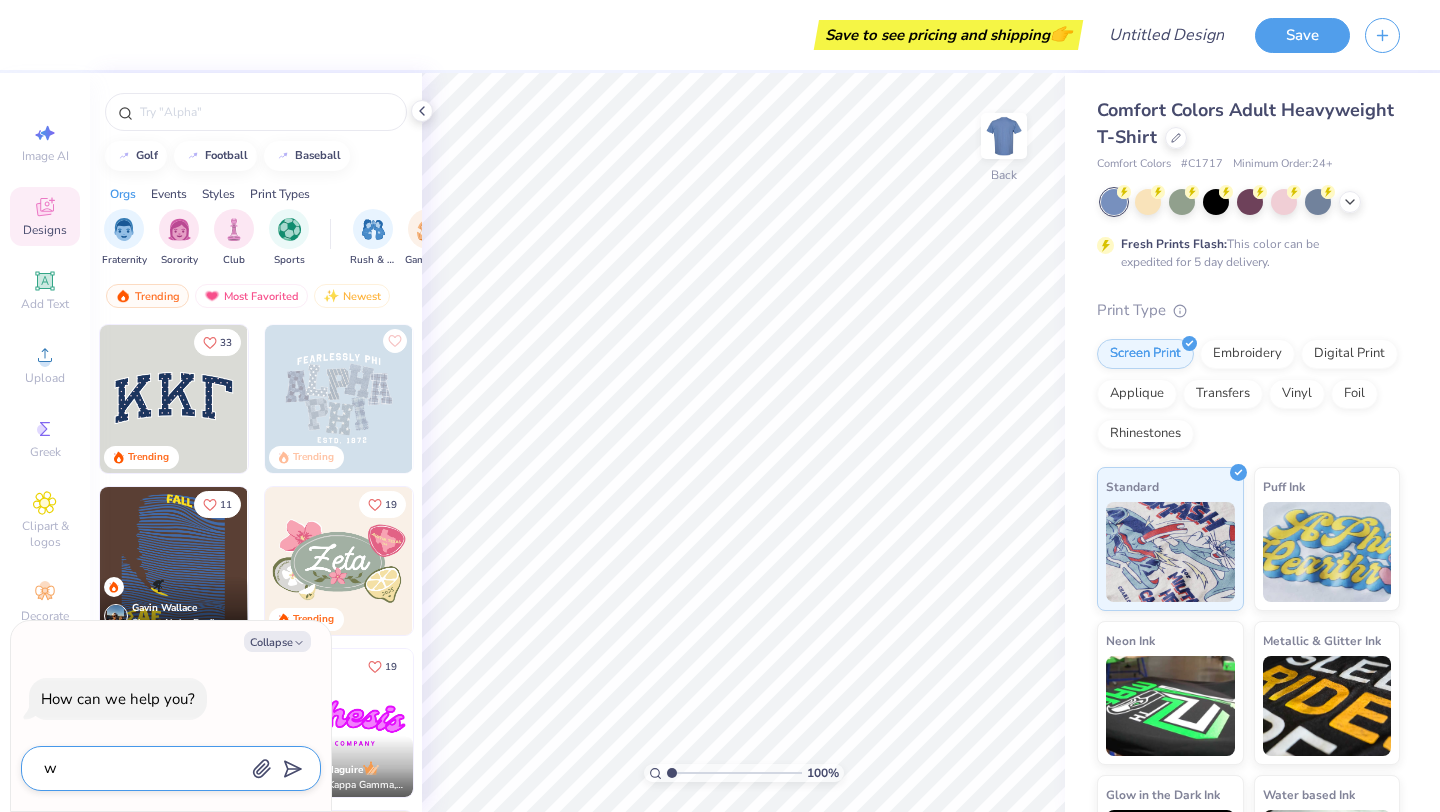 type on "wh" 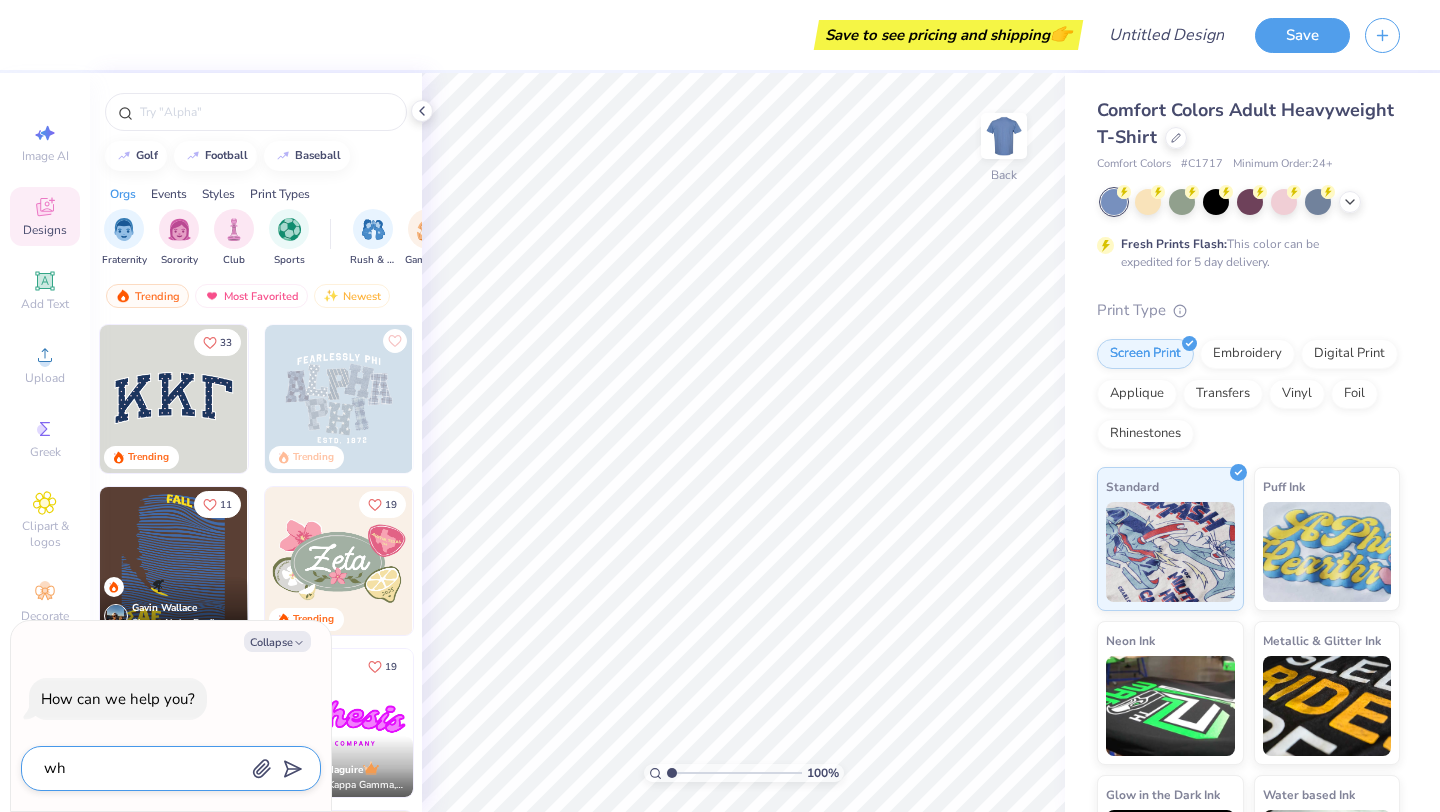 type on "x" 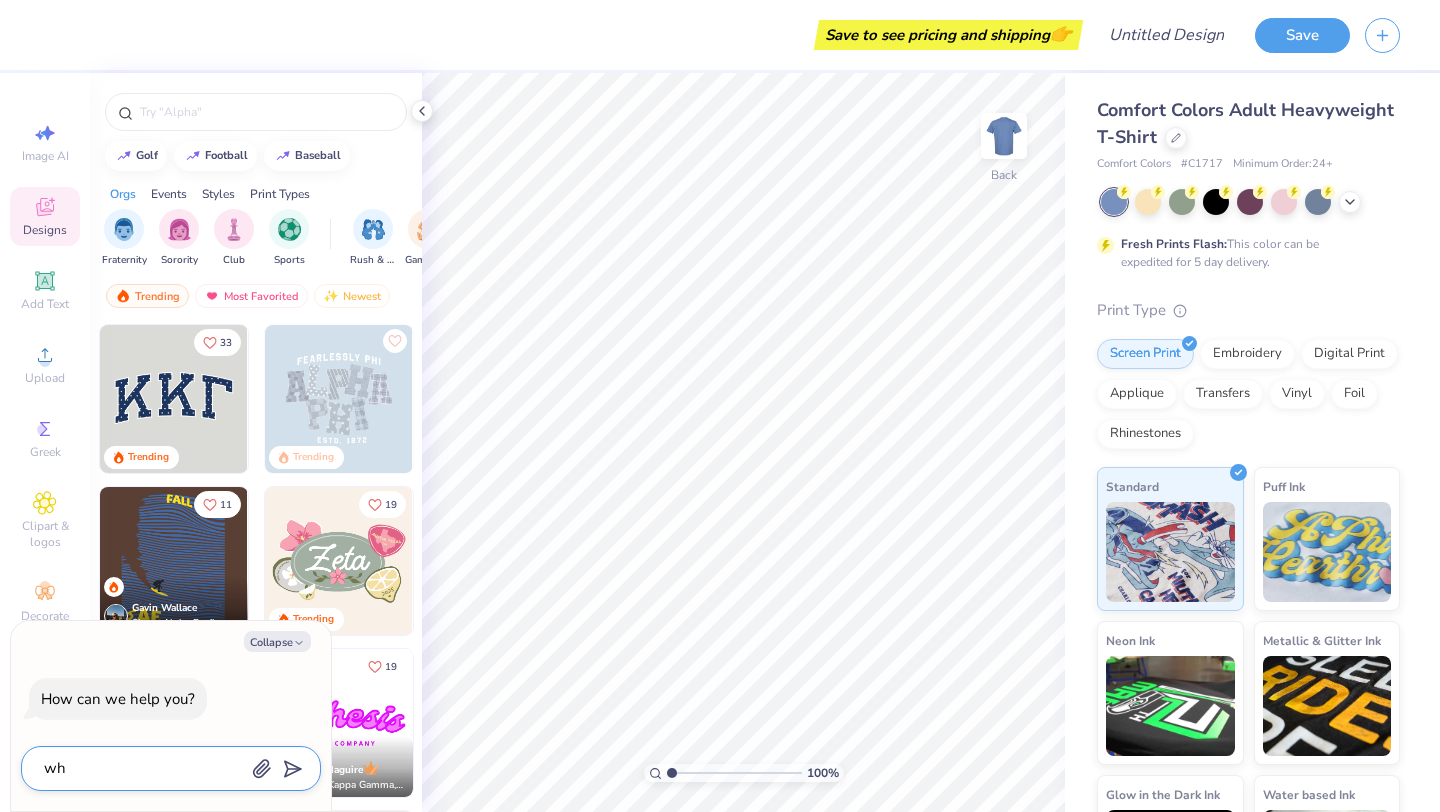 type on "whe" 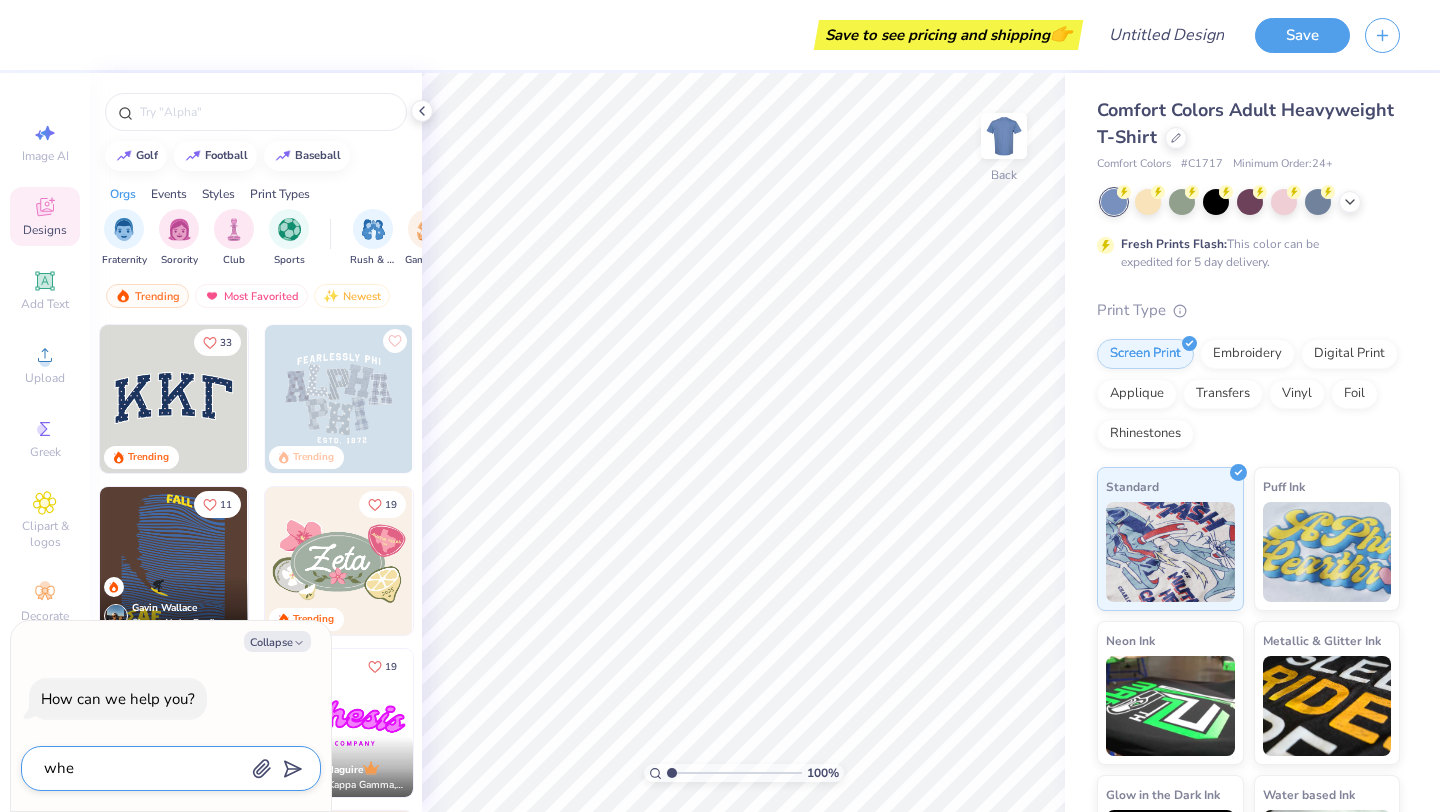 type on "x" 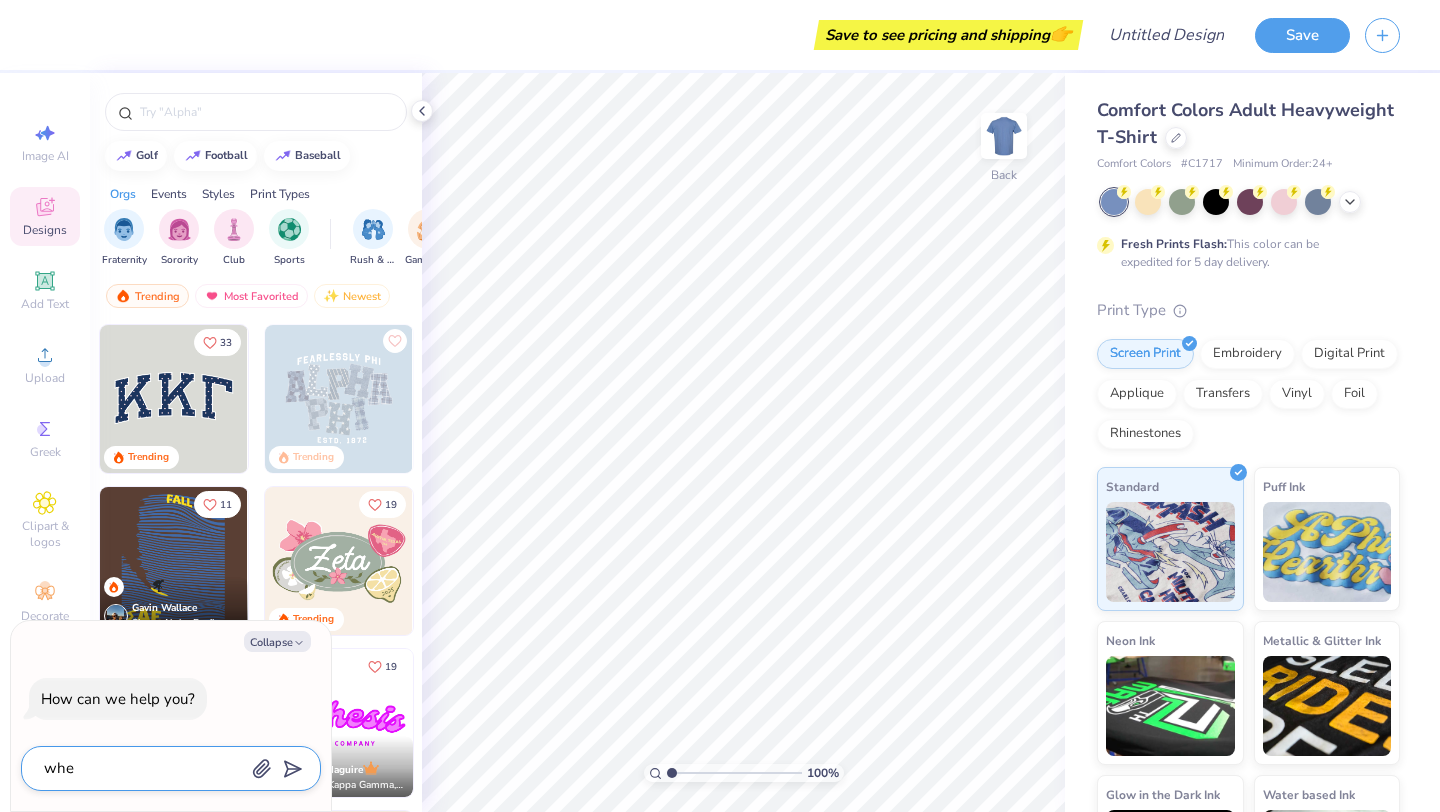 type on "wher" 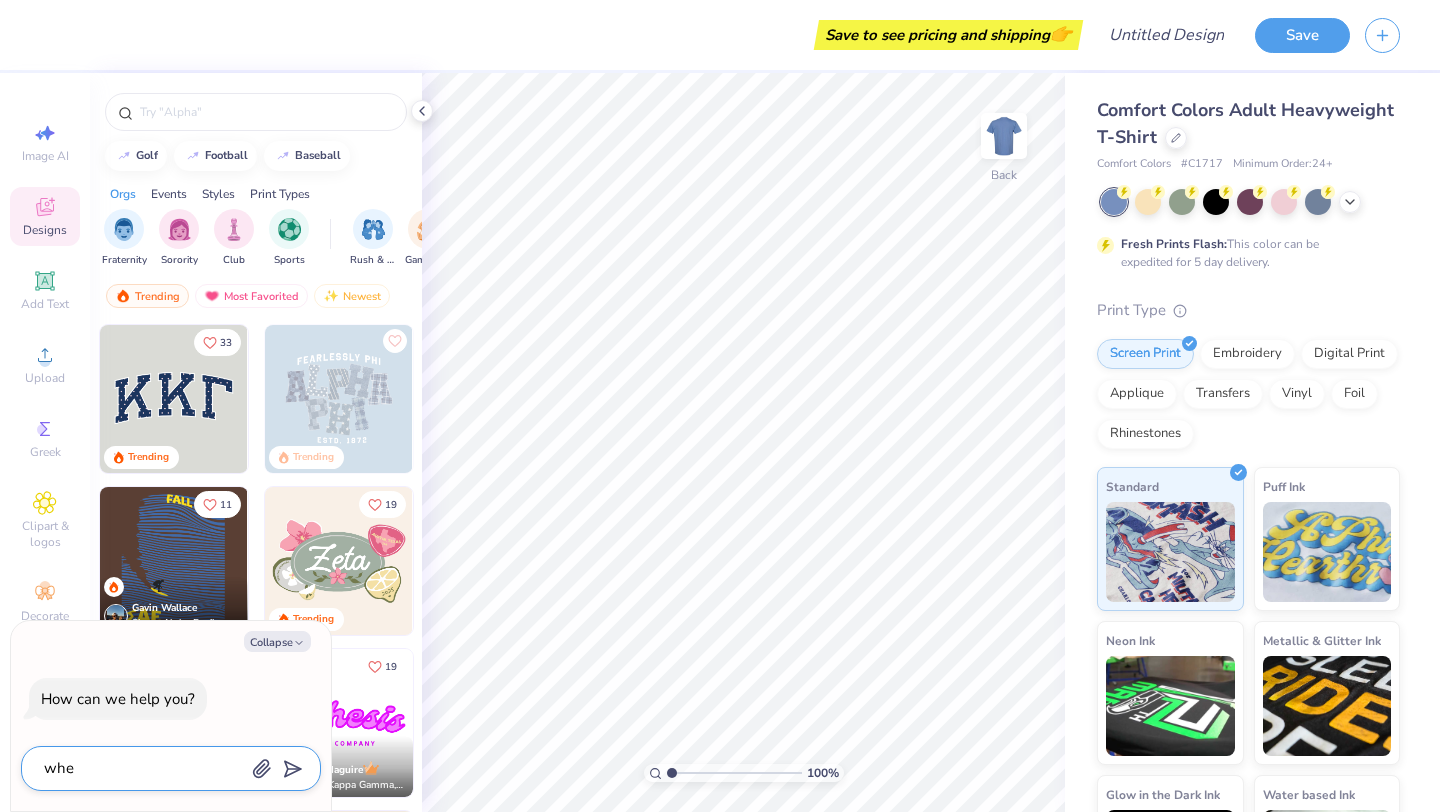 type on "x" 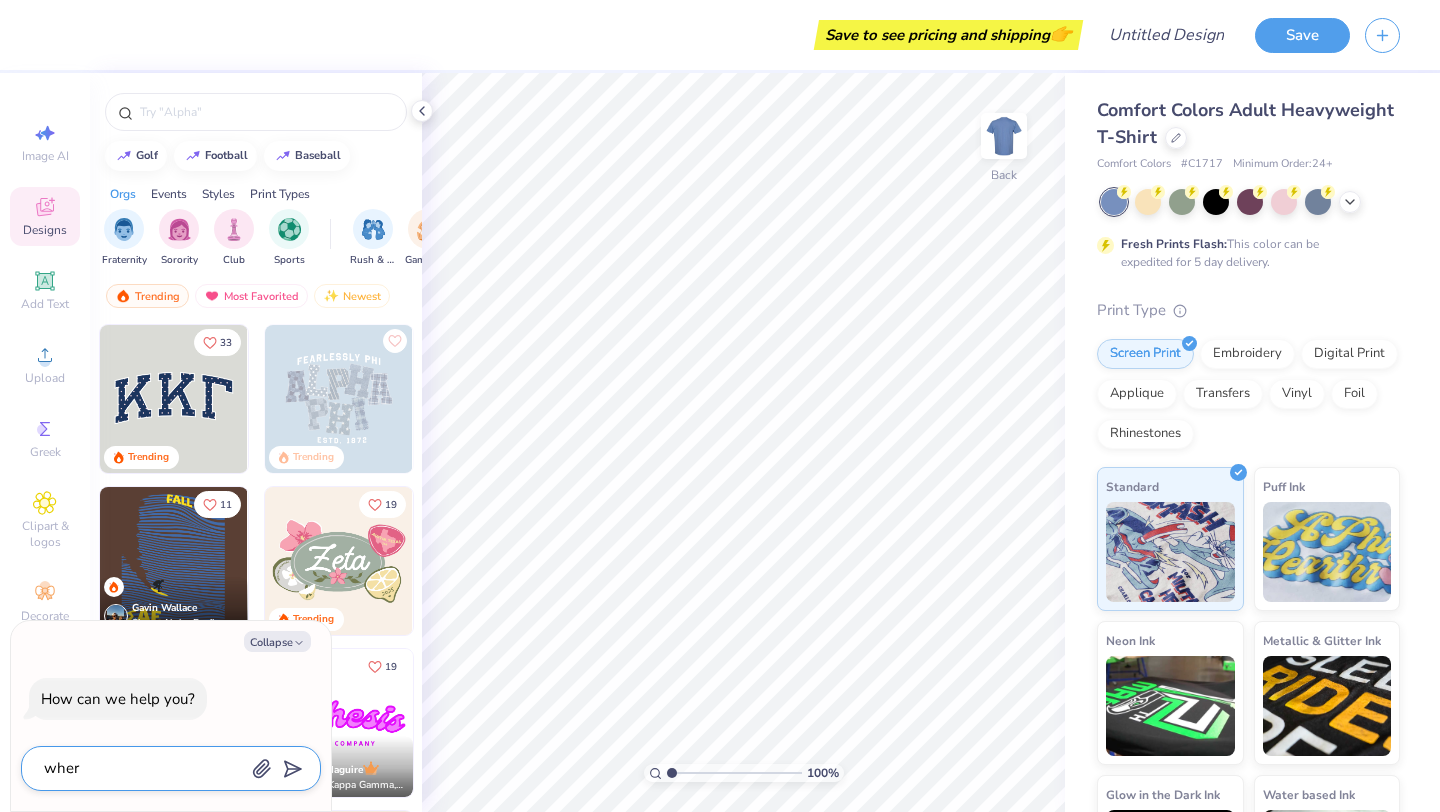 type on "where" 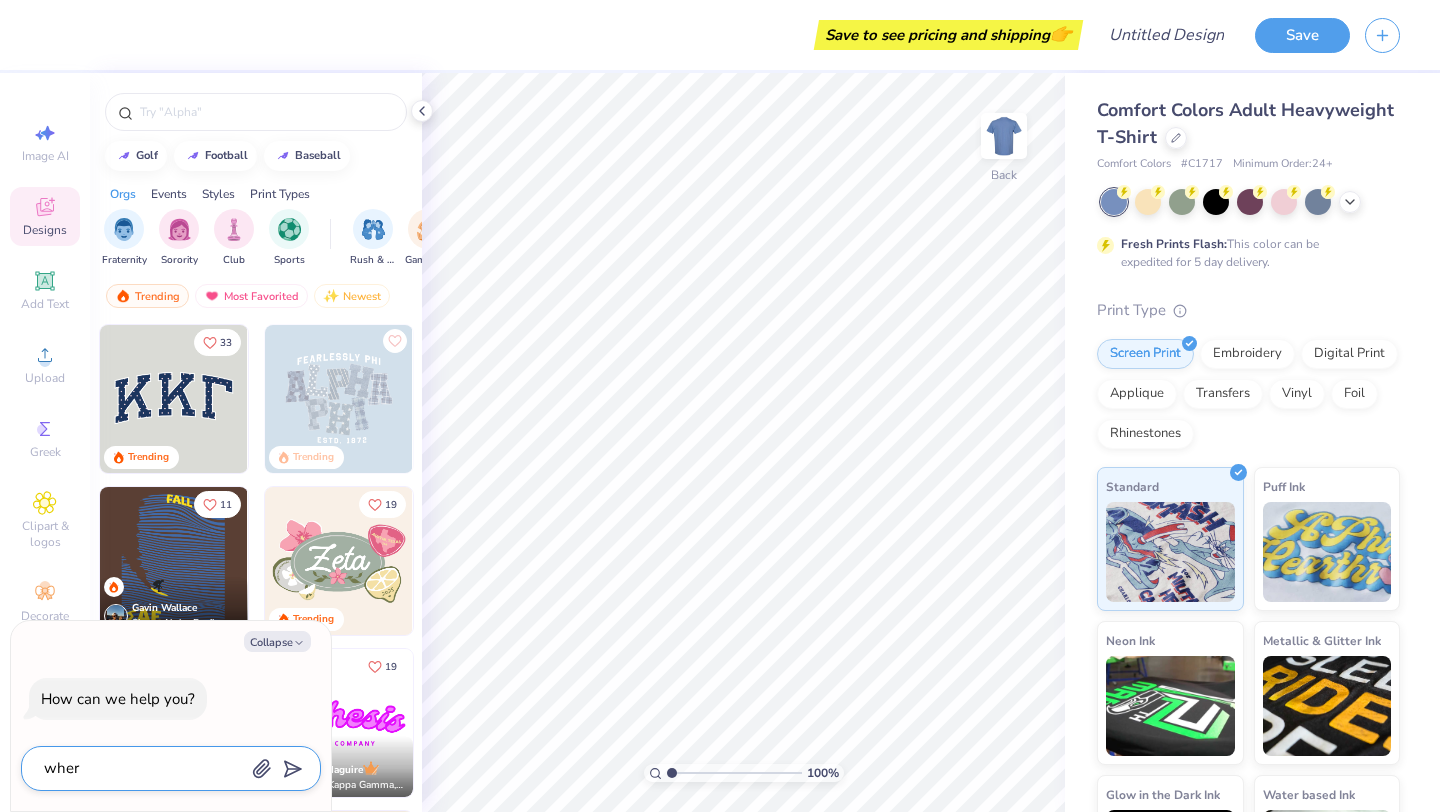 type on "x" 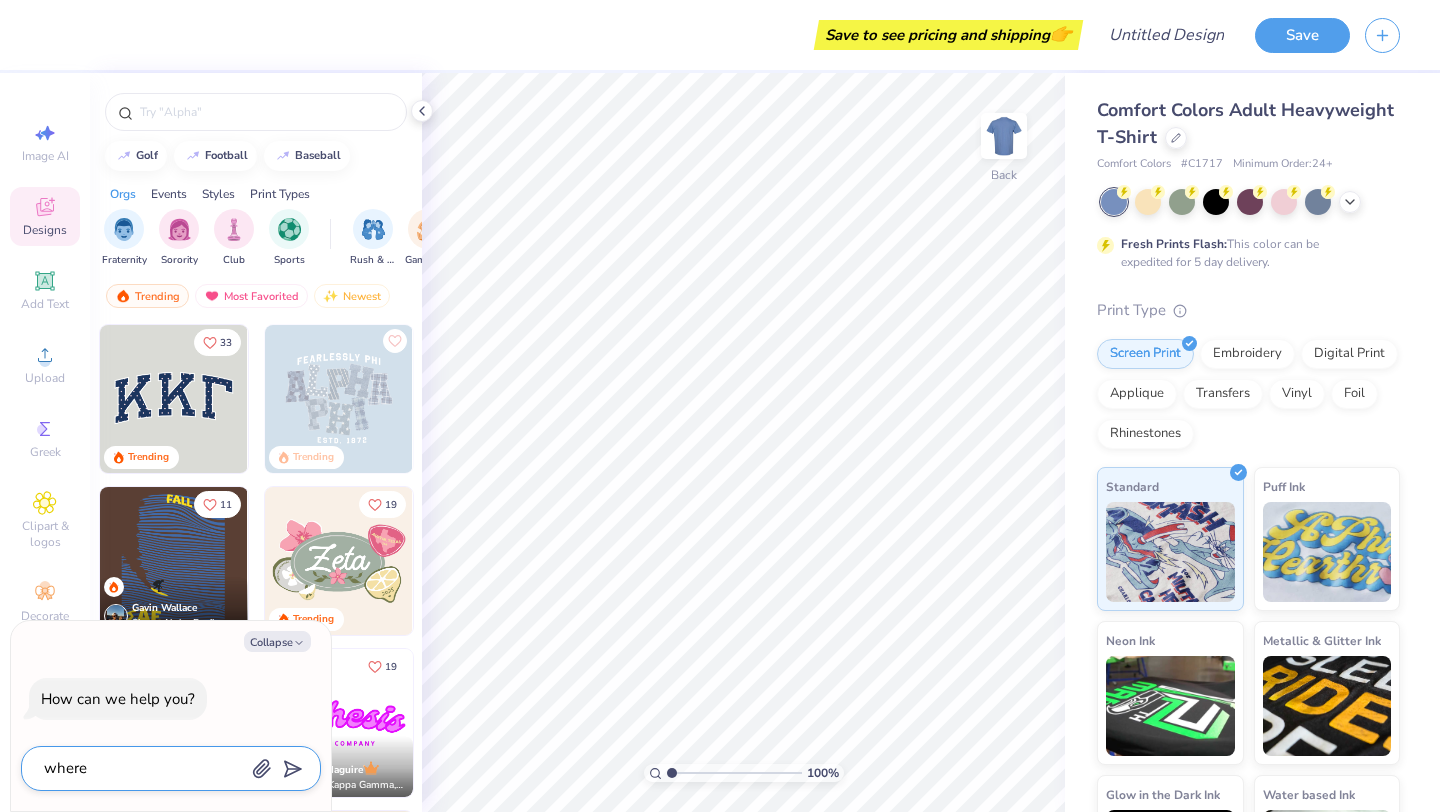 type on "where" 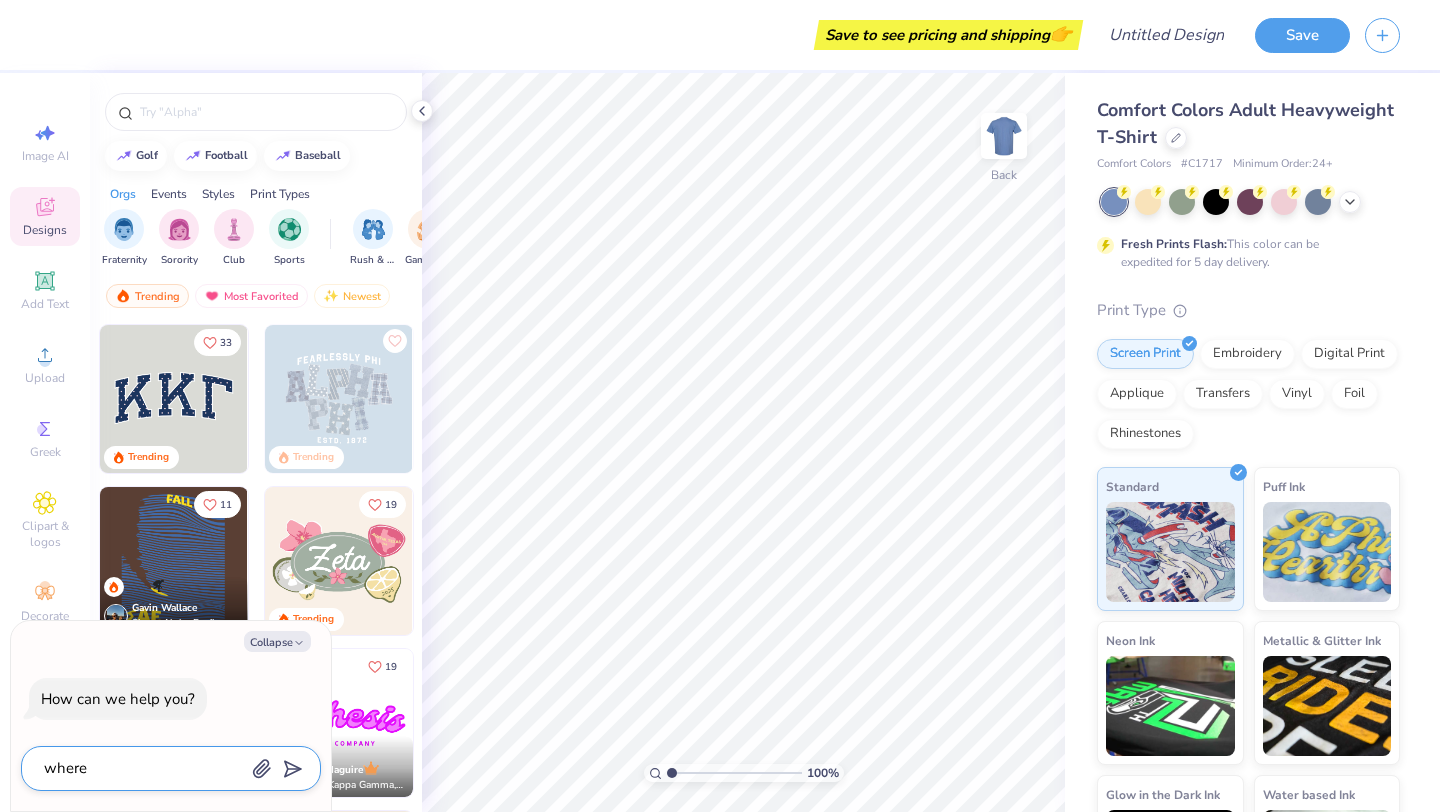 type on "x" 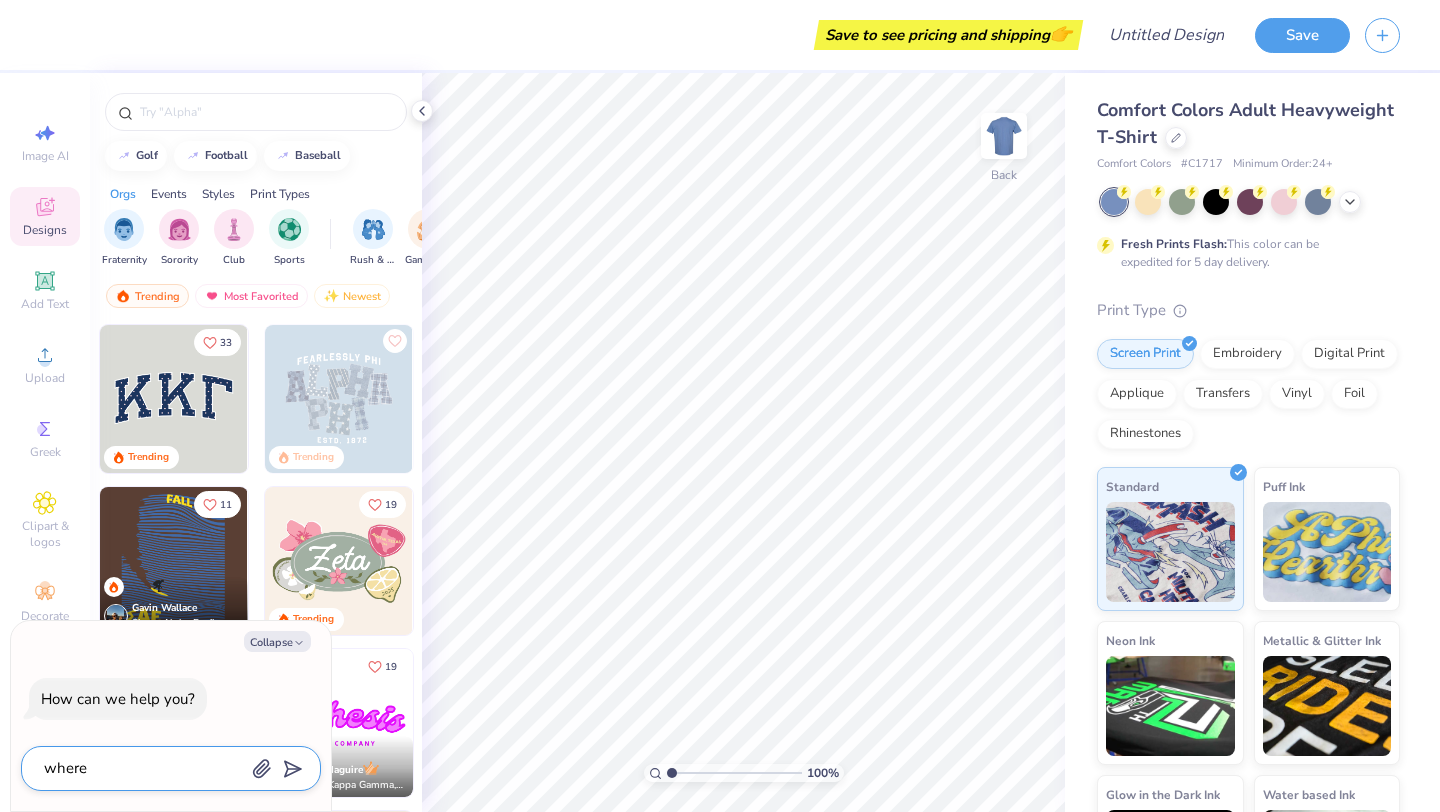 type on "where d" 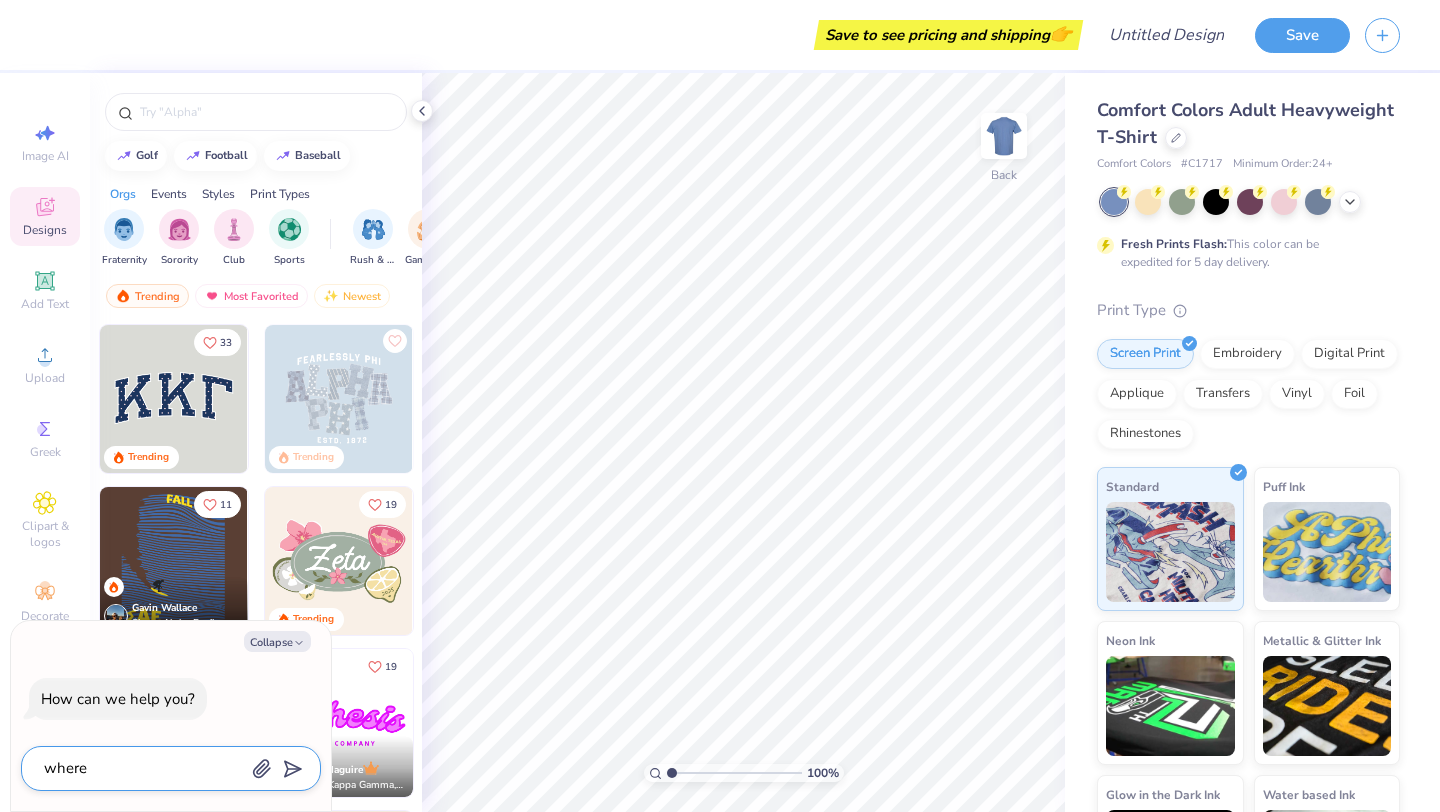 type on "x" 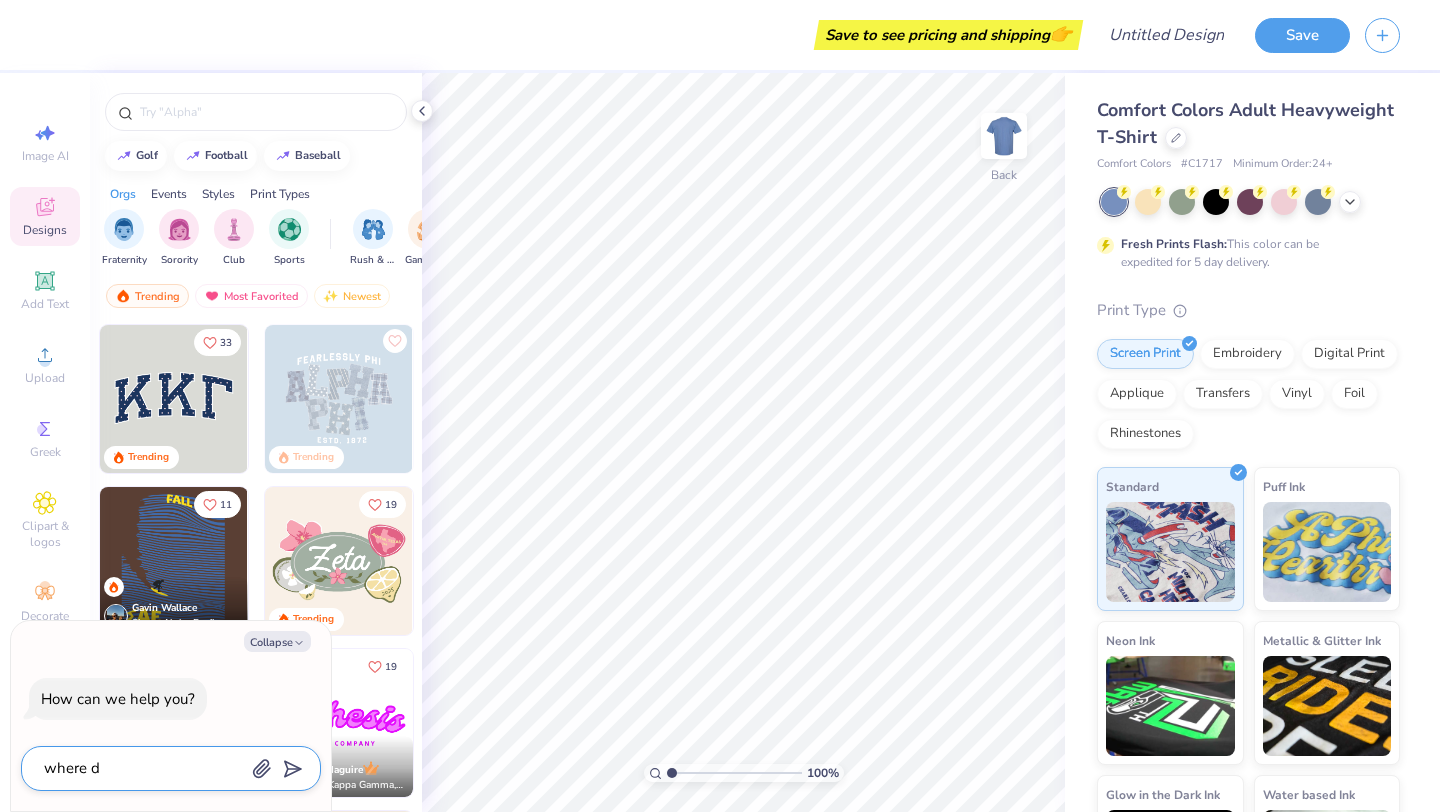 type on "where do" 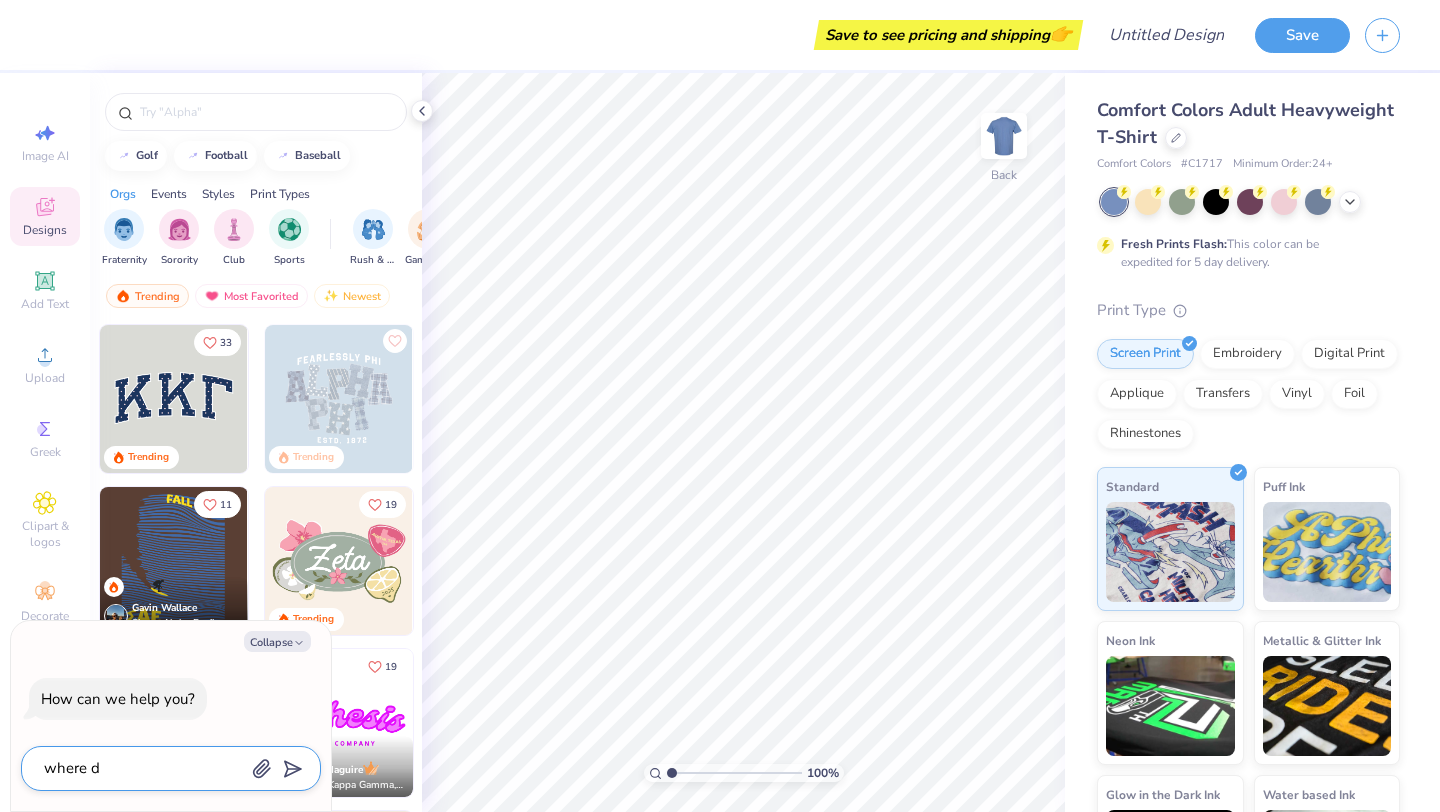 type on "x" 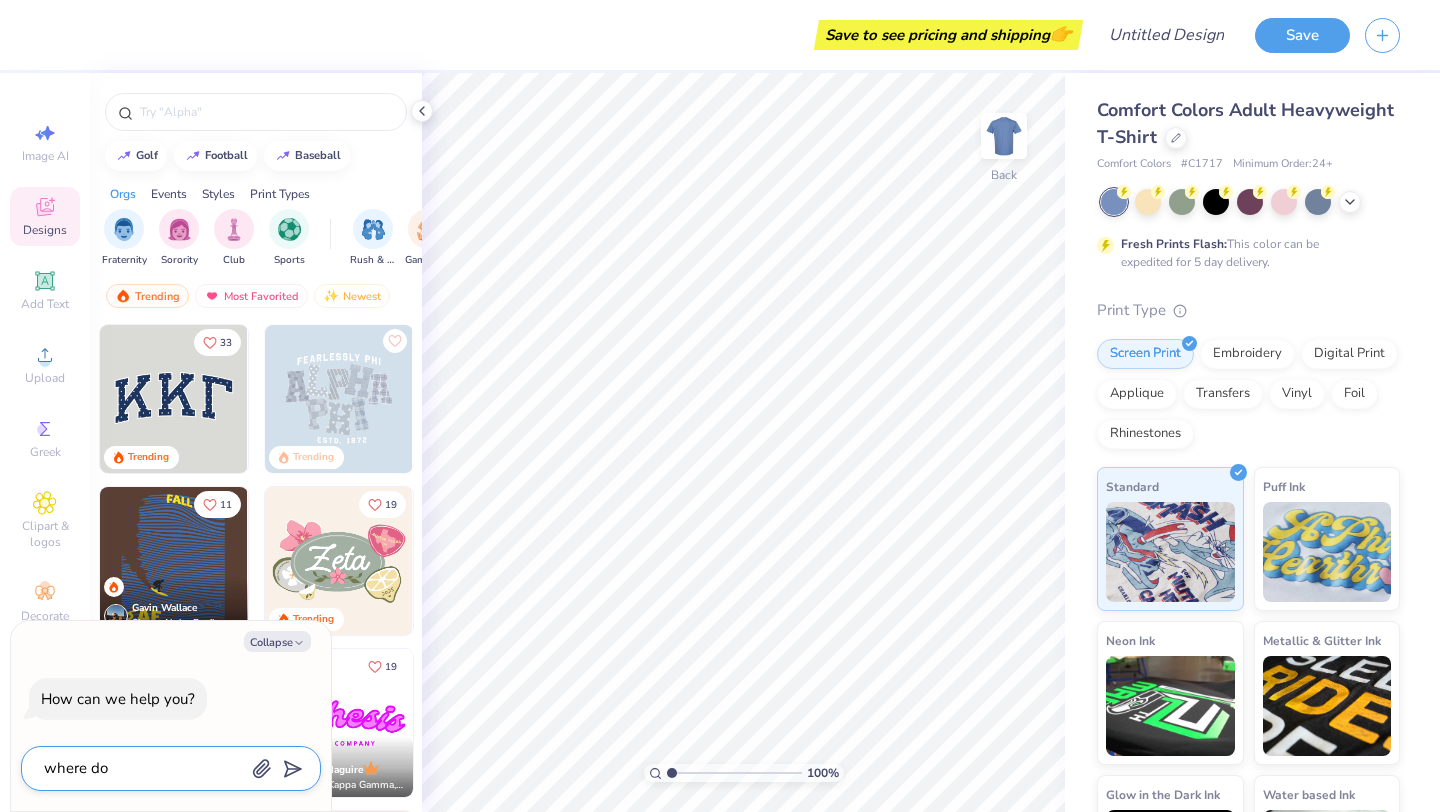 type on "where do" 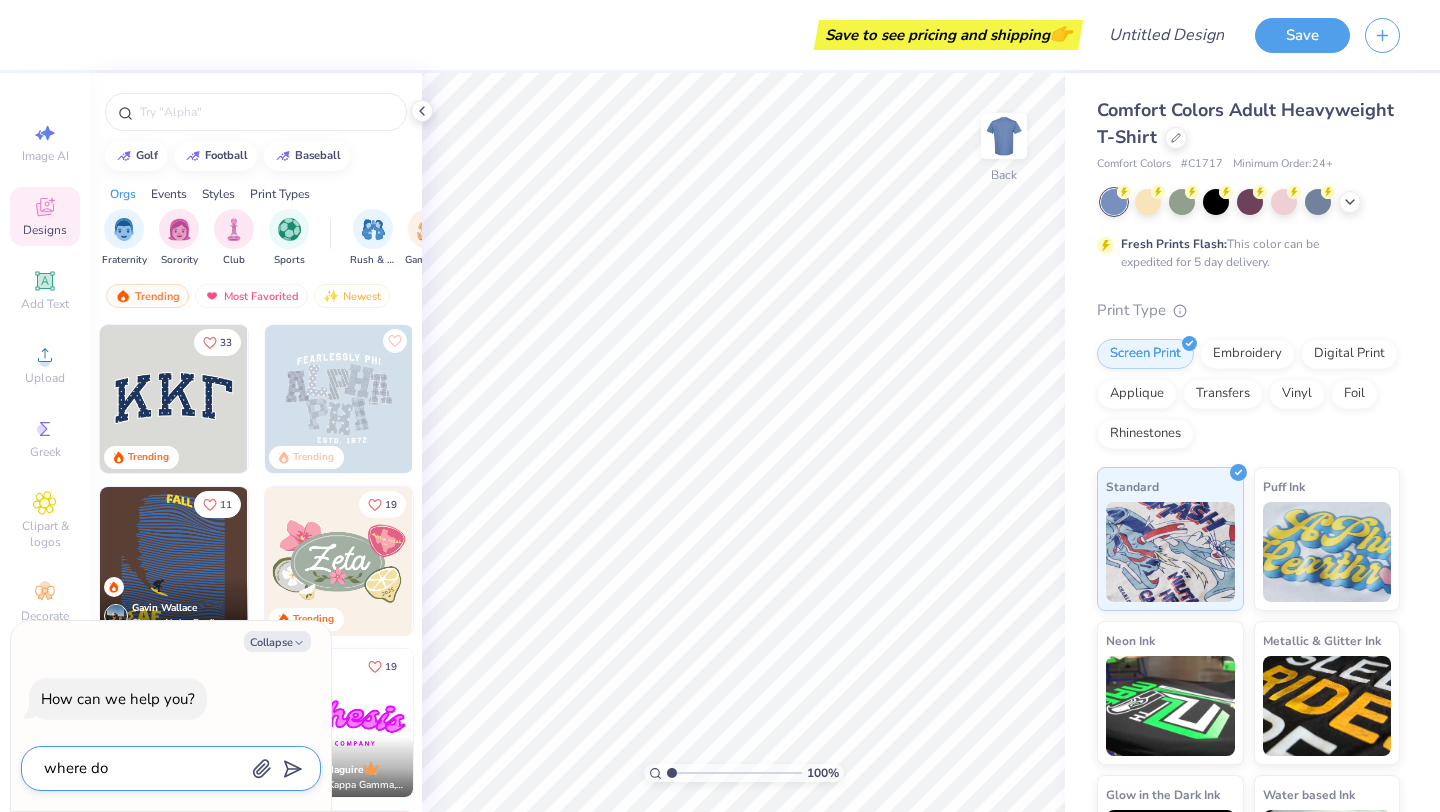 type on "x" 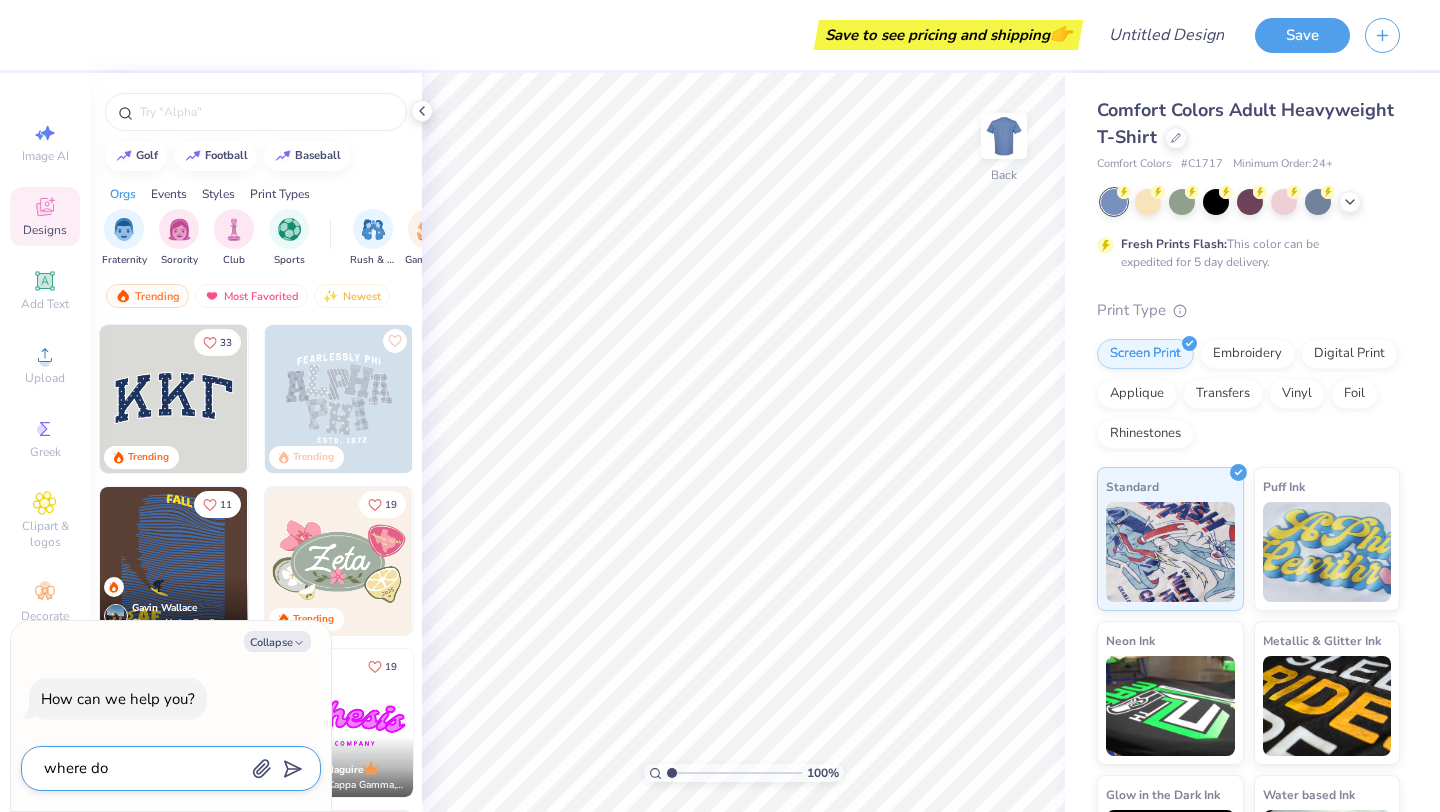 type on "where do i" 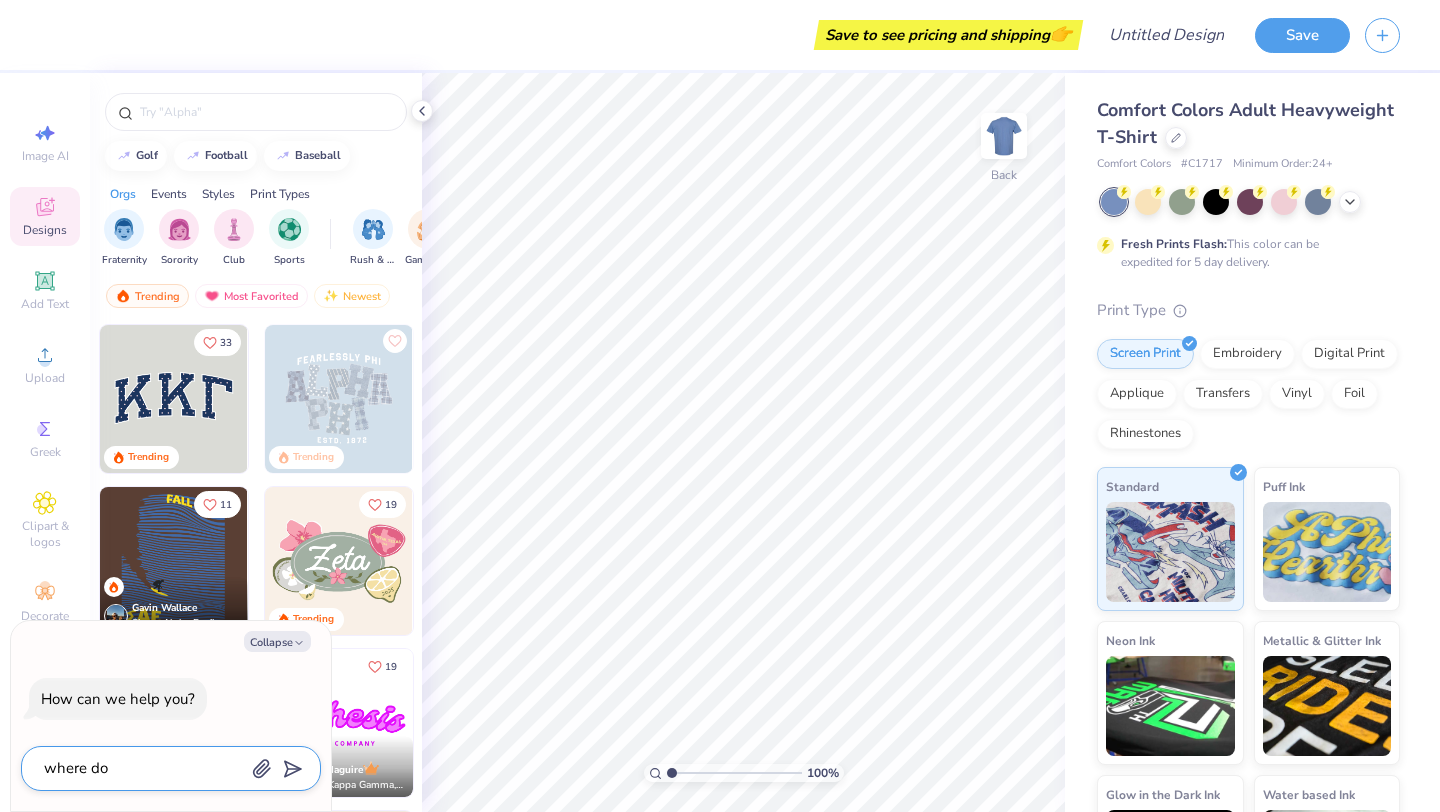 type on "x" 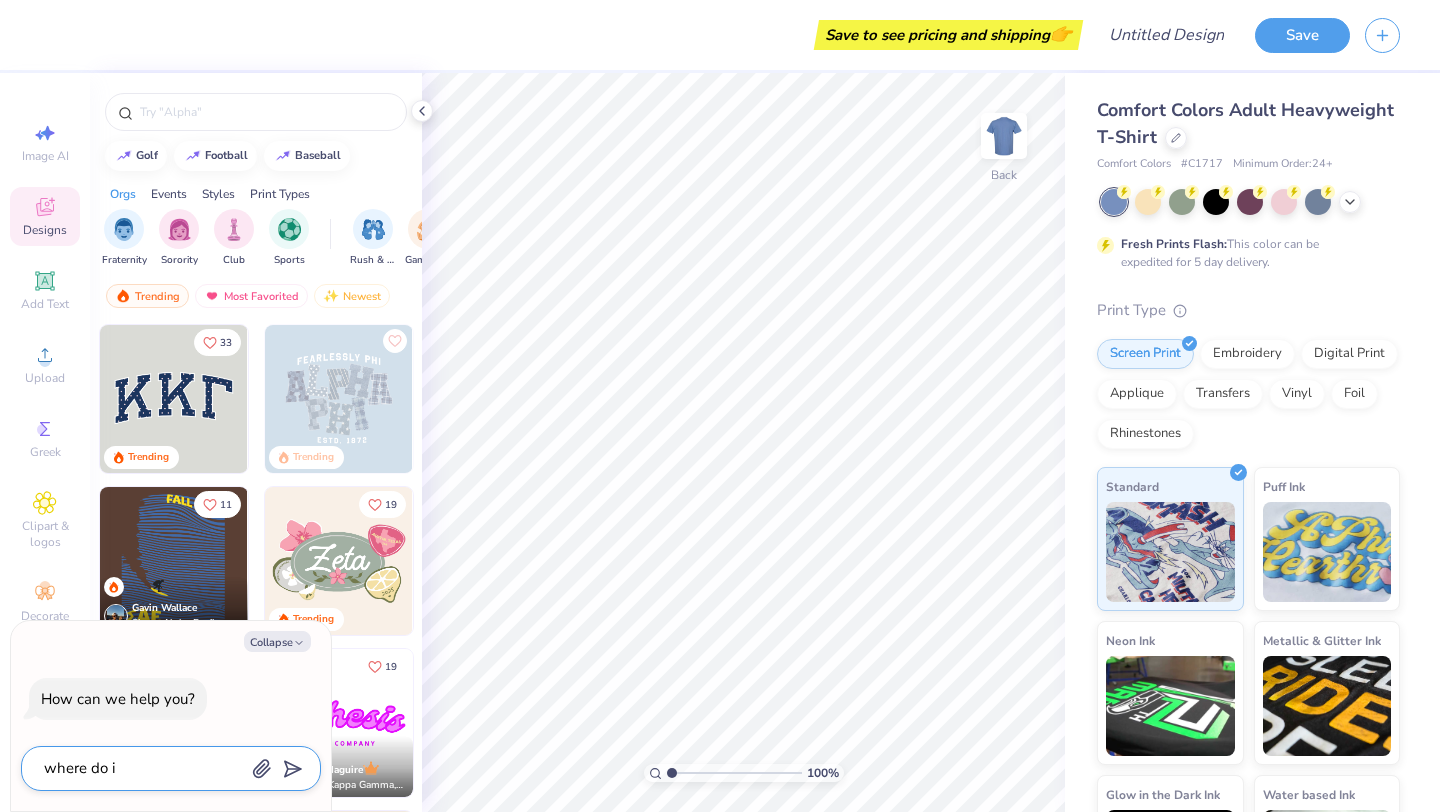 type on "where do I" 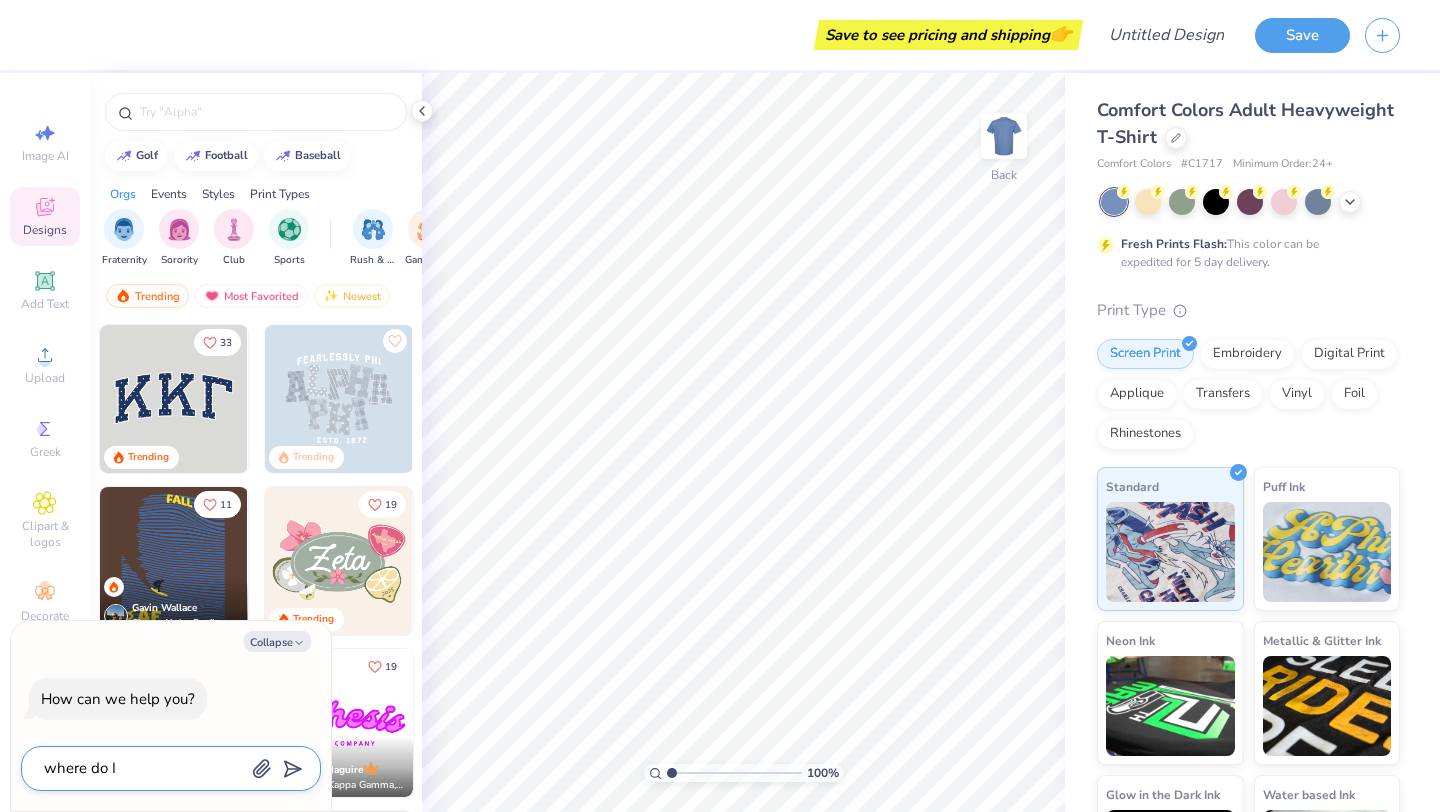 type on "x" 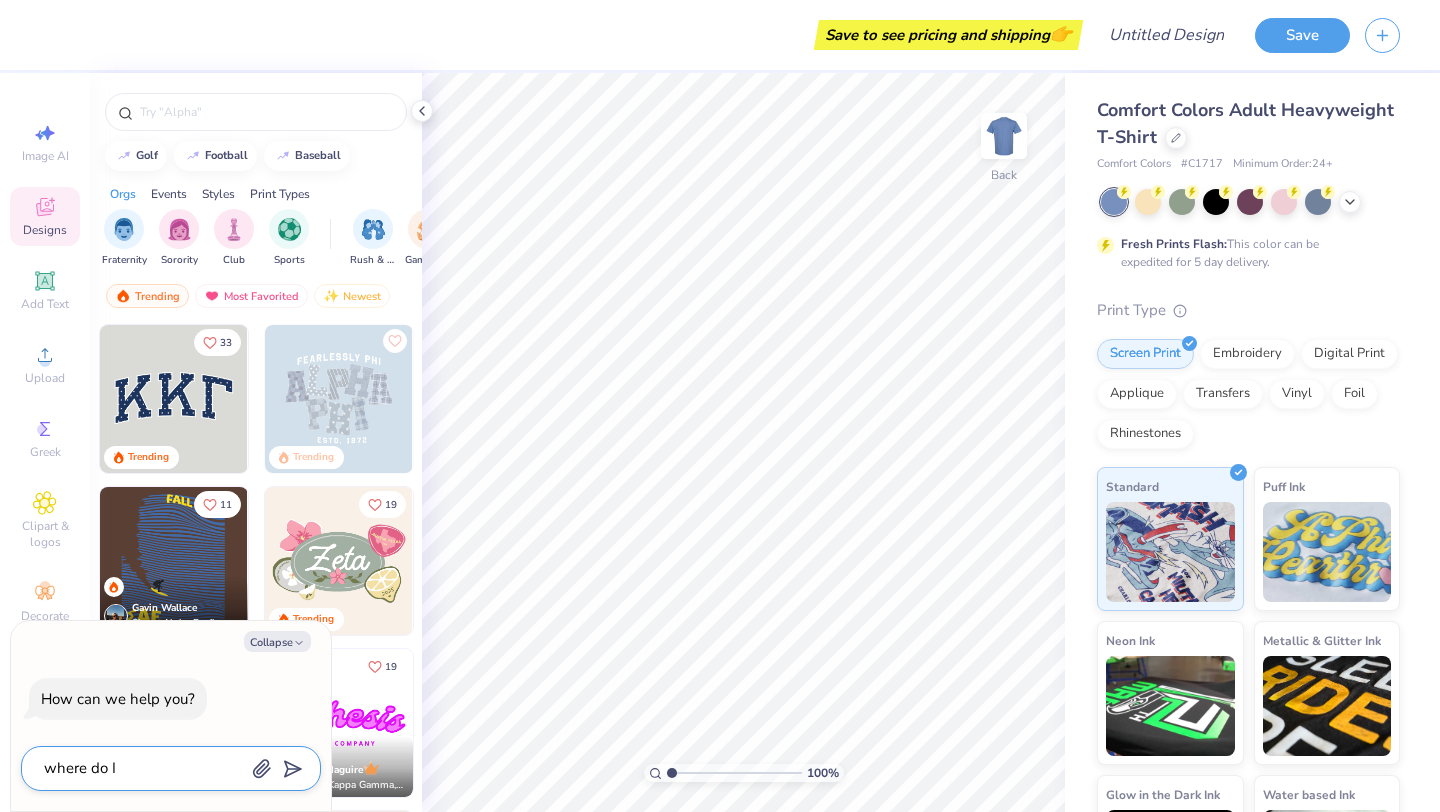 type on "where do I l" 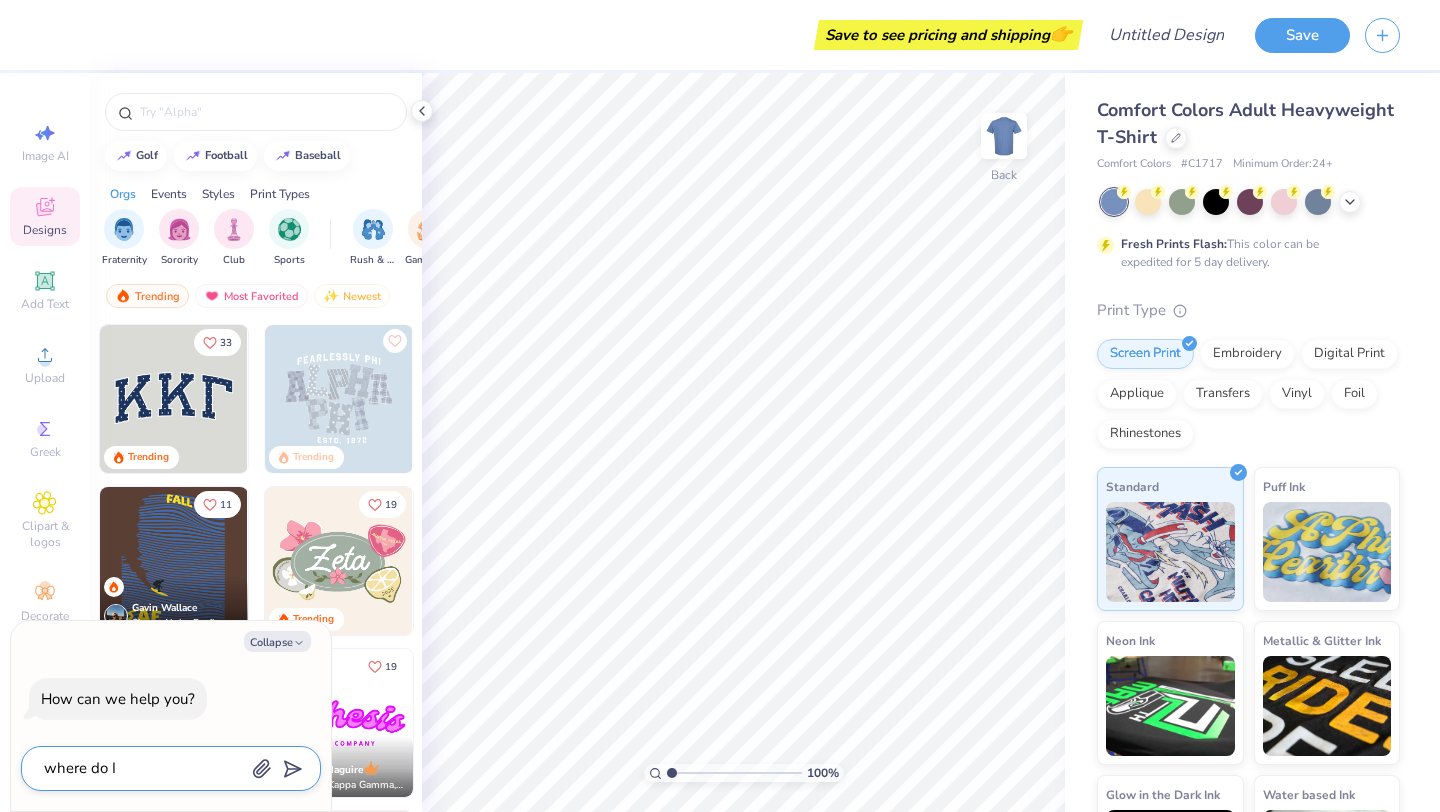 type on "x" 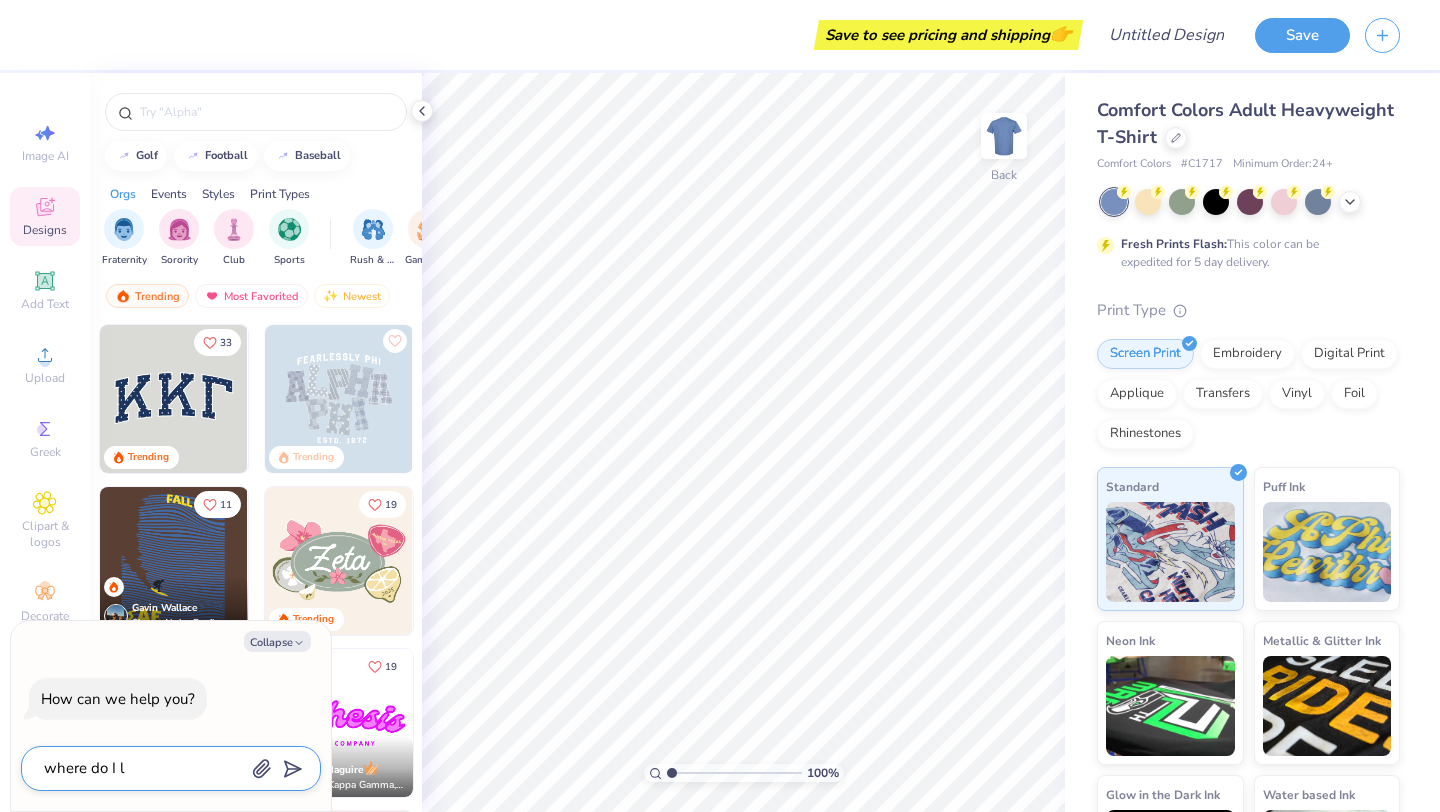 type on "where do I lo" 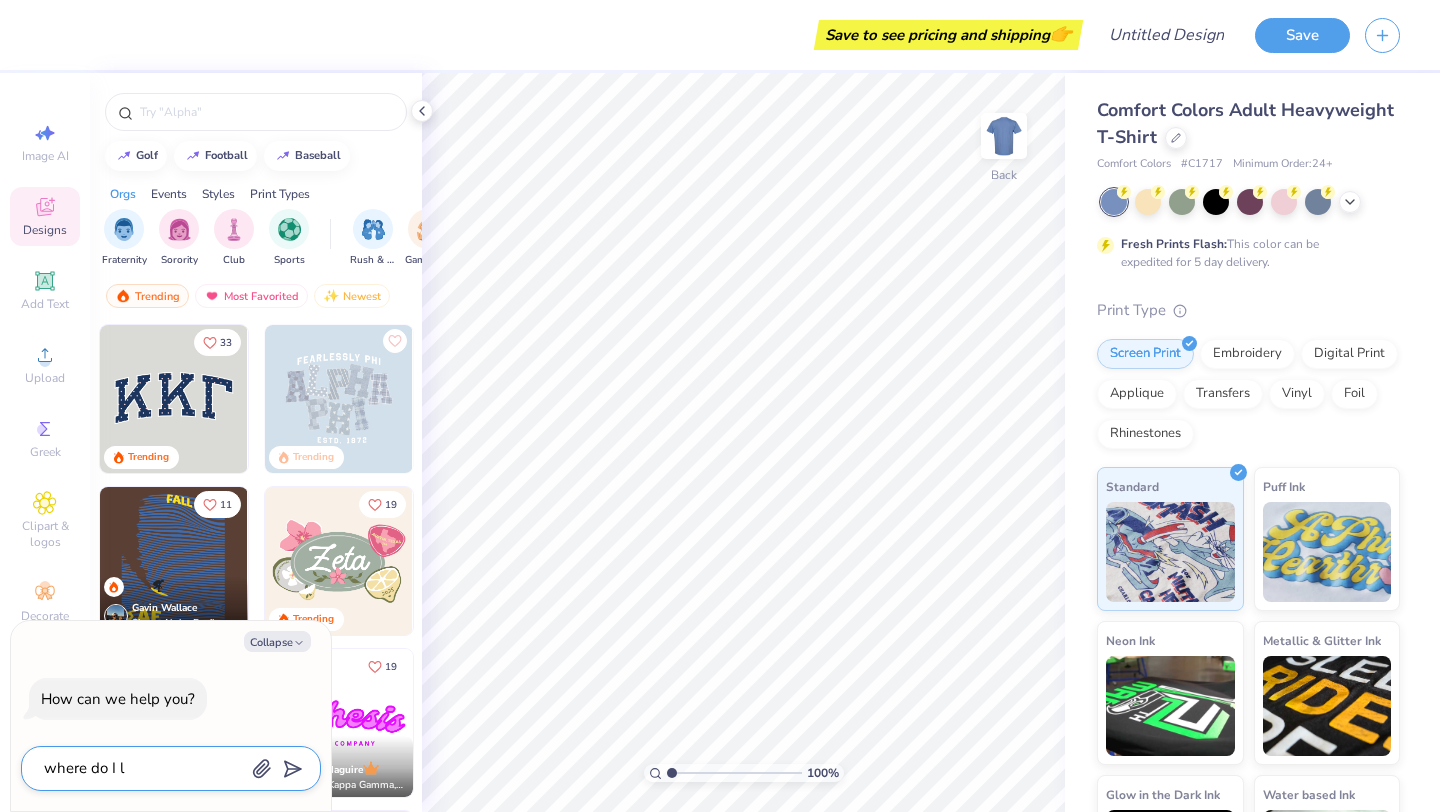 type on "x" 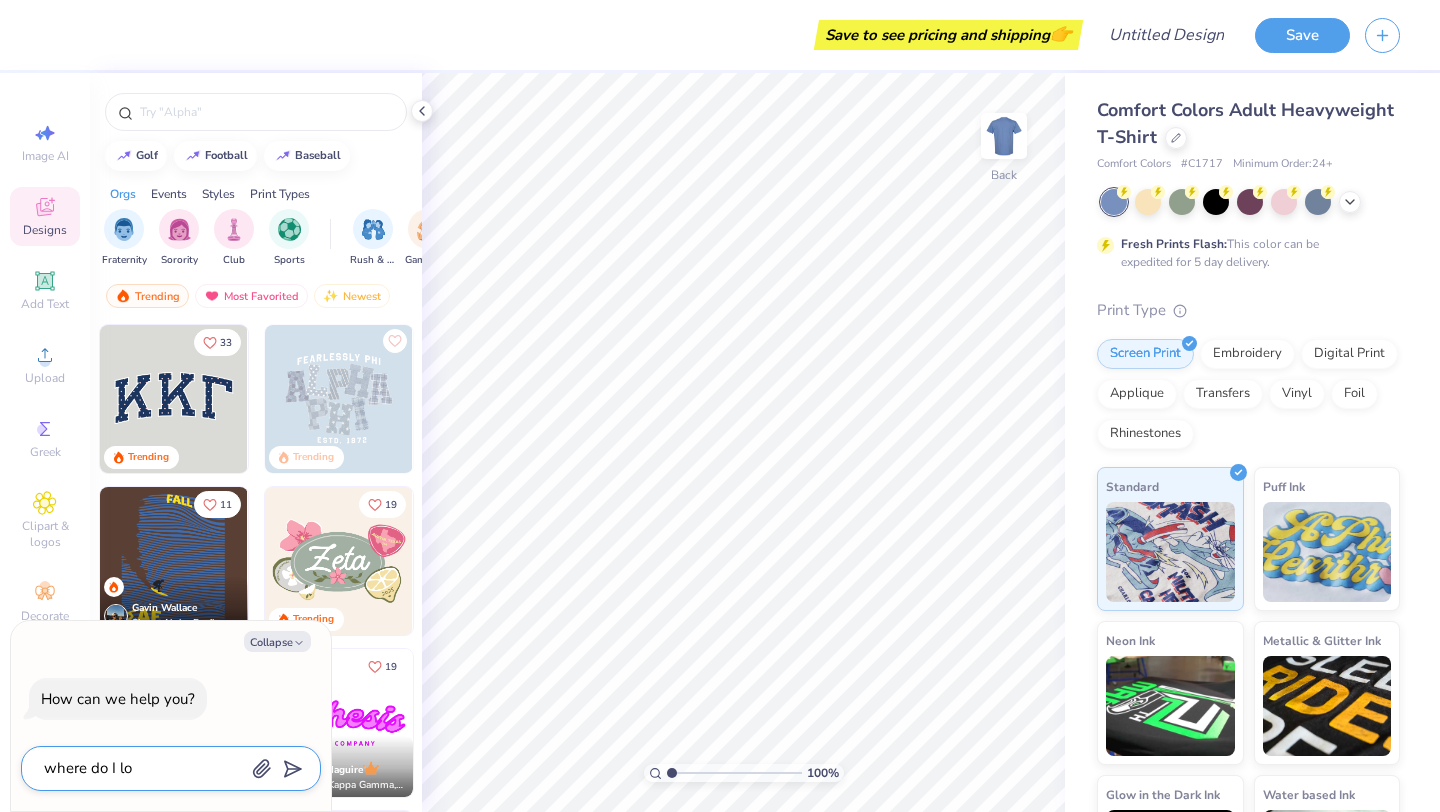 type on "where do I log" 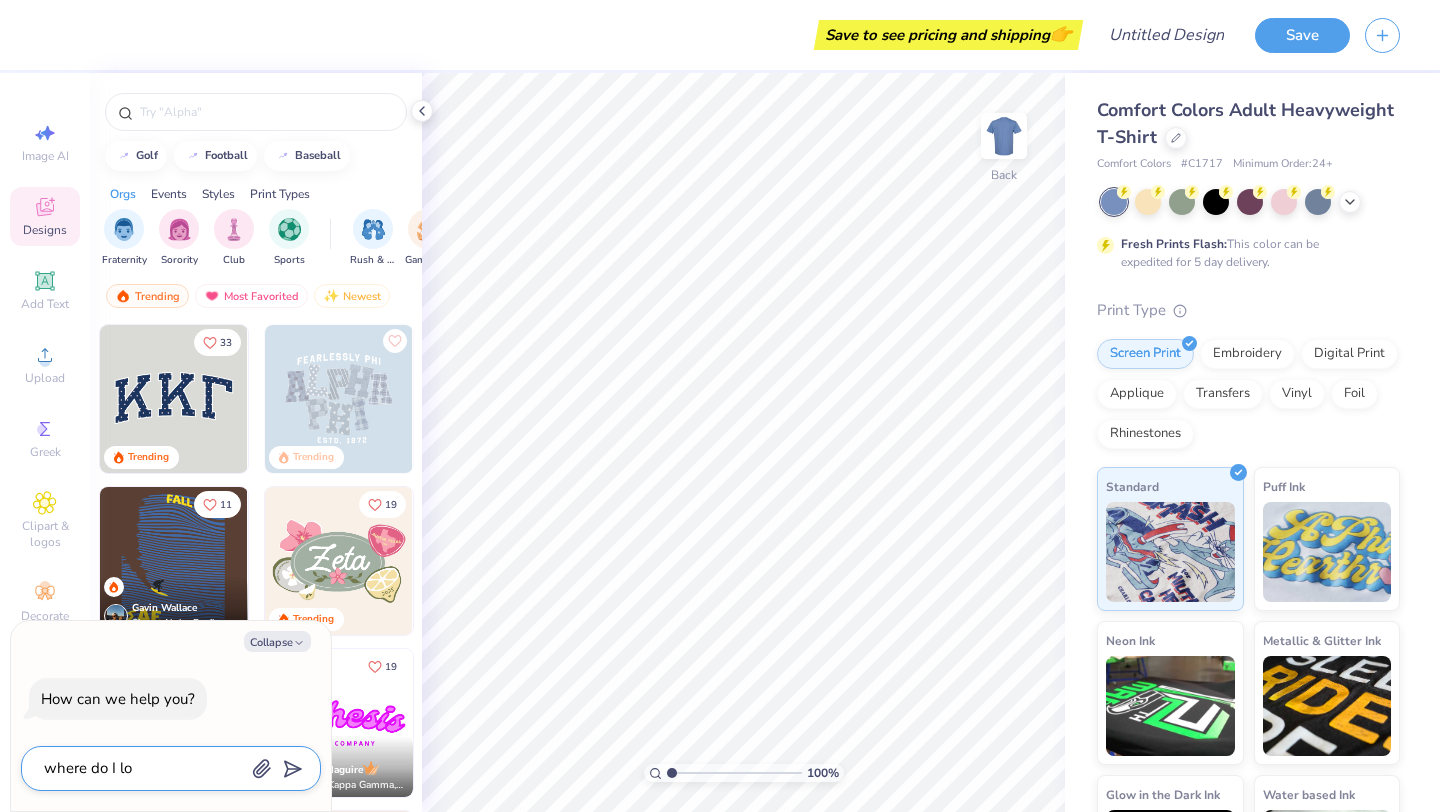 type on "x" 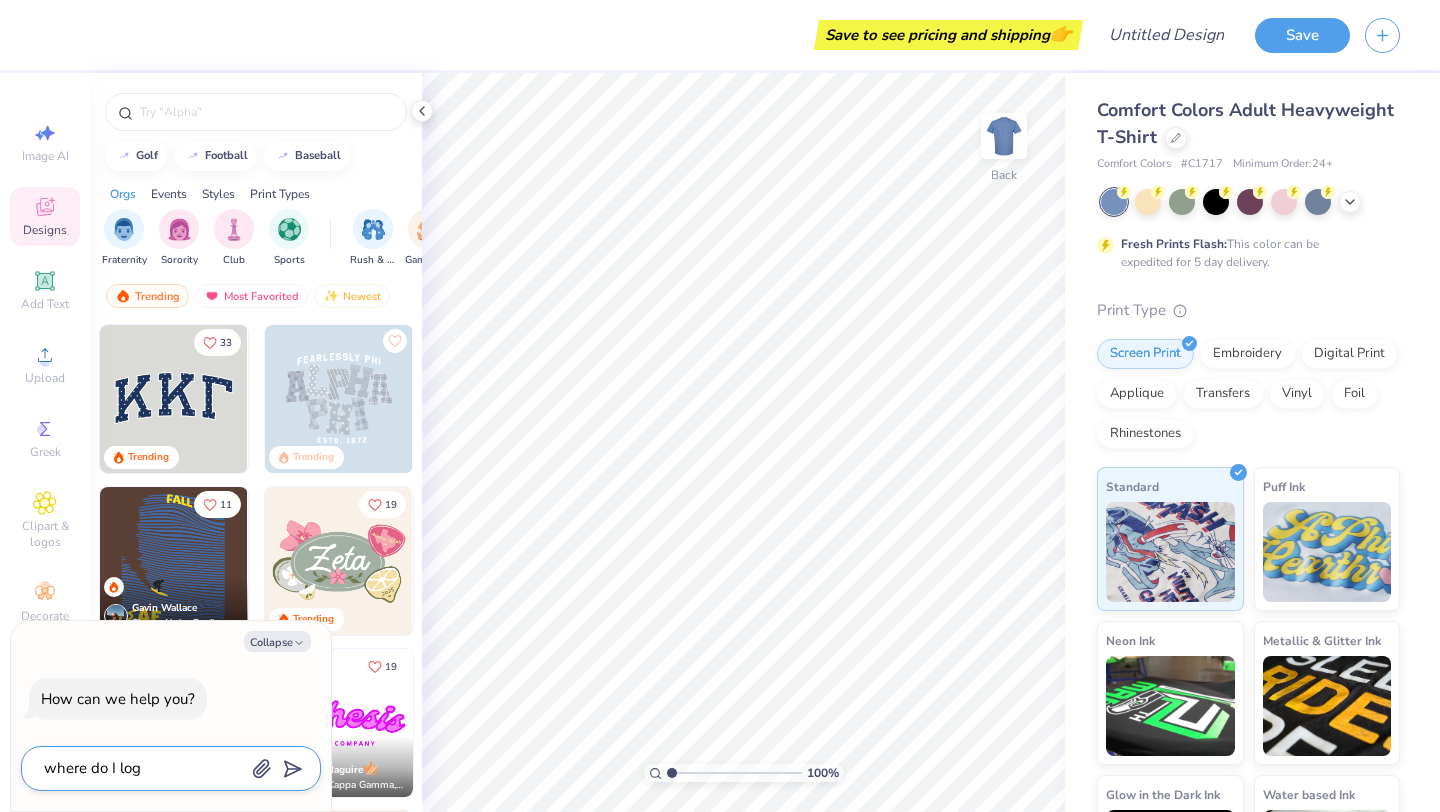 type on "where do I logi" 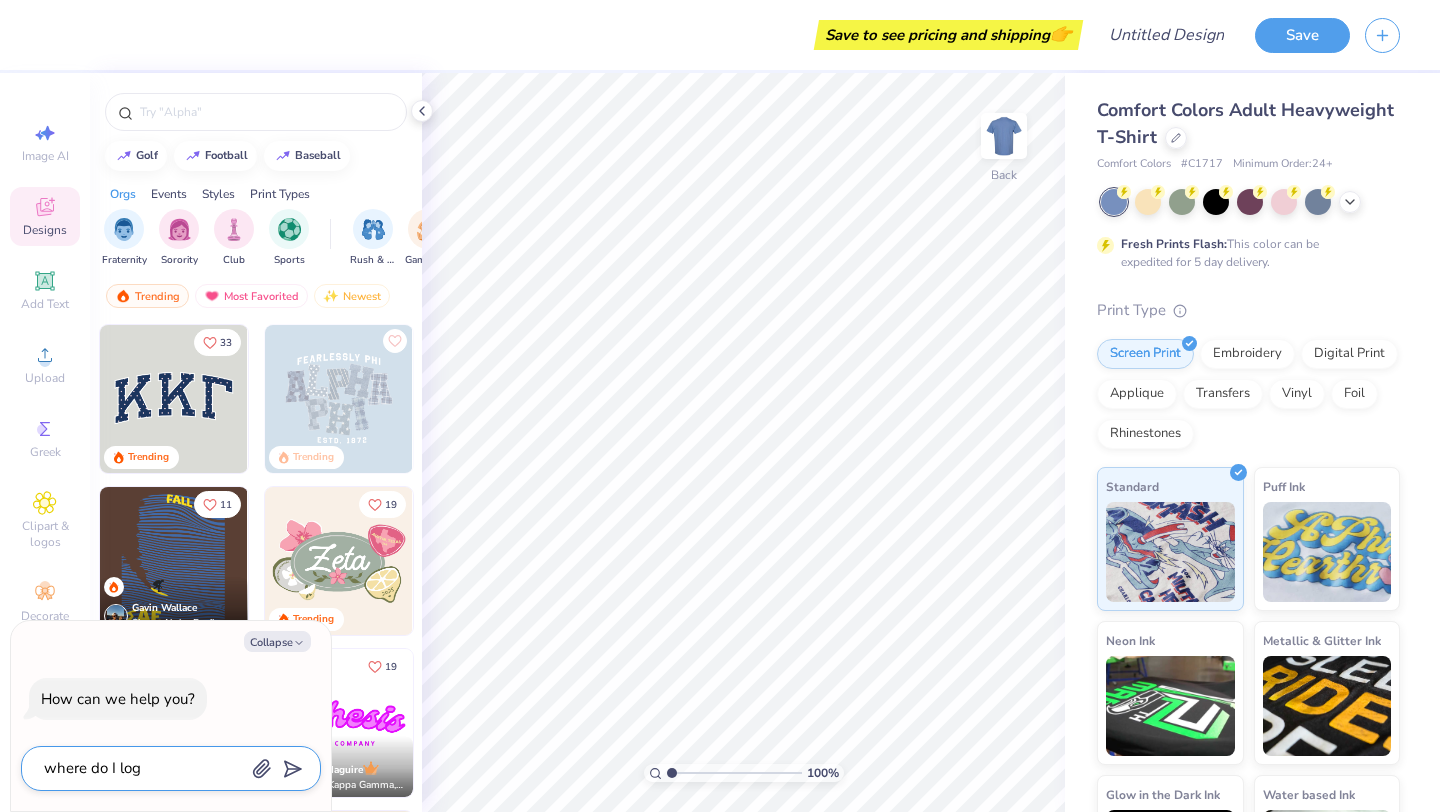 type on "x" 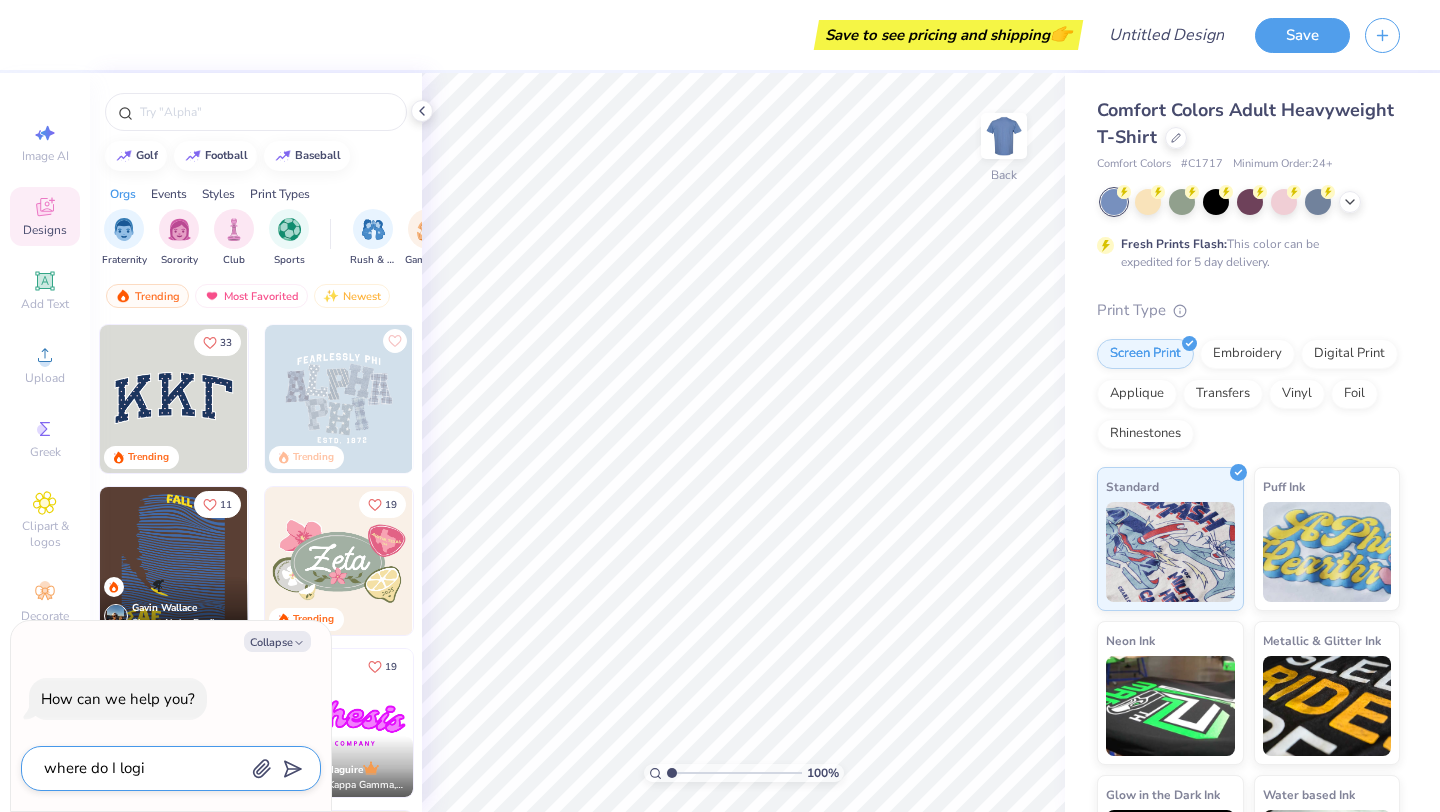 type on "where do I login" 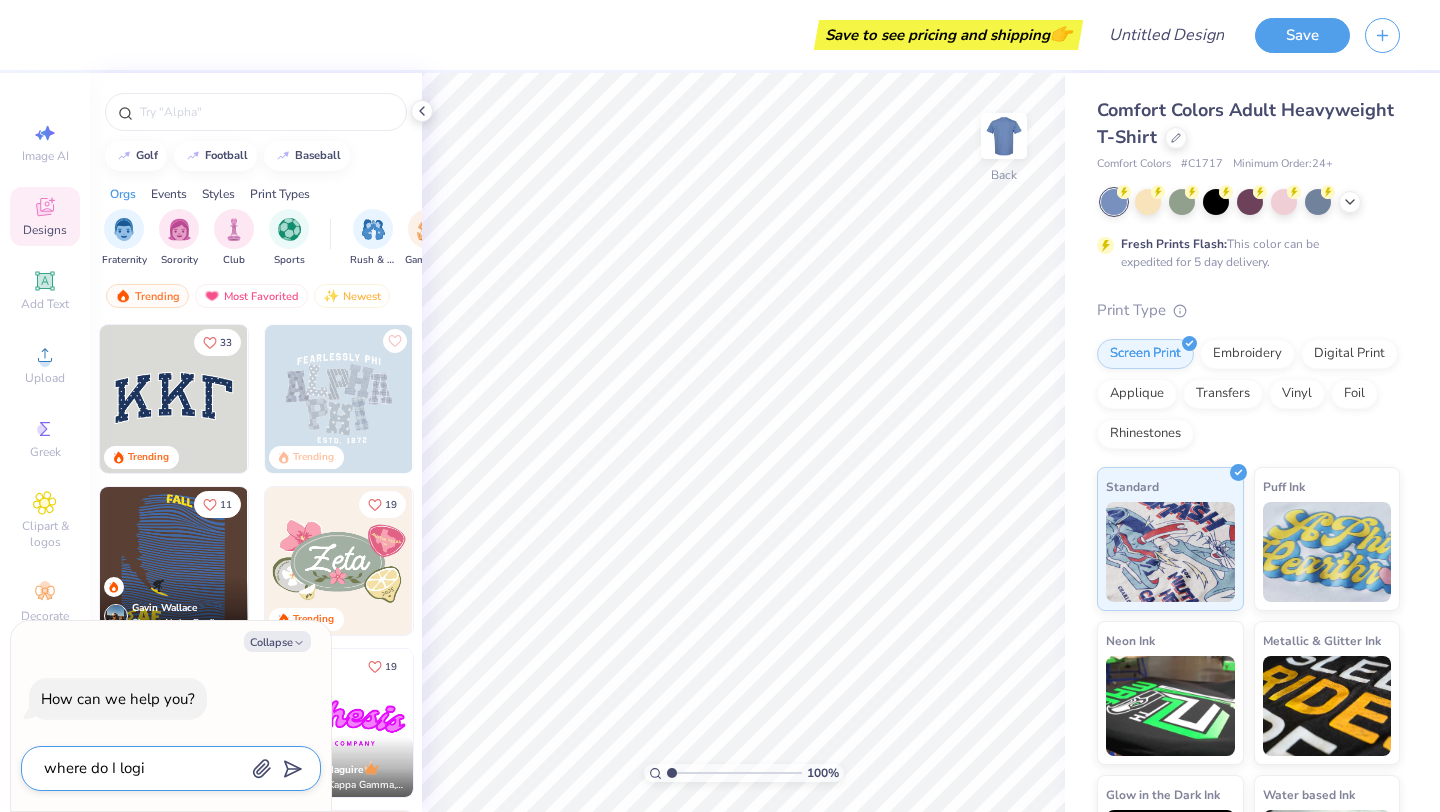 type on "x" 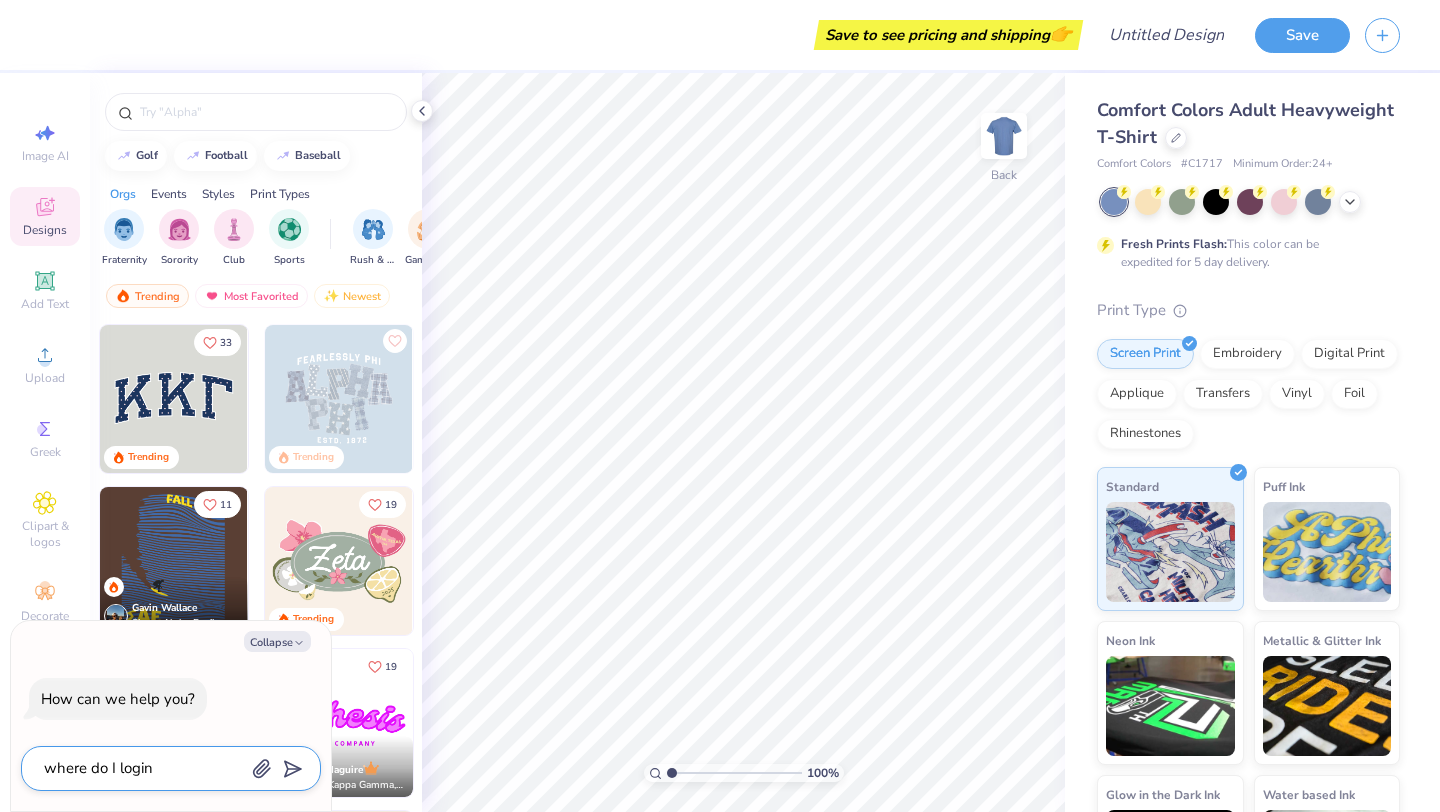 type on "where do I login" 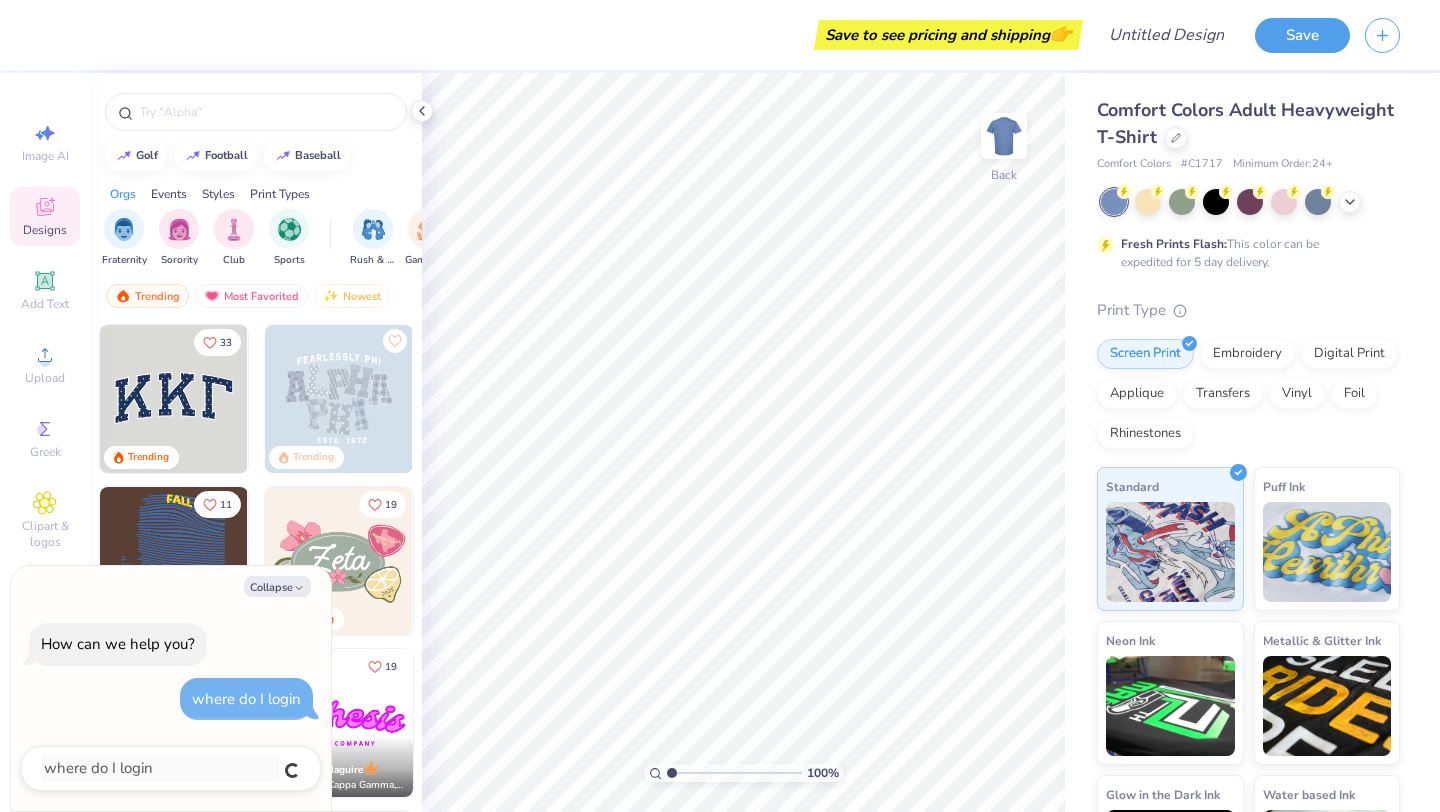 type on "x" 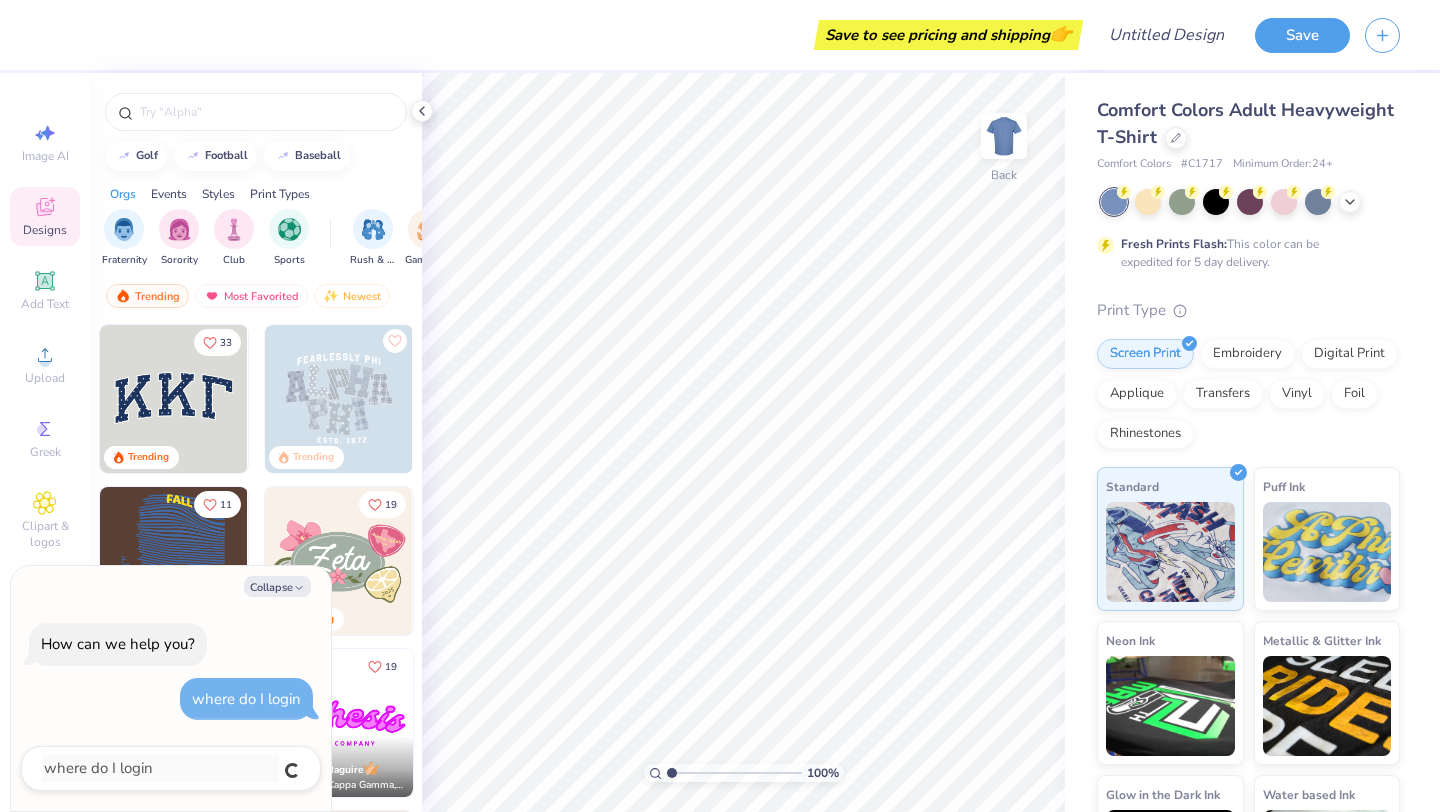 type 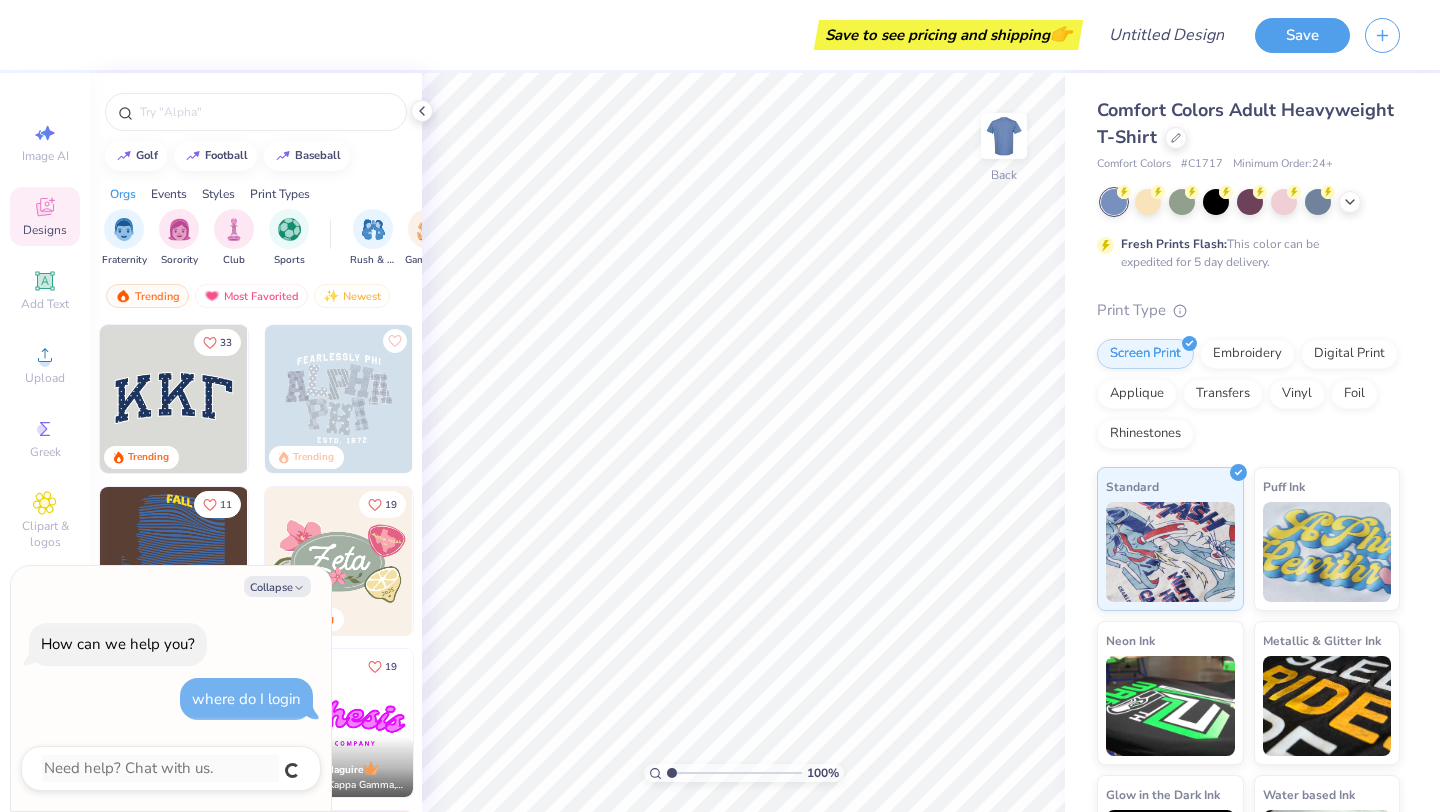 type on "x" 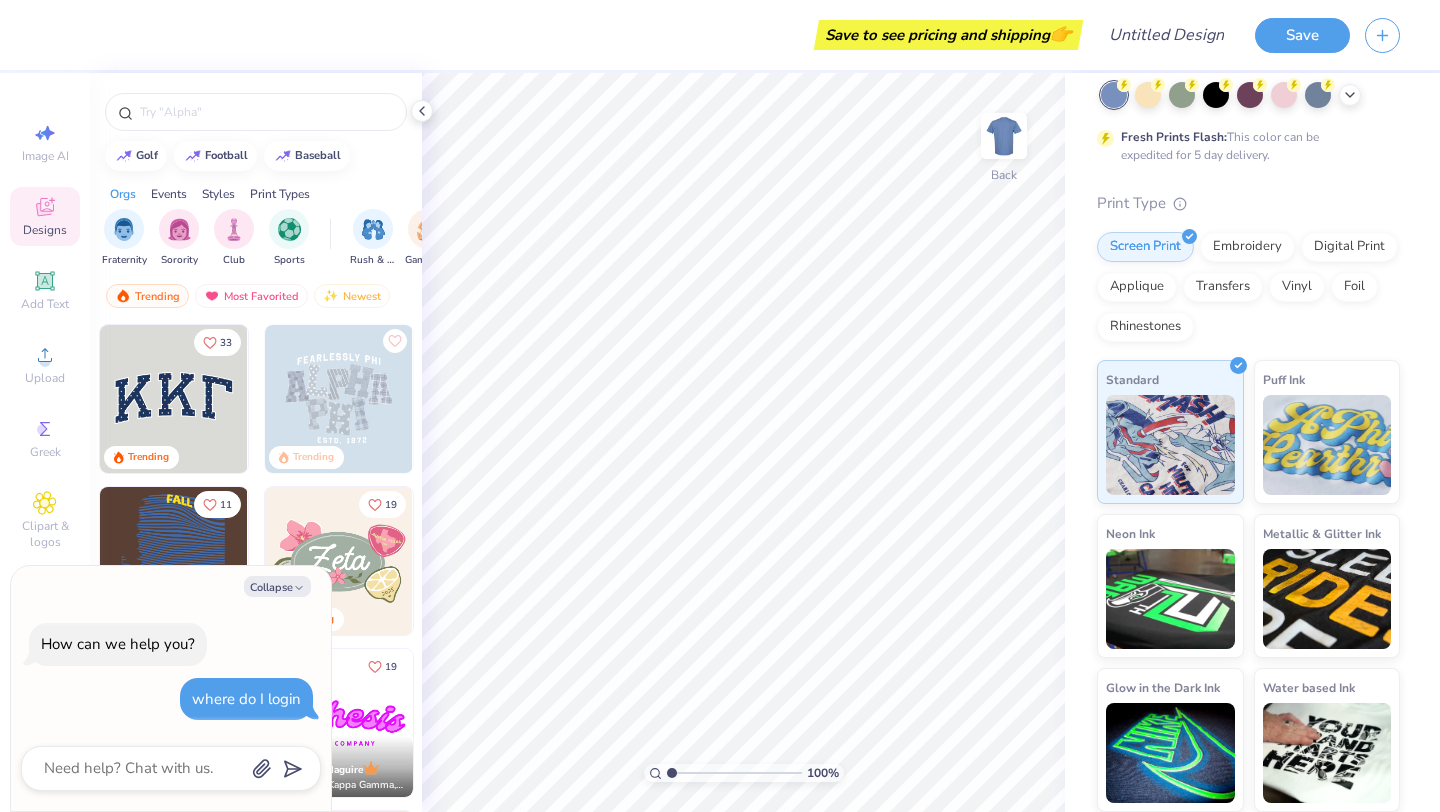 scroll, scrollTop: 0, scrollLeft: 0, axis: both 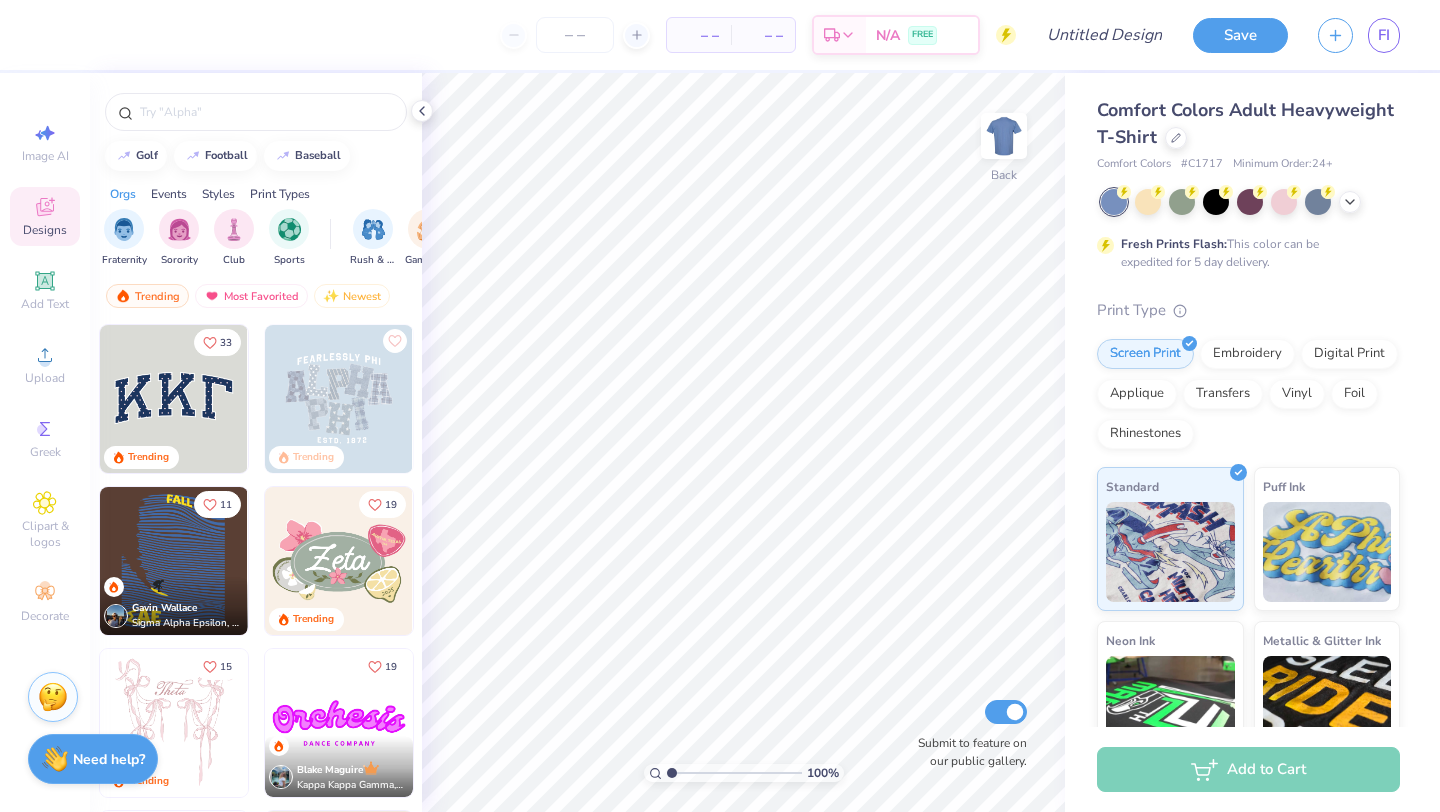 click on "Designs" at bounding box center (45, 230) 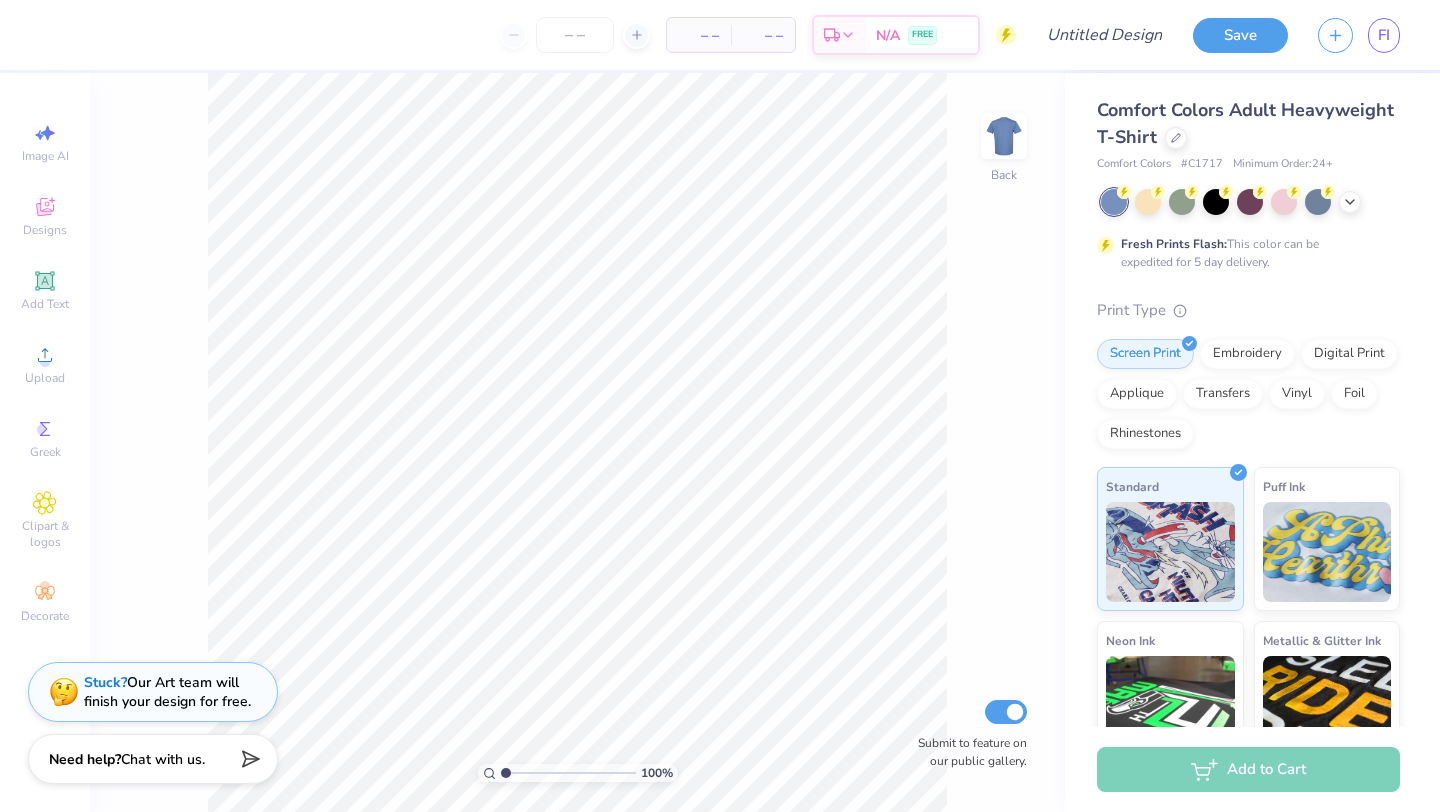 click on "Comfort Colors Adult Heavyweight T-Shirt" at bounding box center [1245, 123] 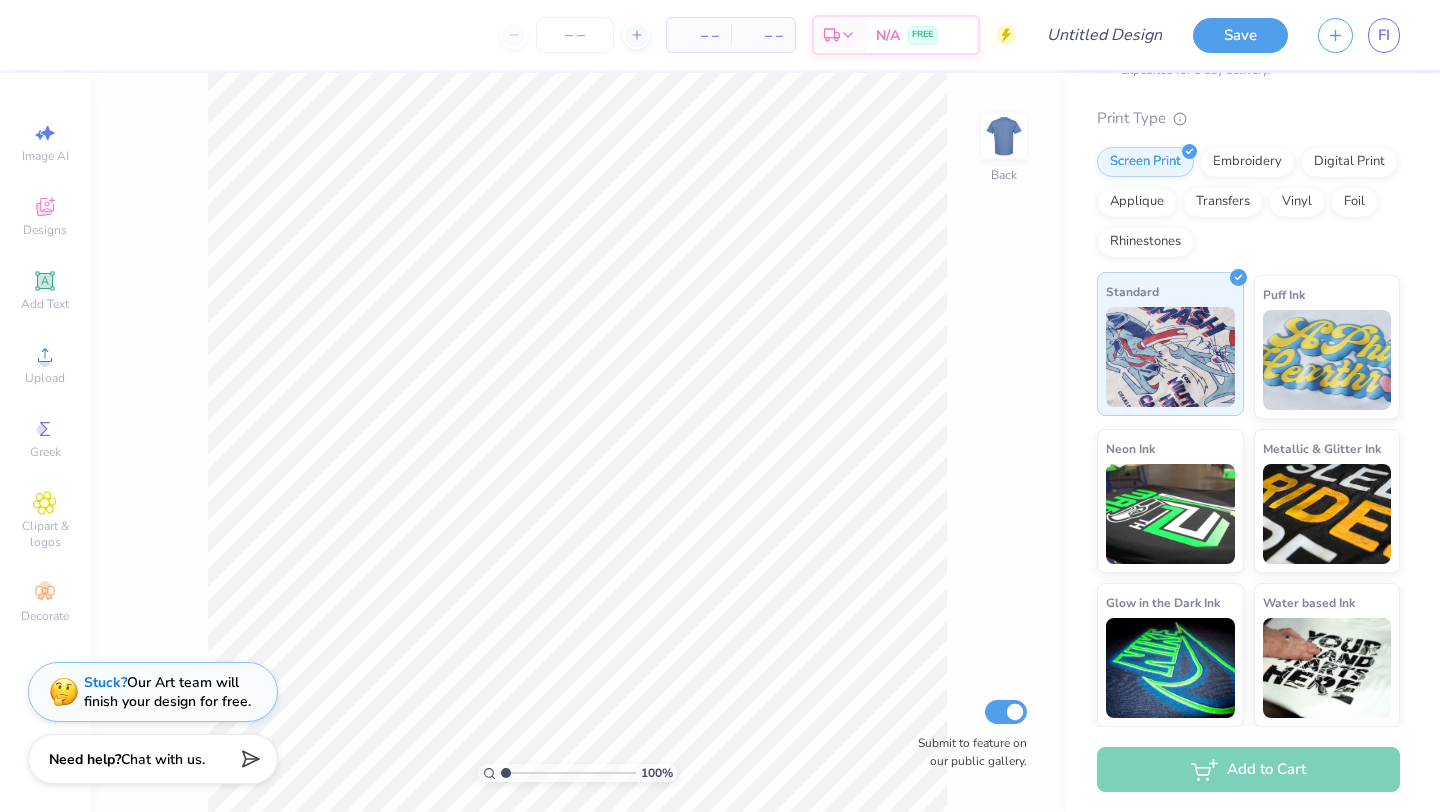 scroll, scrollTop: 0, scrollLeft: 0, axis: both 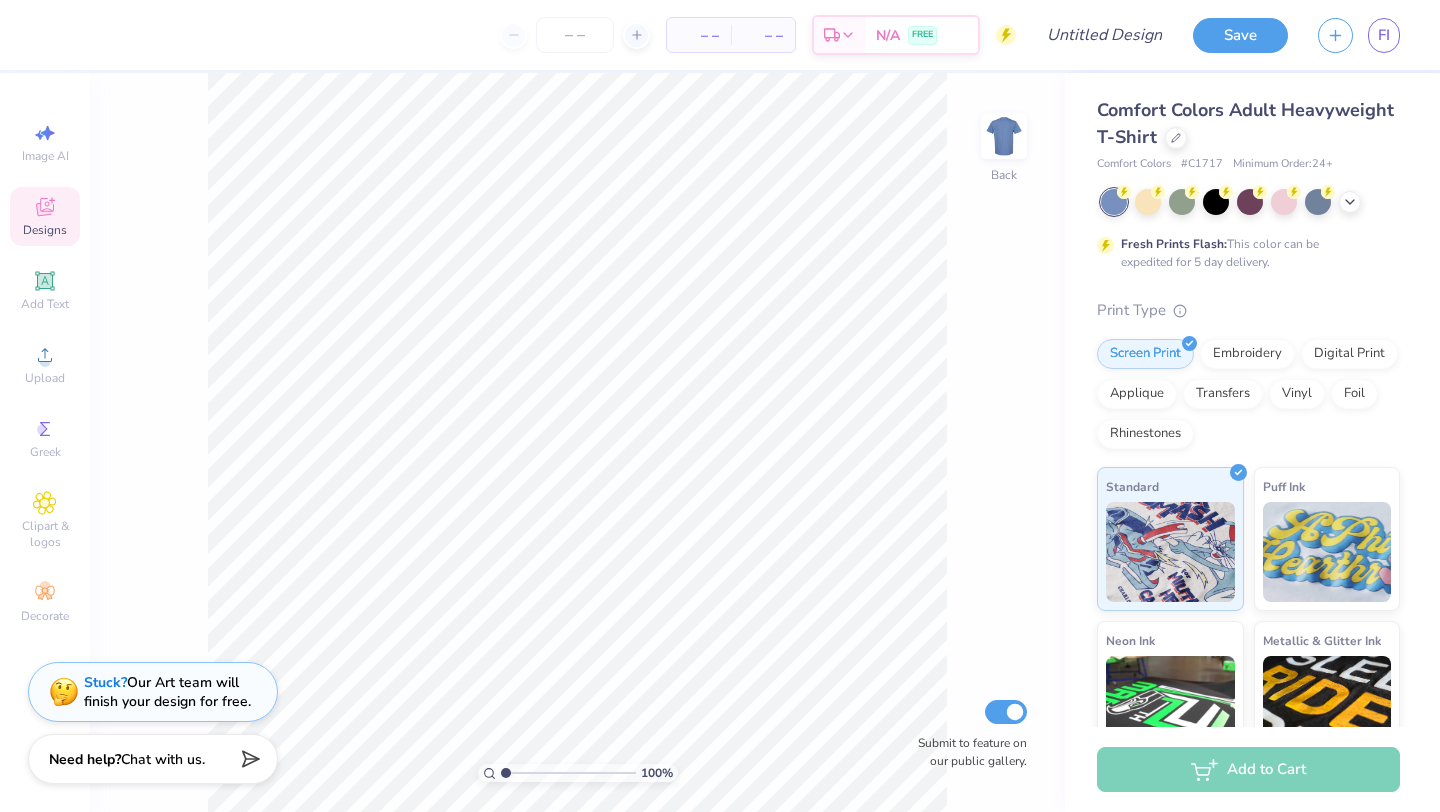 click 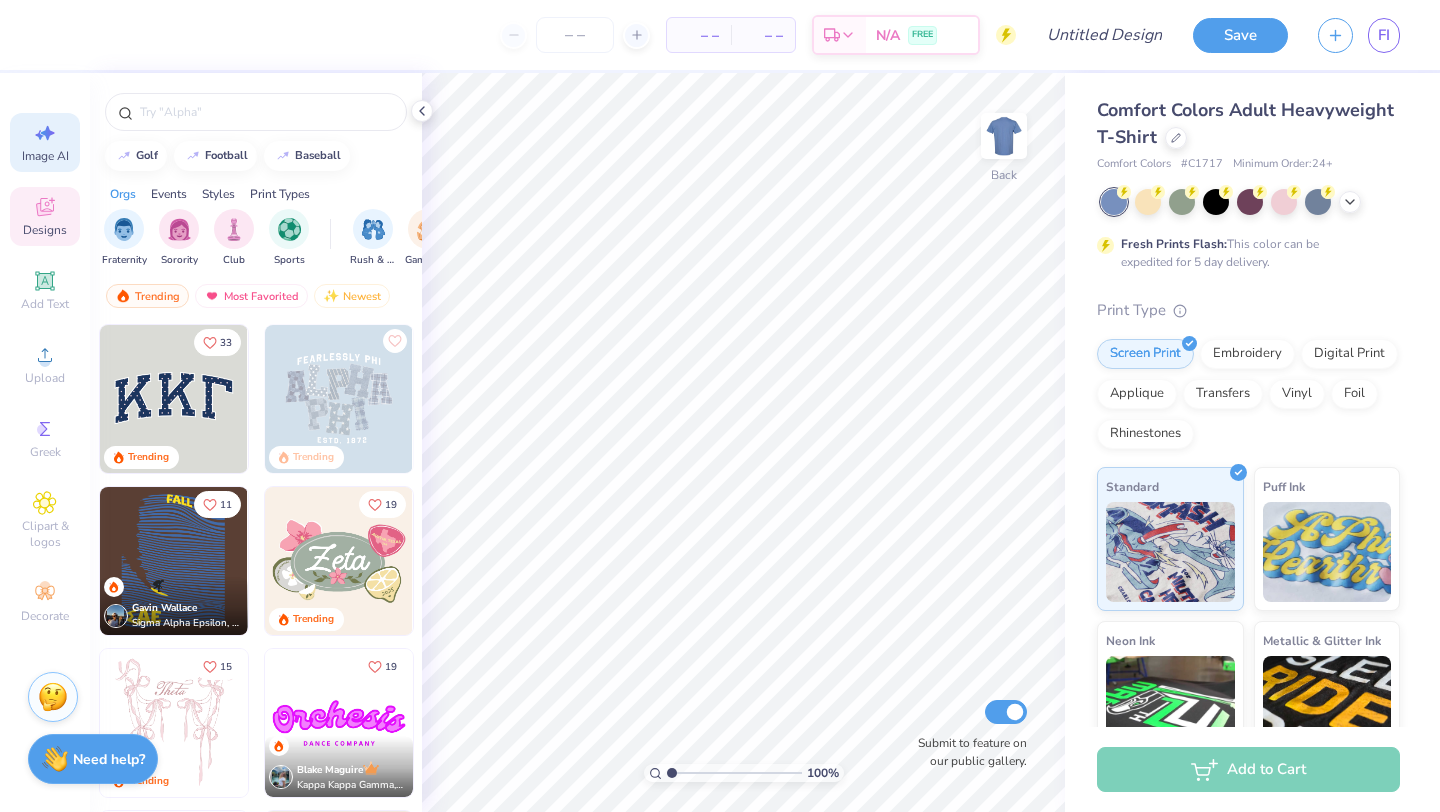 click 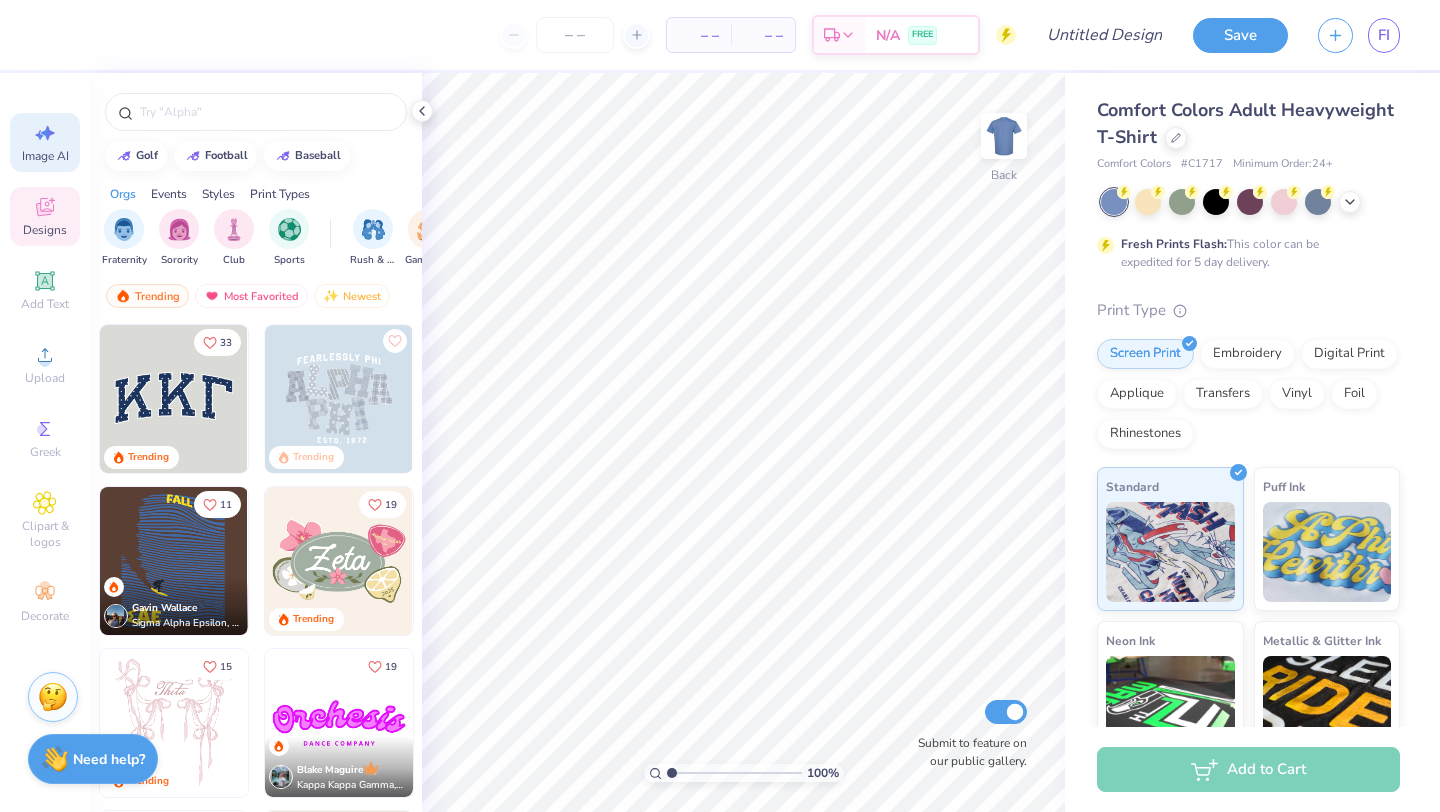 select on "4" 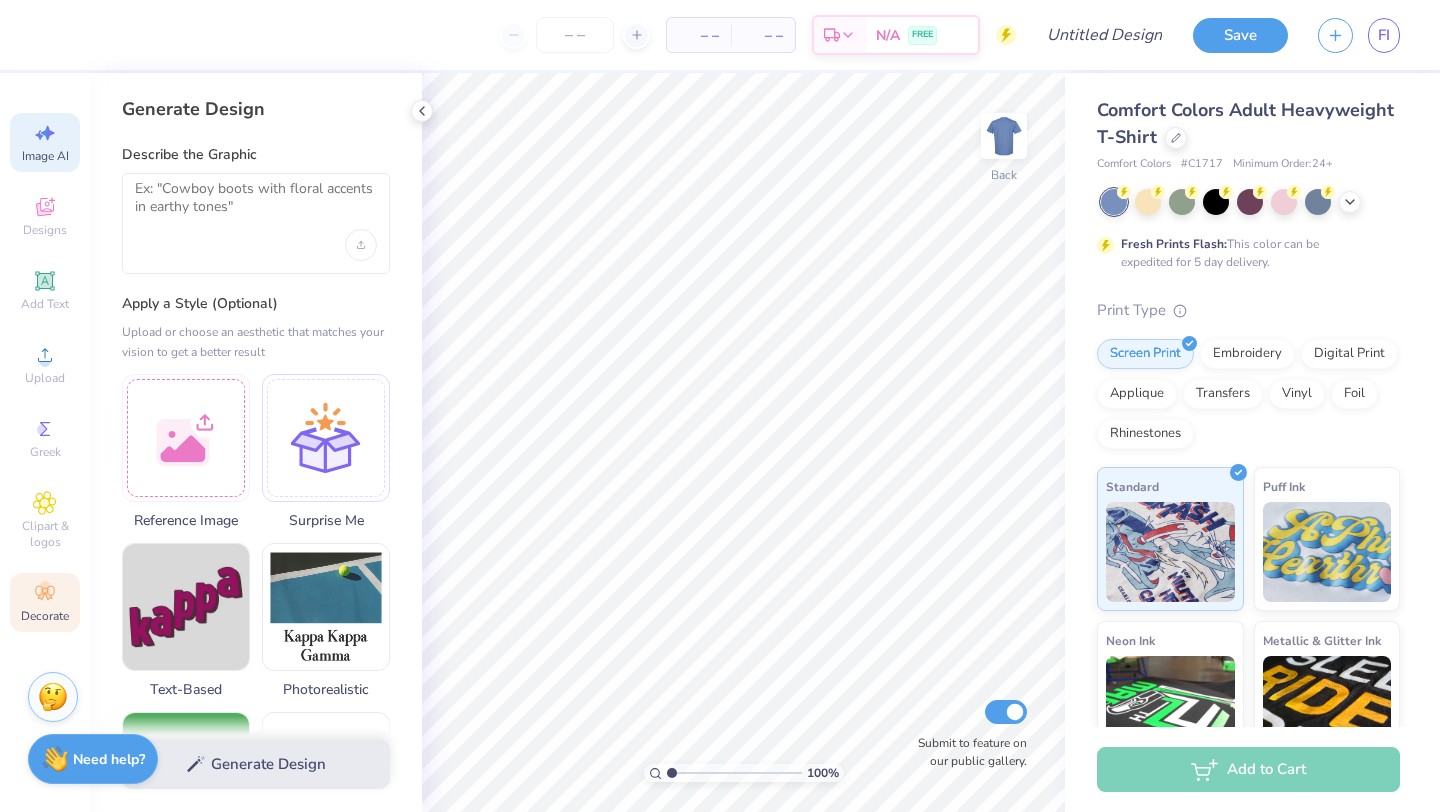 click 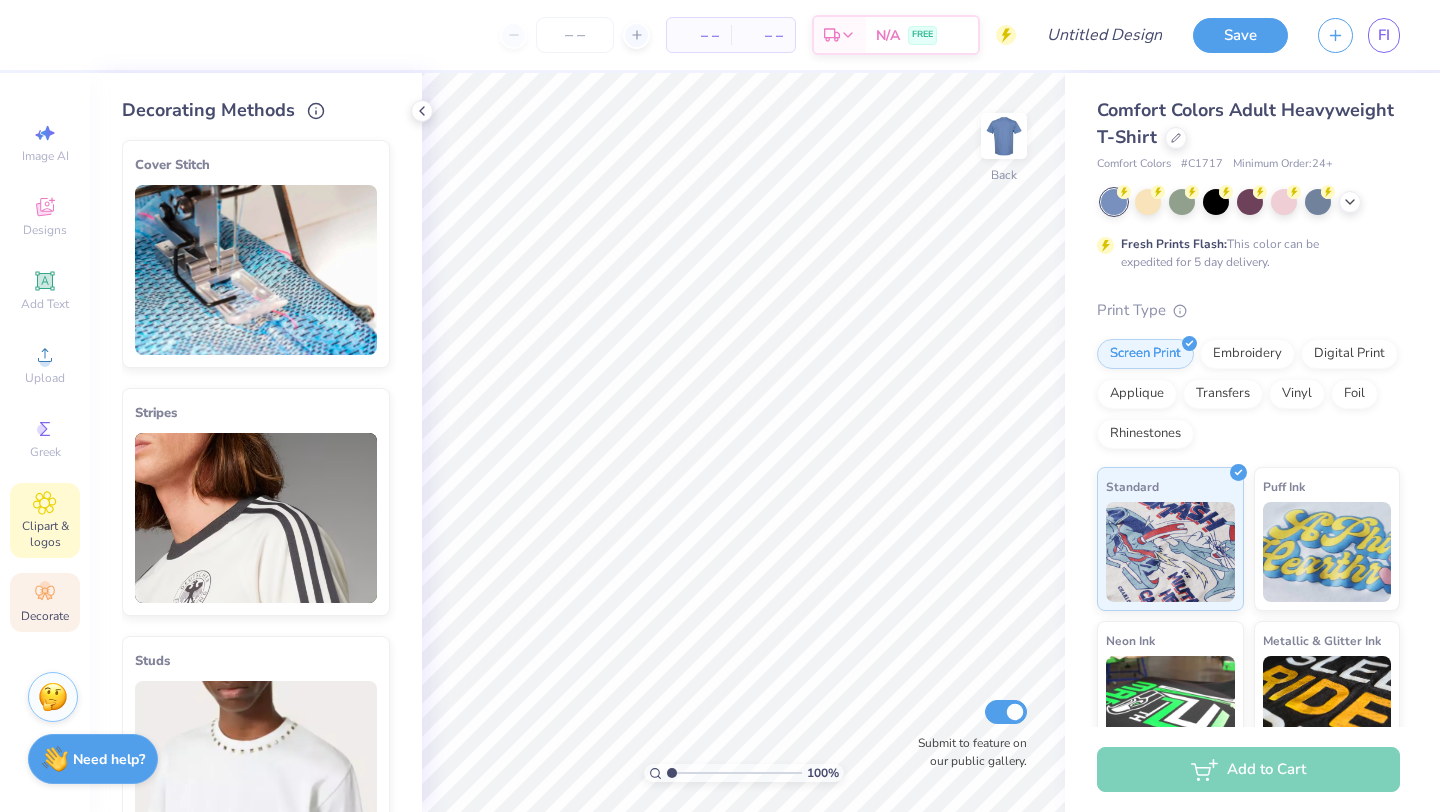 click on "Clipart & logos" at bounding box center [45, 534] 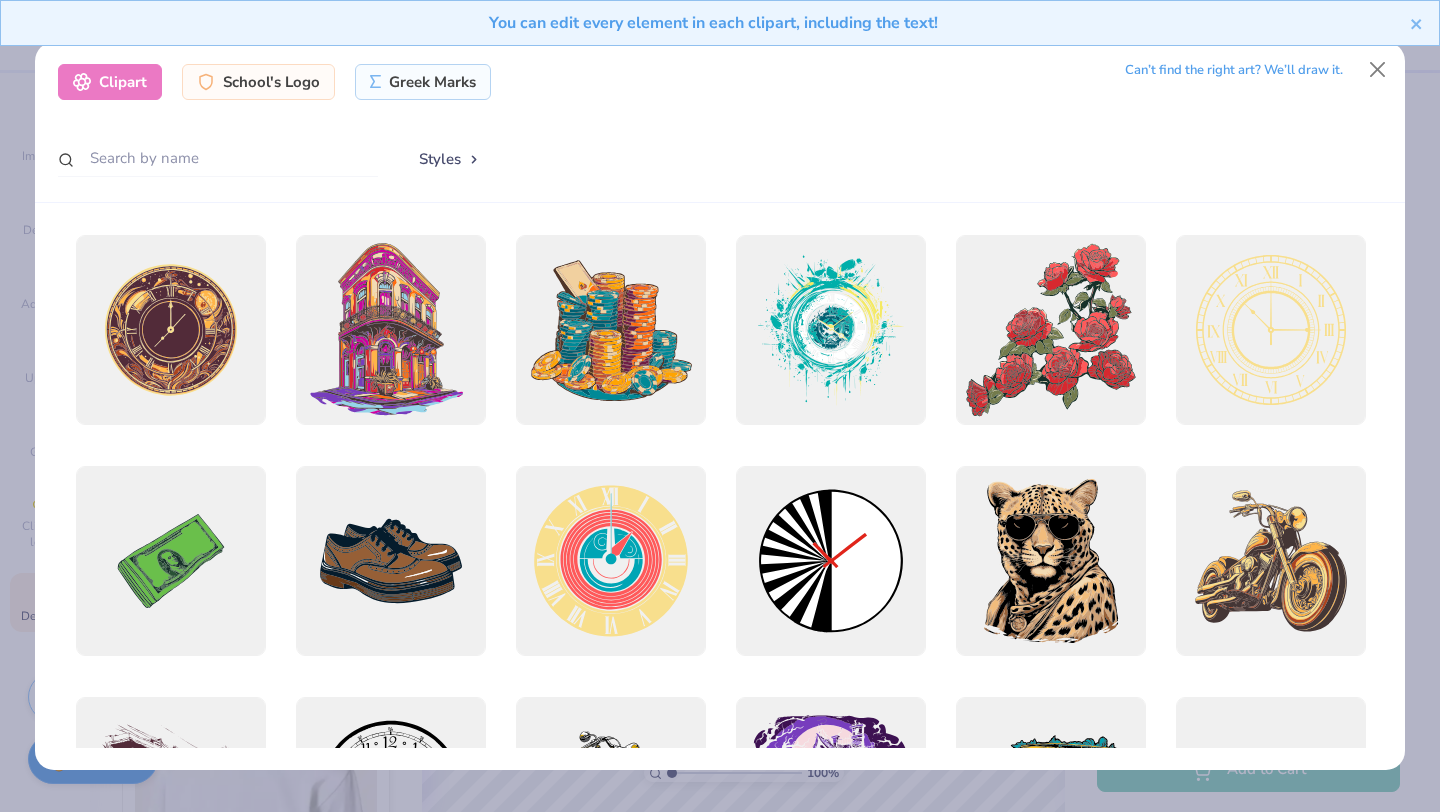 click on "You can edit every element in each clipart, including the text!" at bounding box center [720, 30] 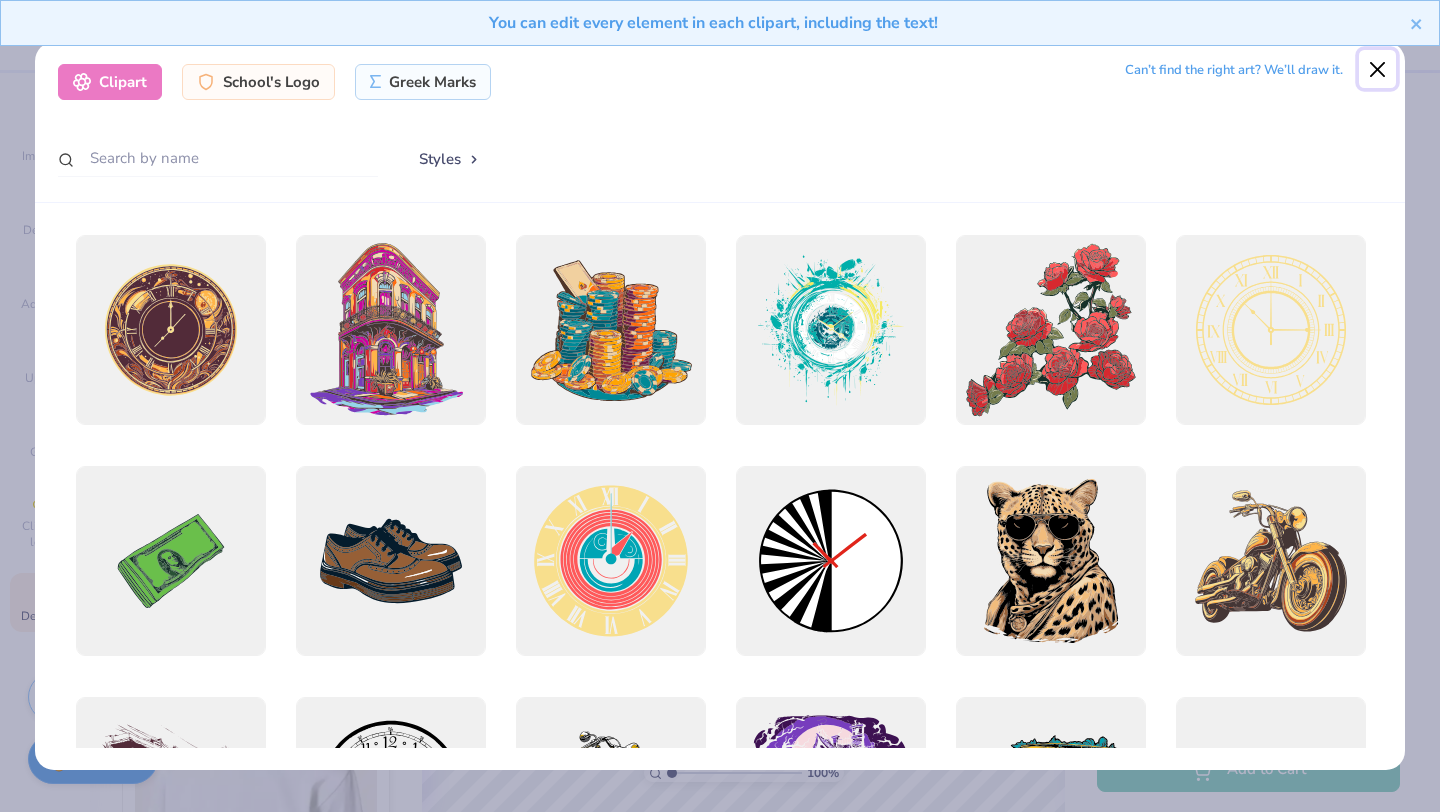 click at bounding box center [1378, 69] 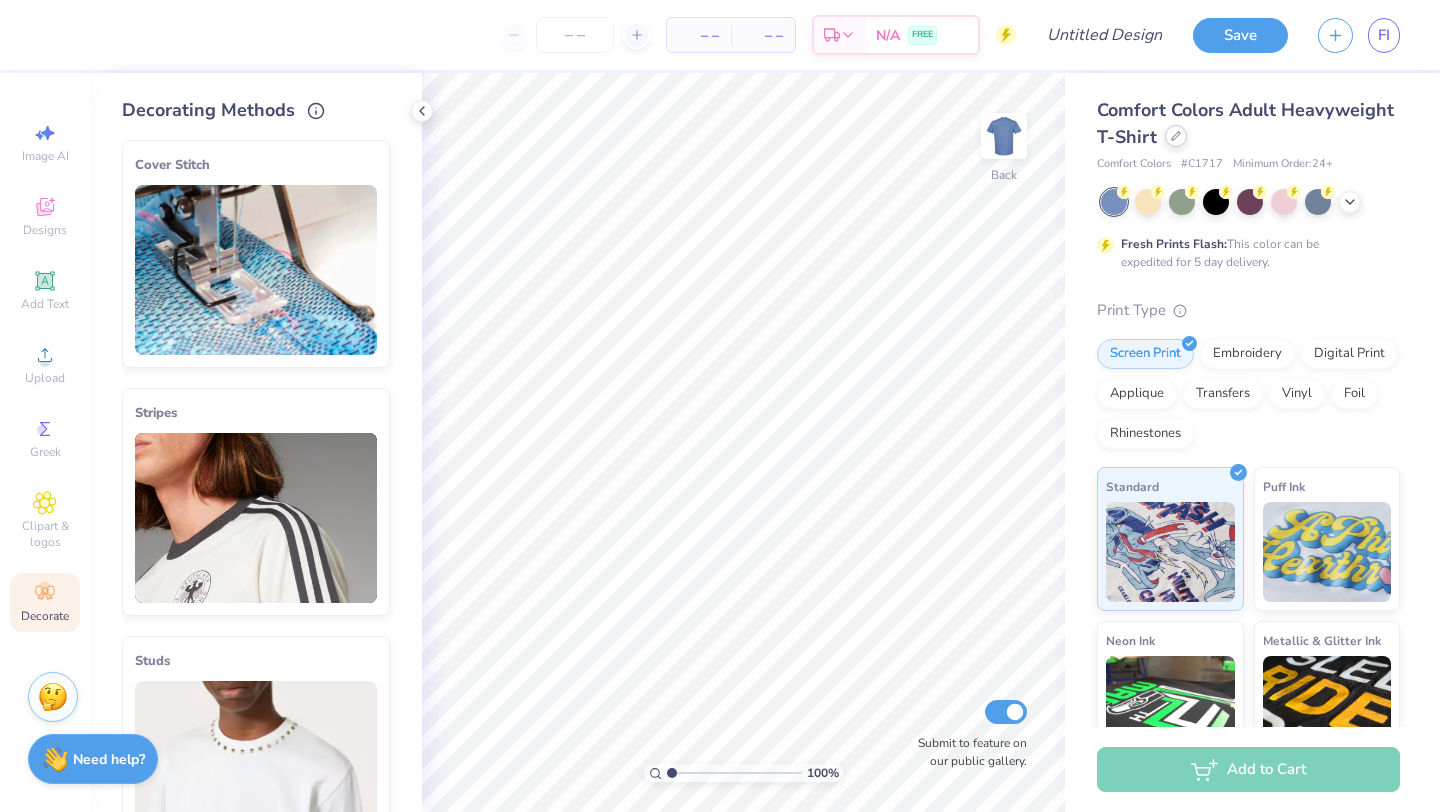 click at bounding box center [1176, 136] 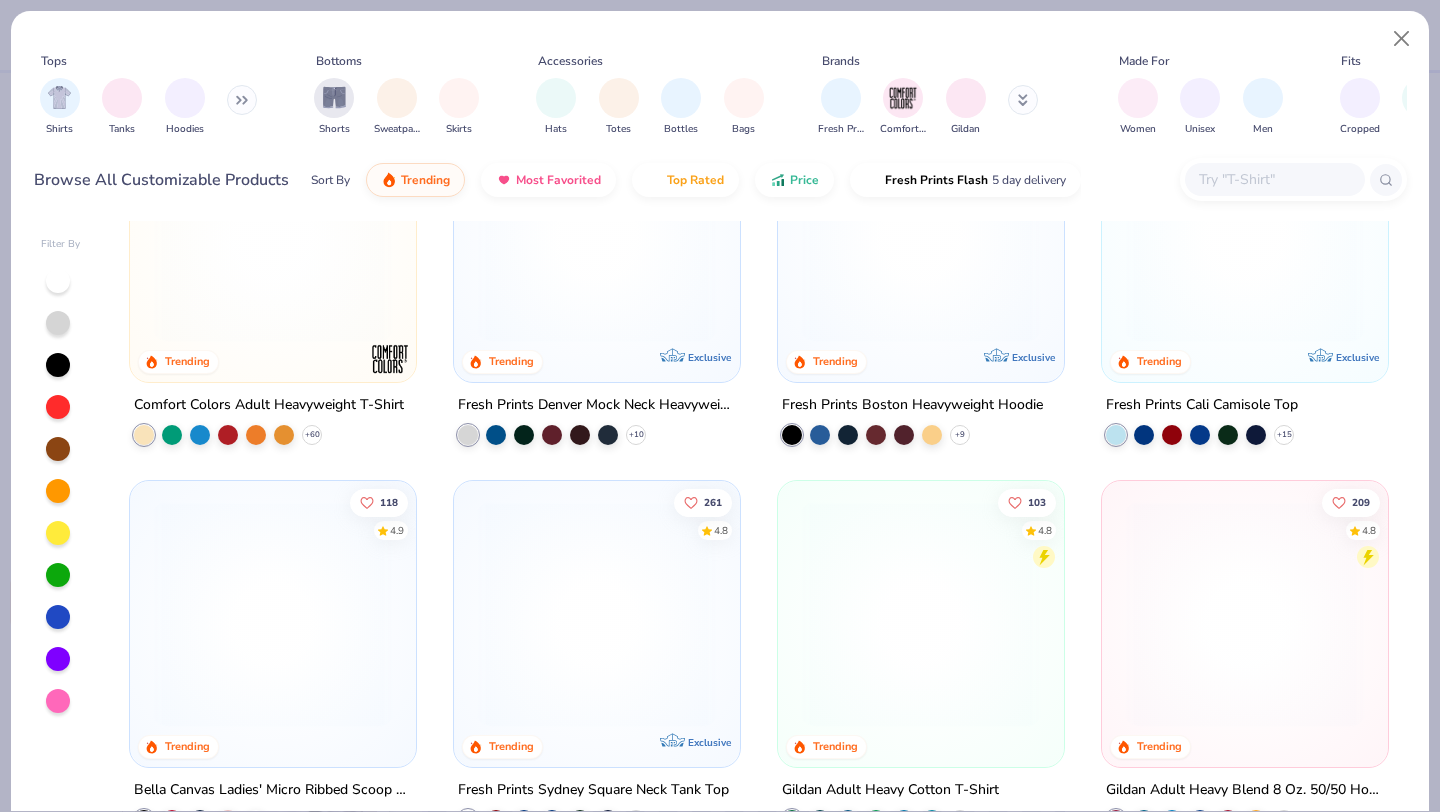 scroll, scrollTop: 0, scrollLeft: 0, axis: both 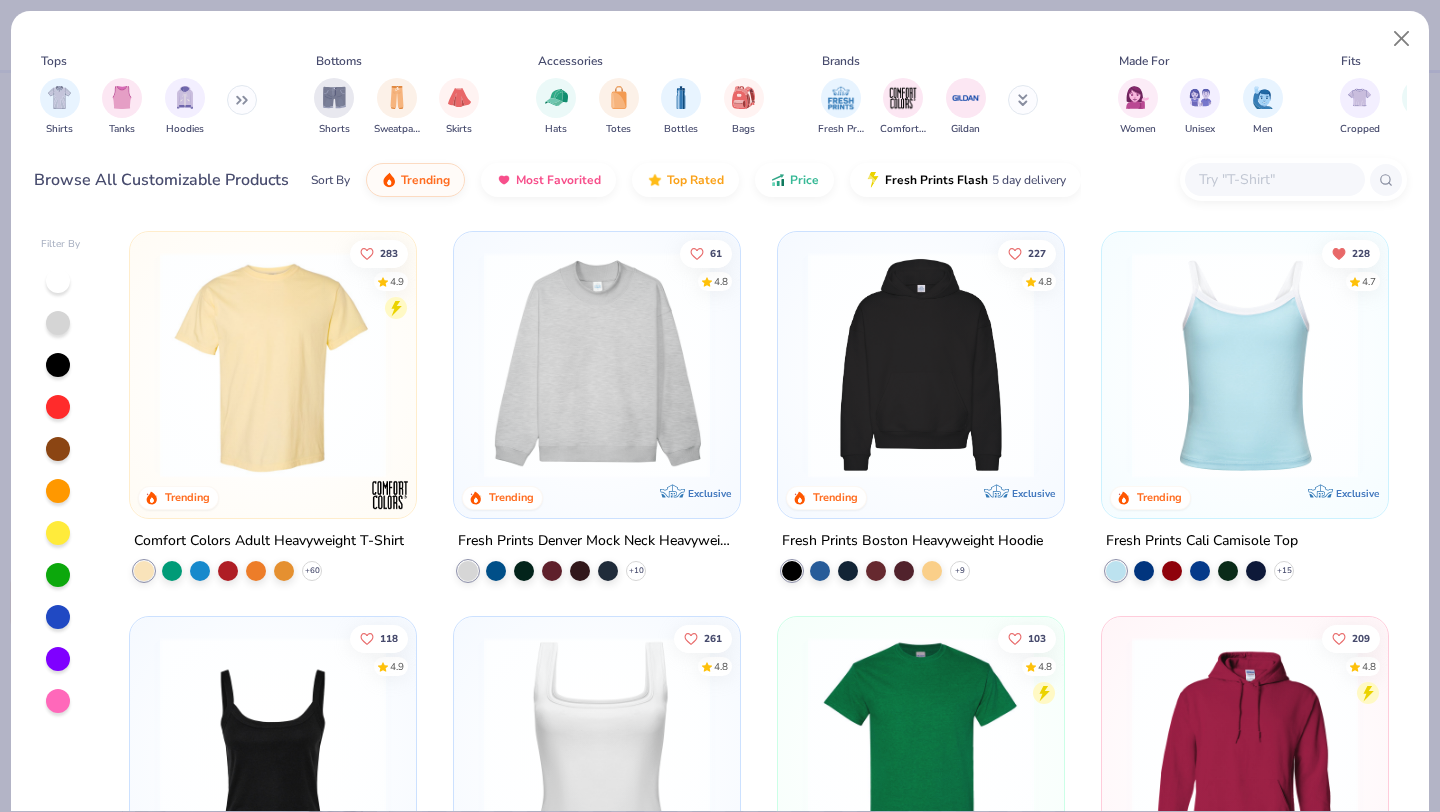 click at bounding box center (1274, 179) 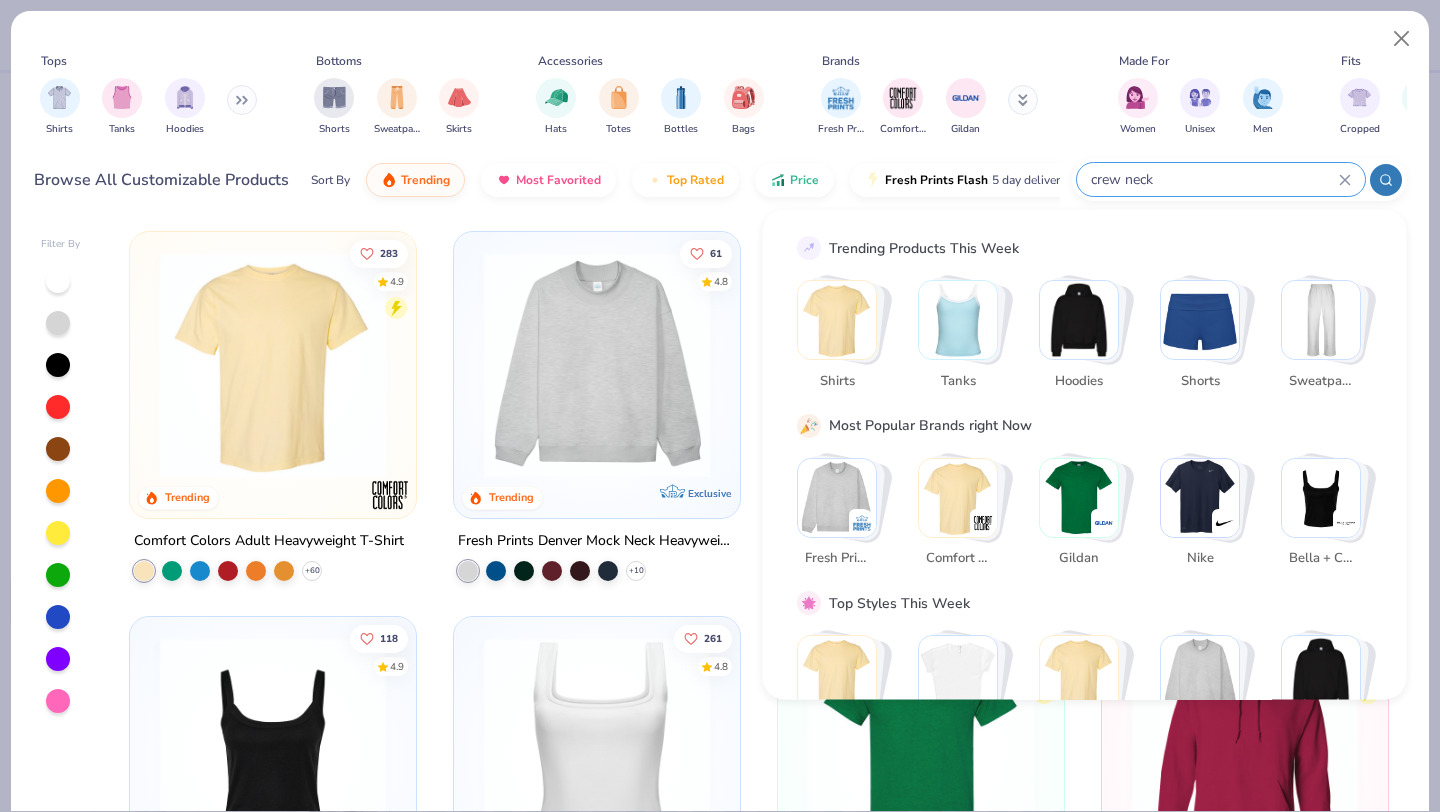 type on "crew neck" 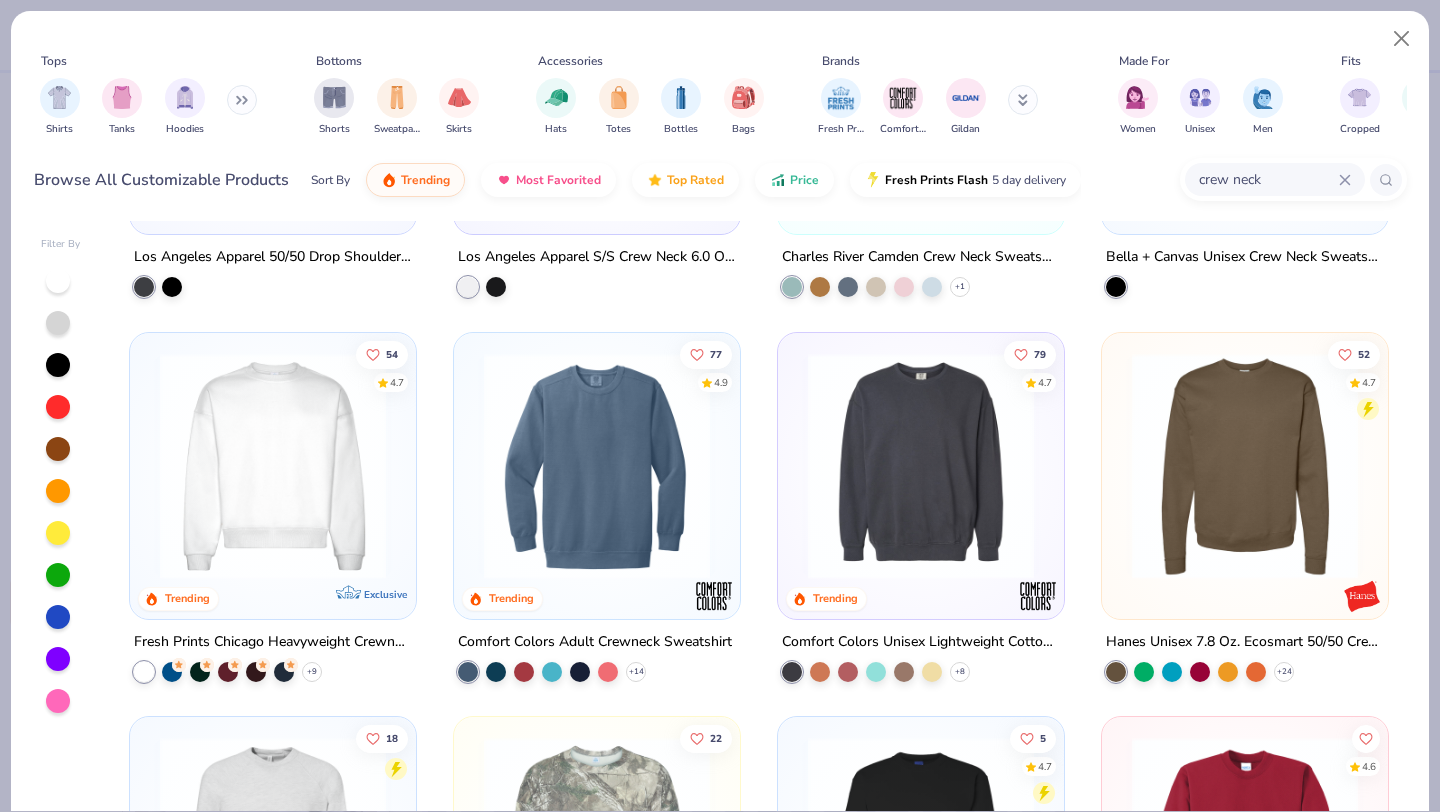 scroll, scrollTop: 670, scrollLeft: 0, axis: vertical 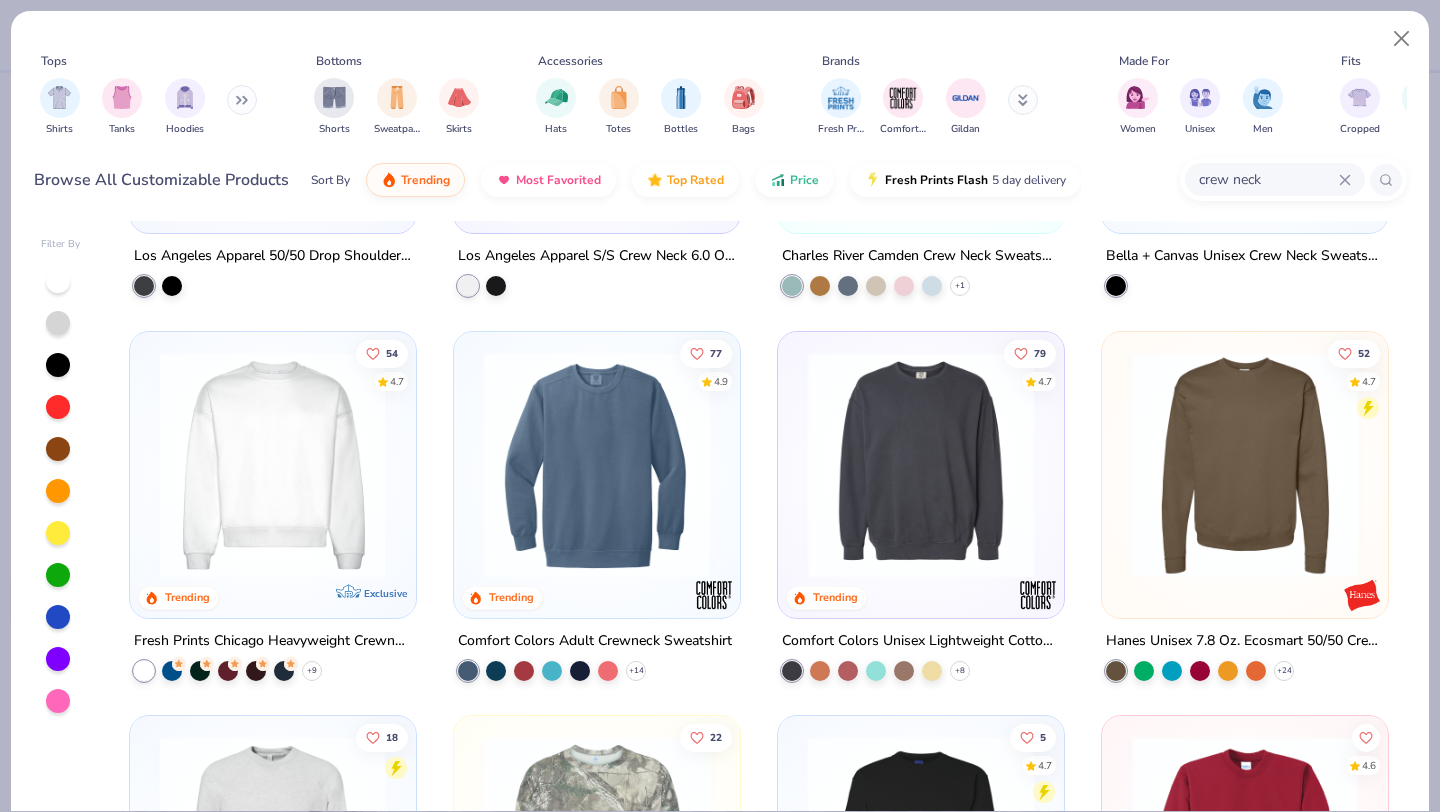 click at bounding box center [273, 464] 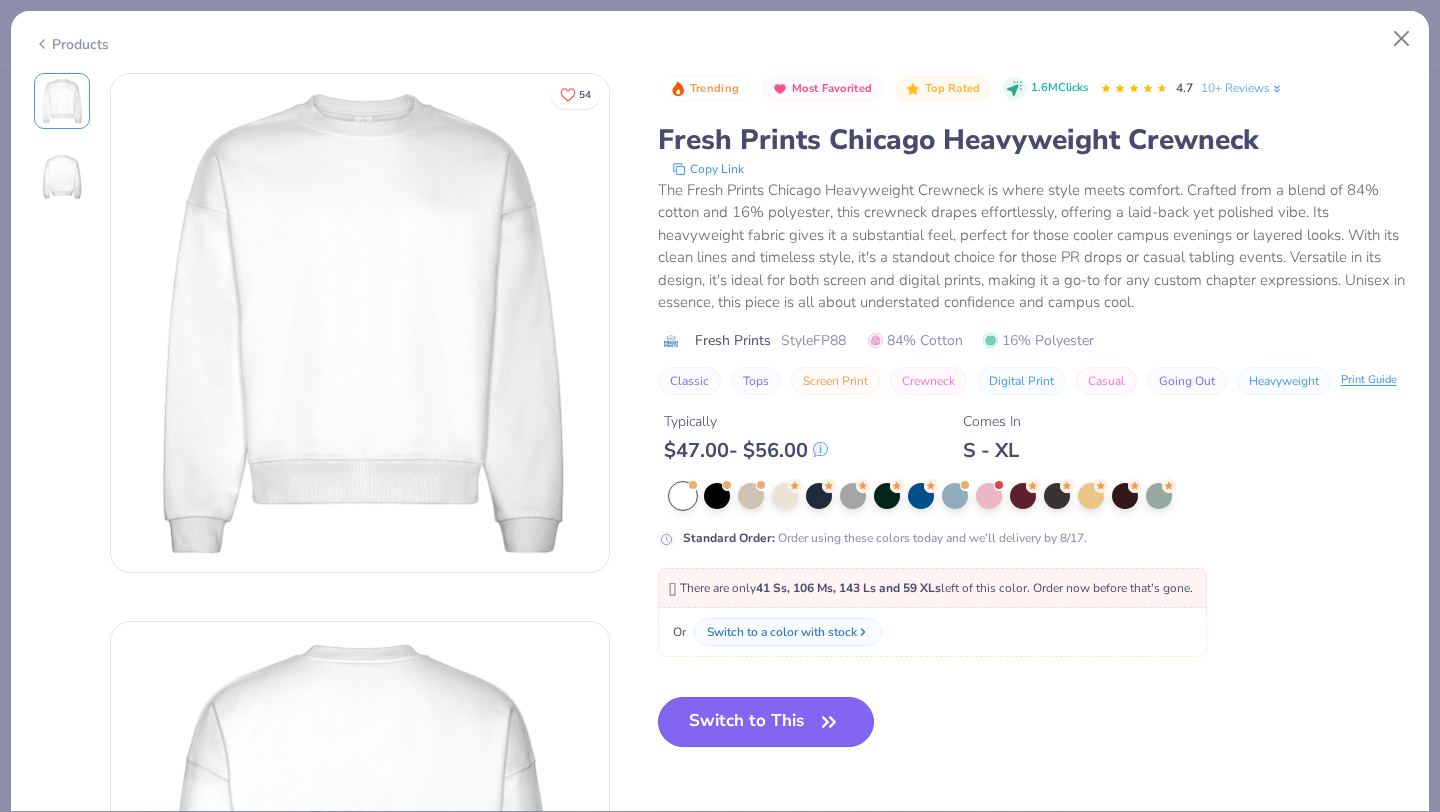 click on "Switch to This" at bounding box center (766, 722) 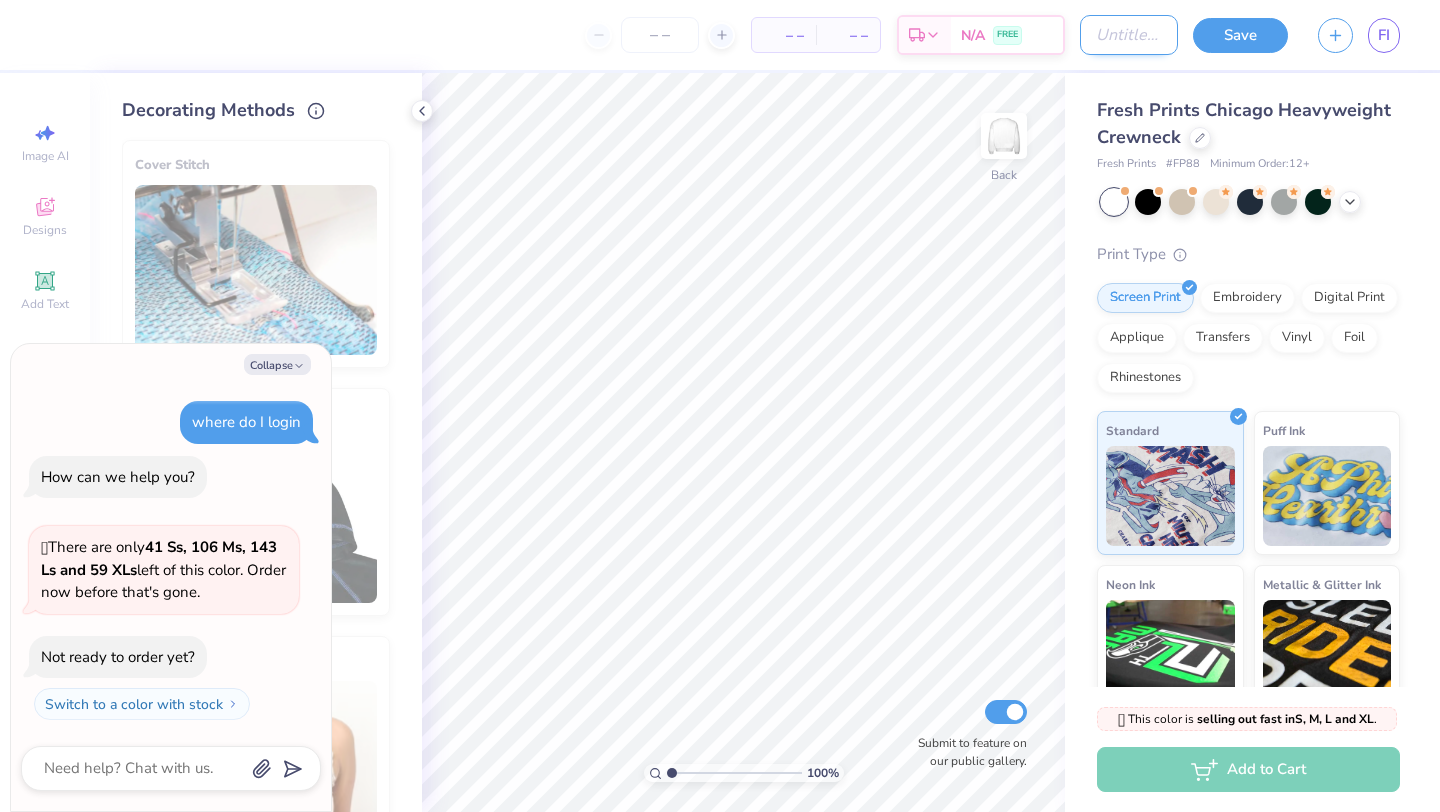 click on "Design Title" at bounding box center [1129, 35] 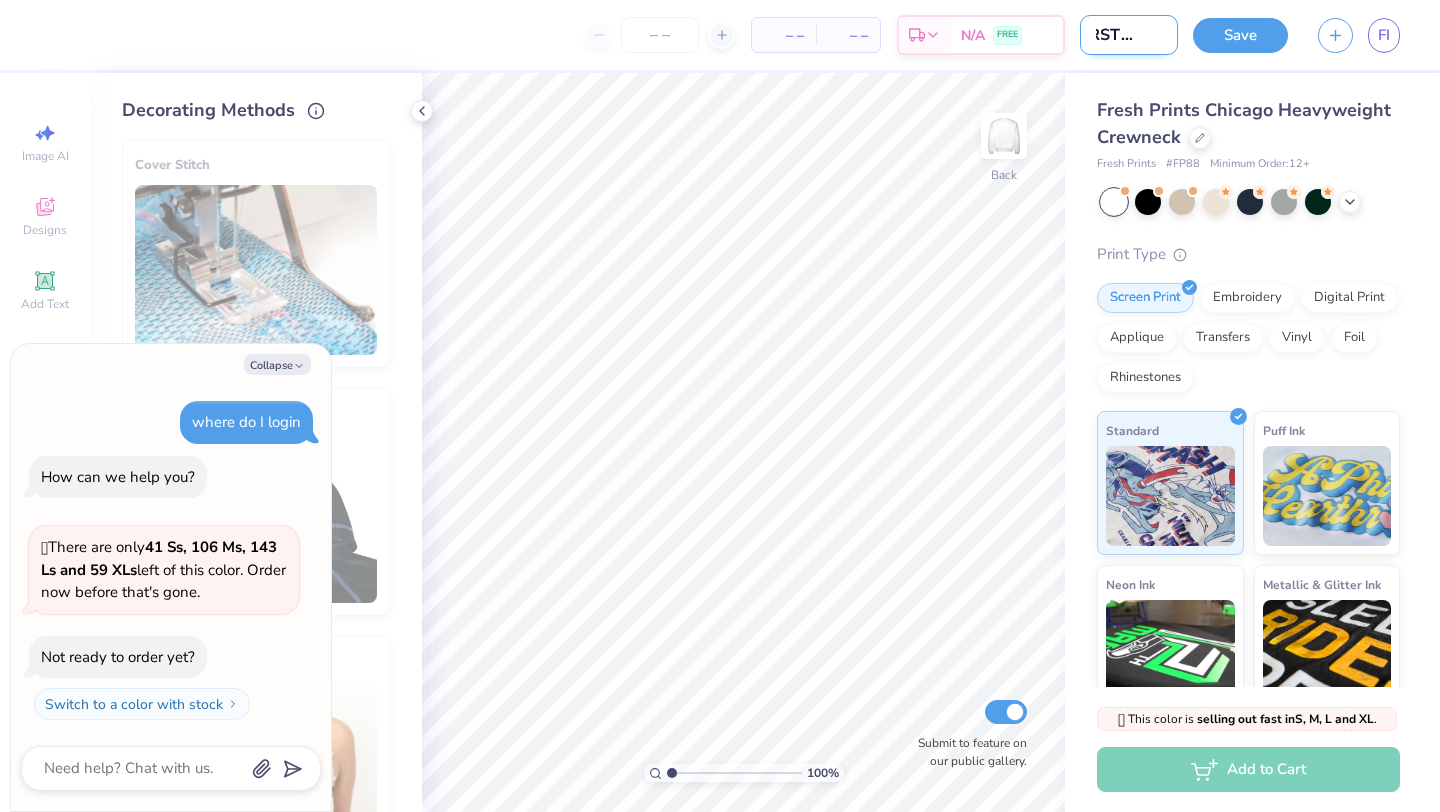 scroll, scrollTop: 0, scrollLeft: 0, axis: both 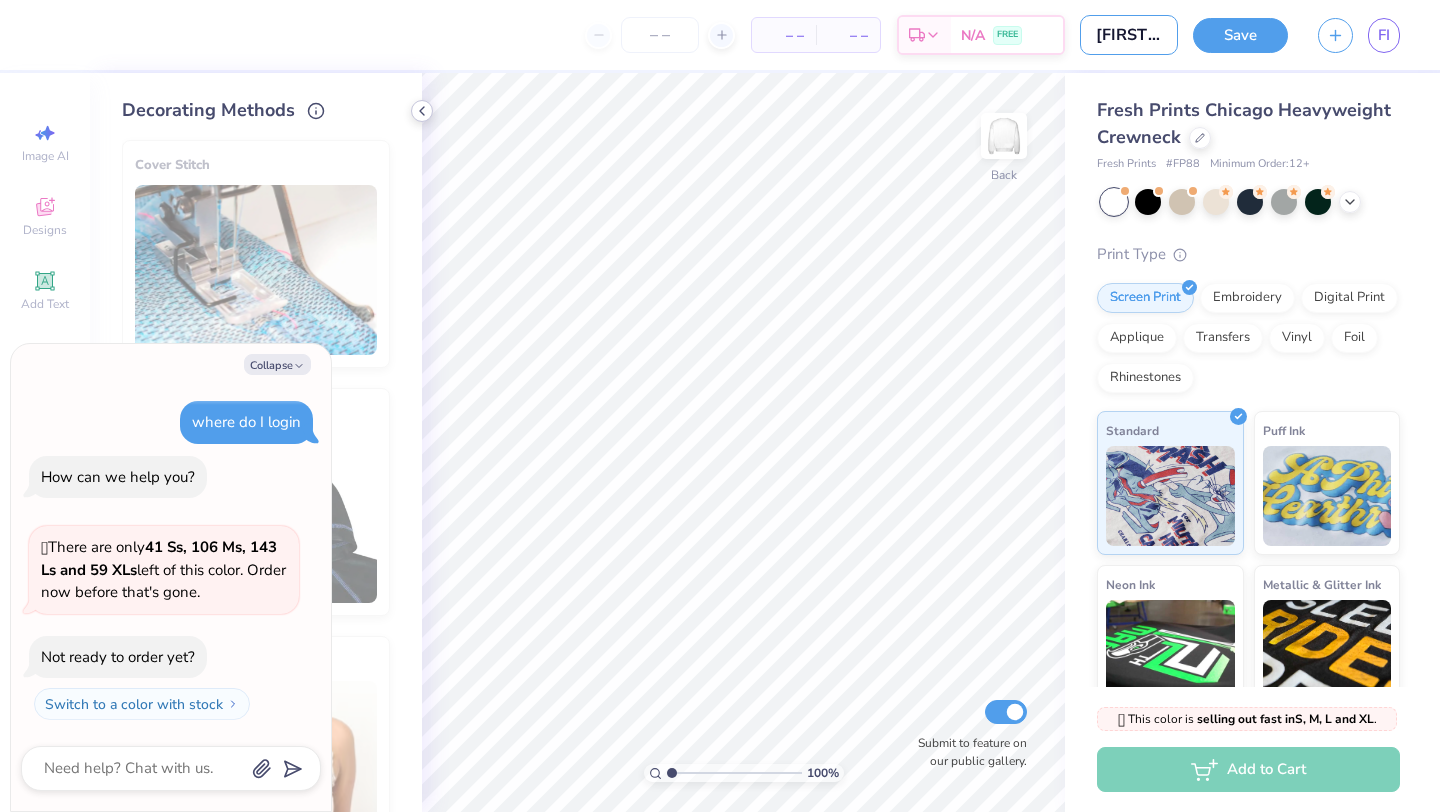 type on "[FIRST] [LAST] RetroCrewNeck Merch" 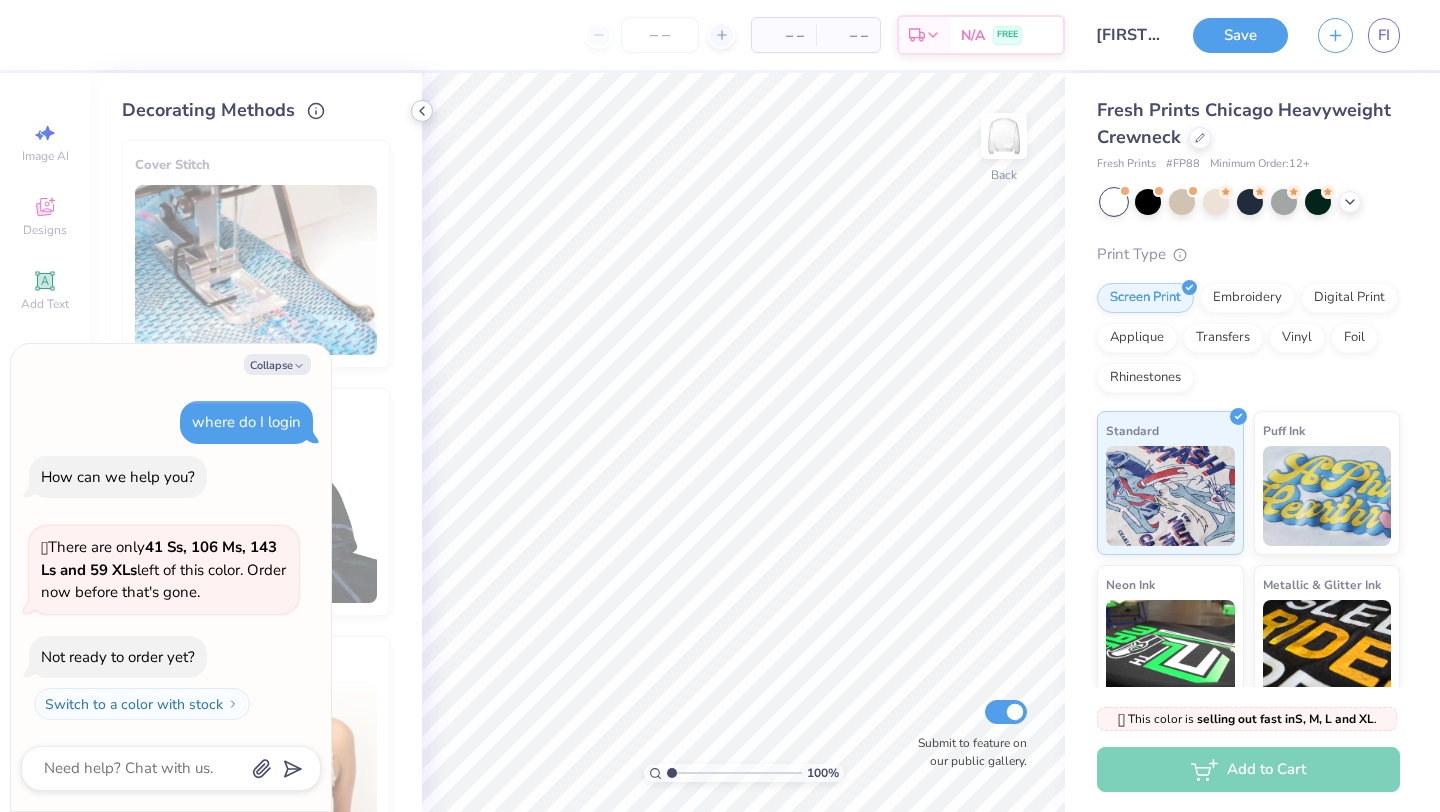 click 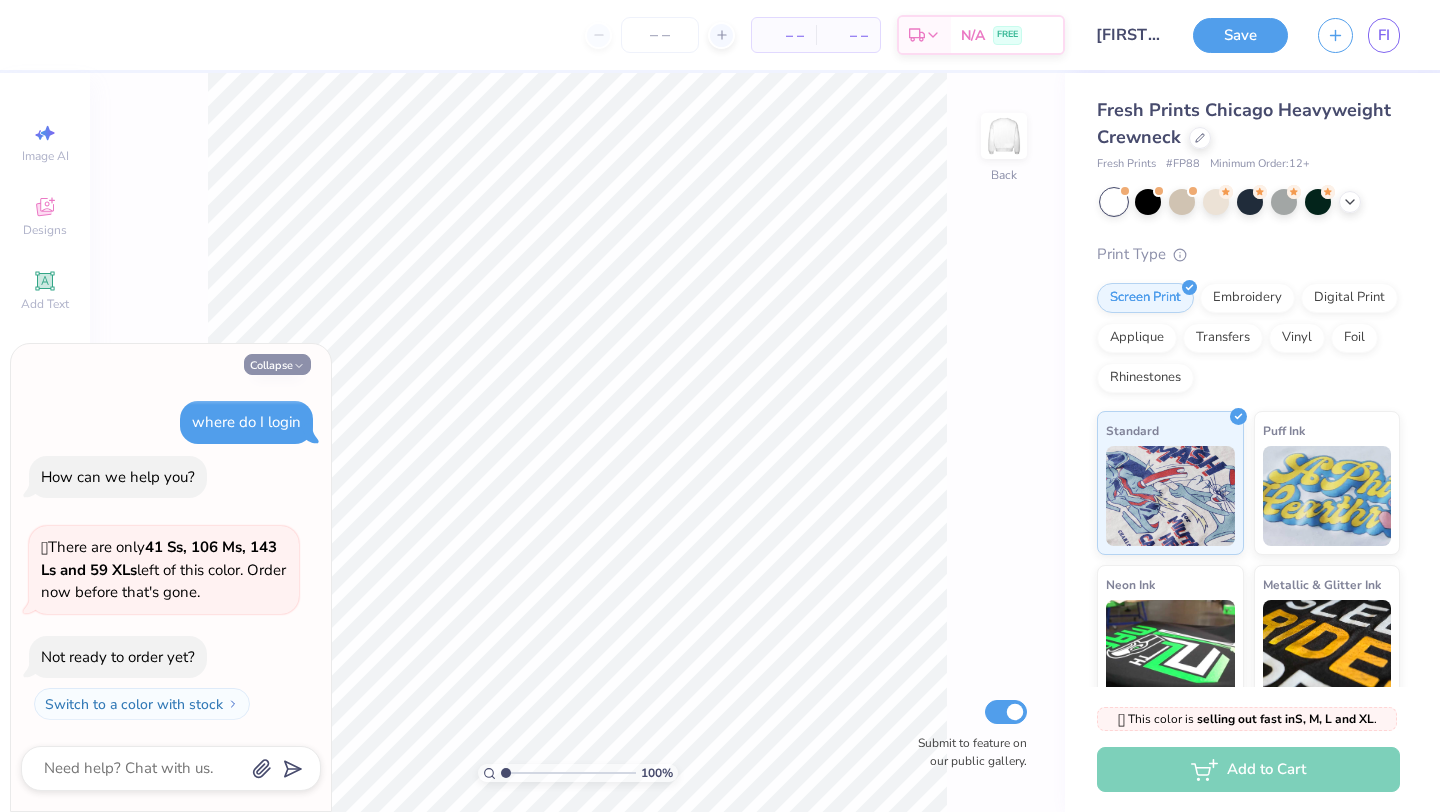 click on "Collapse" at bounding box center (277, 364) 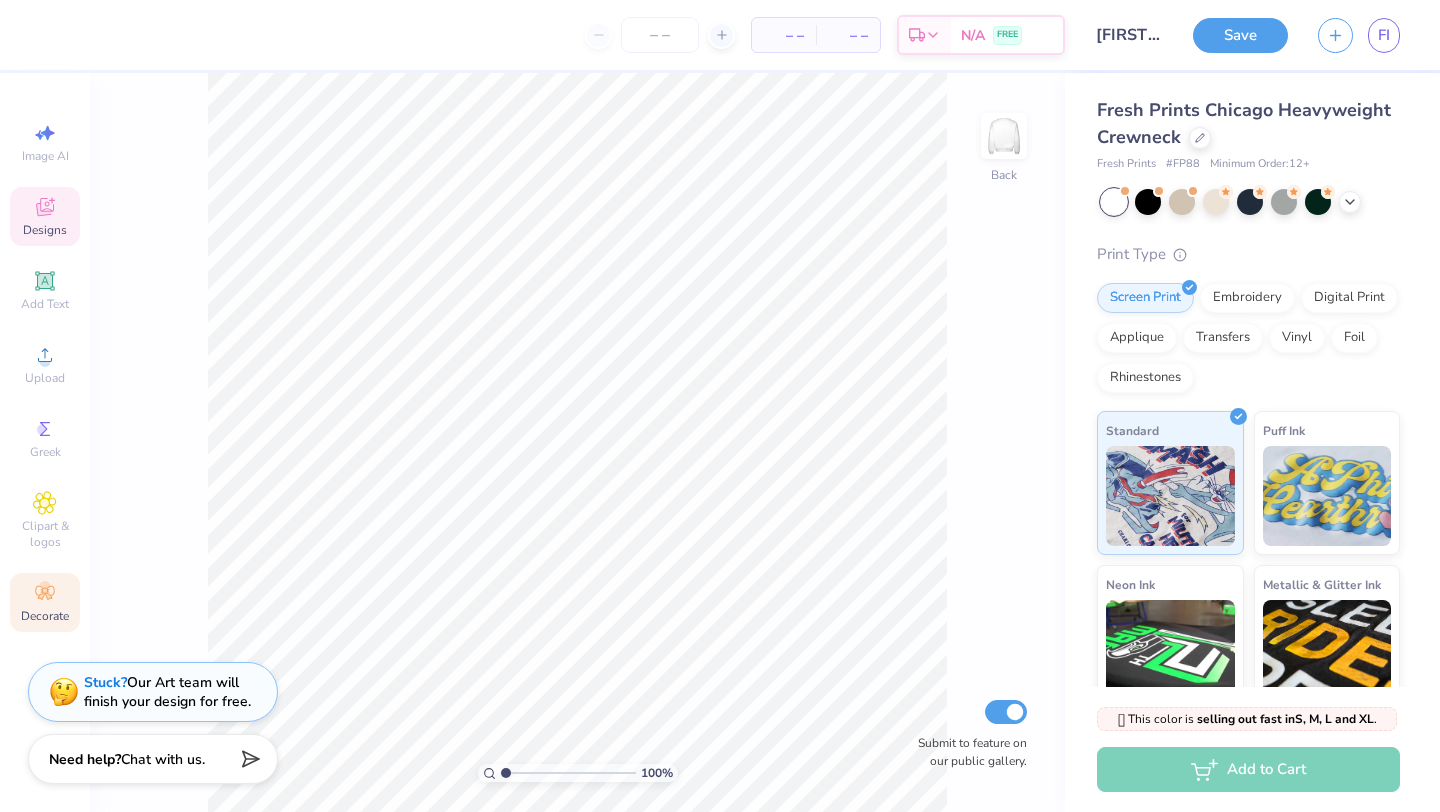 click on "Designs" at bounding box center [45, 216] 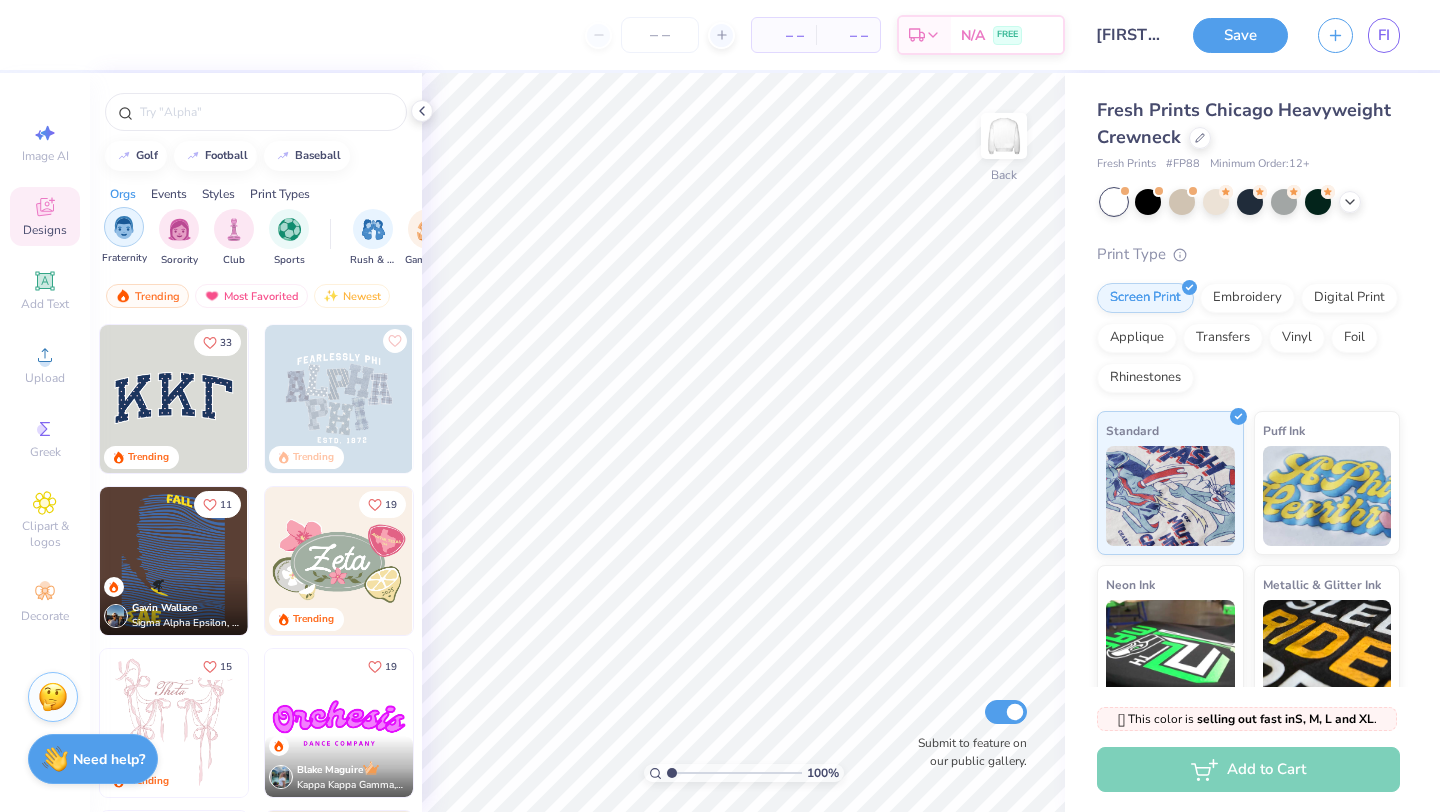 click at bounding box center [124, 227] 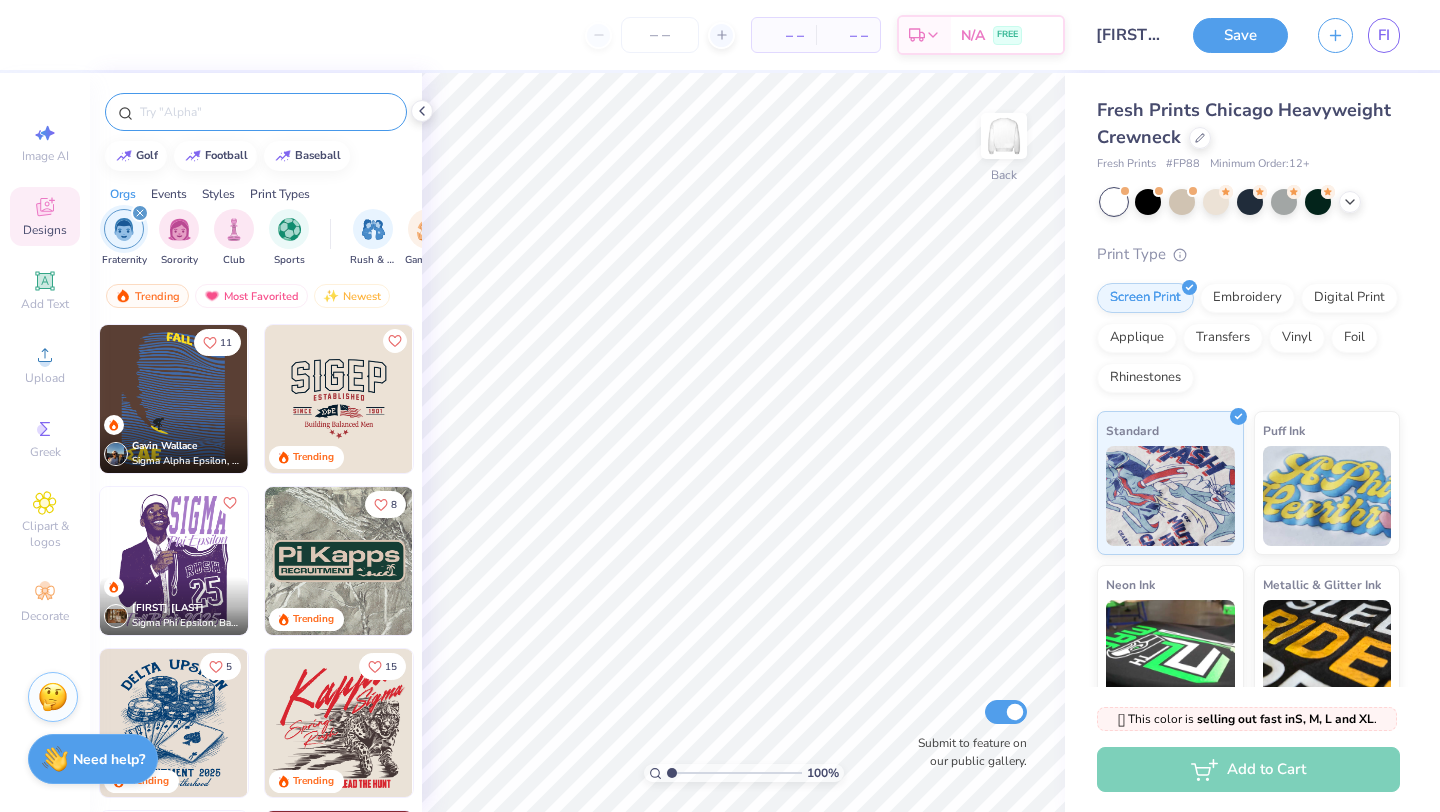 click at bounding box center (266, 112) 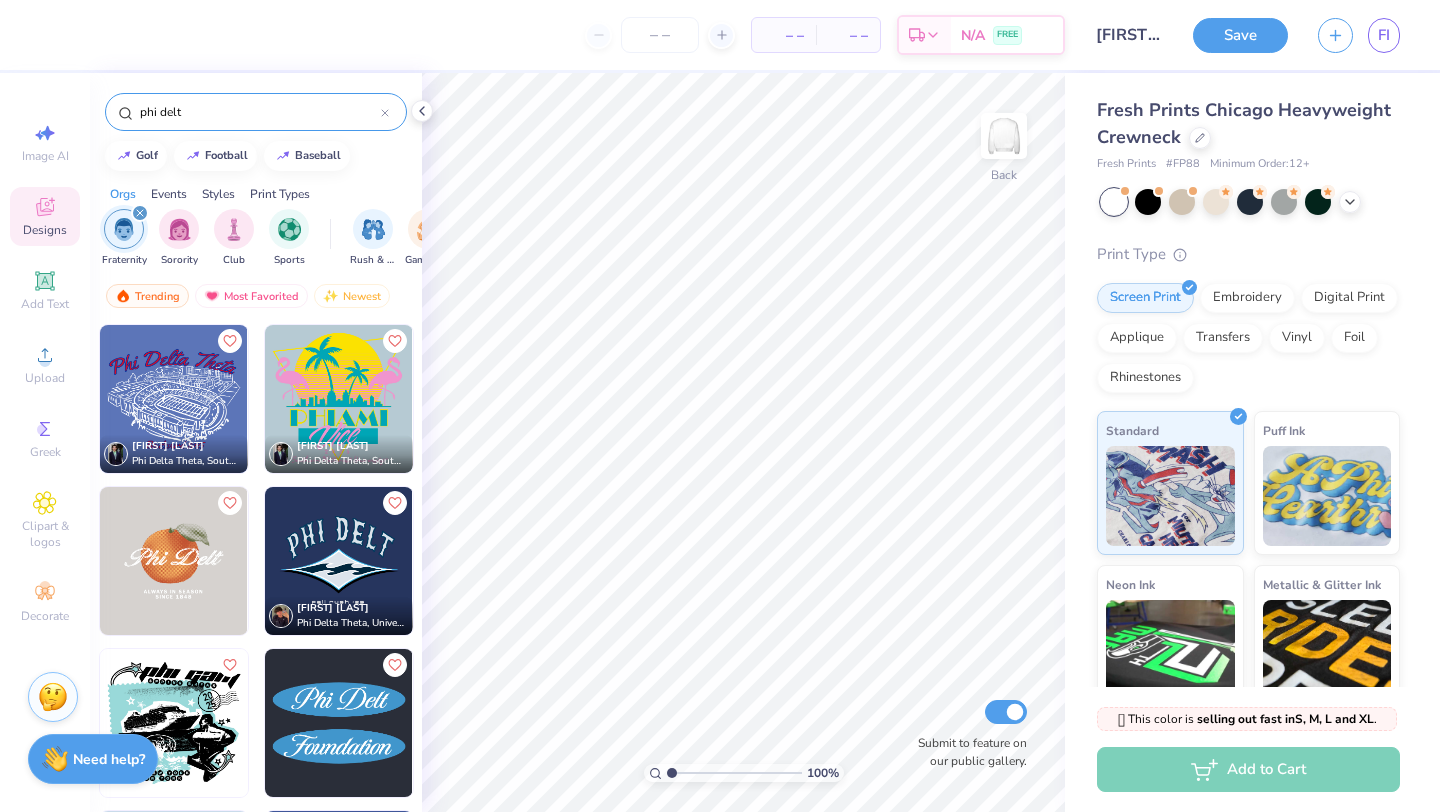 type on "phi delt" 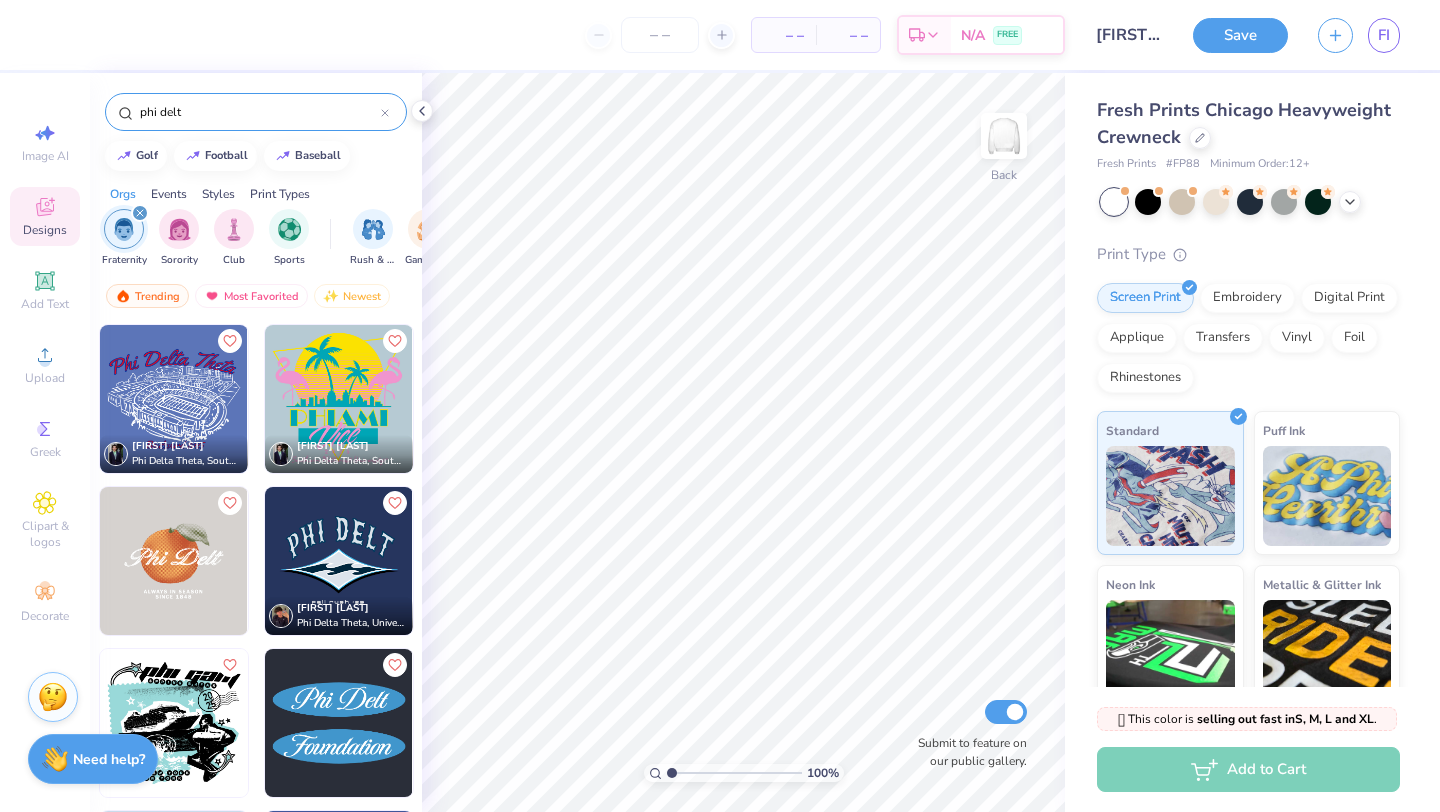 click at bounding box center [174, 561] 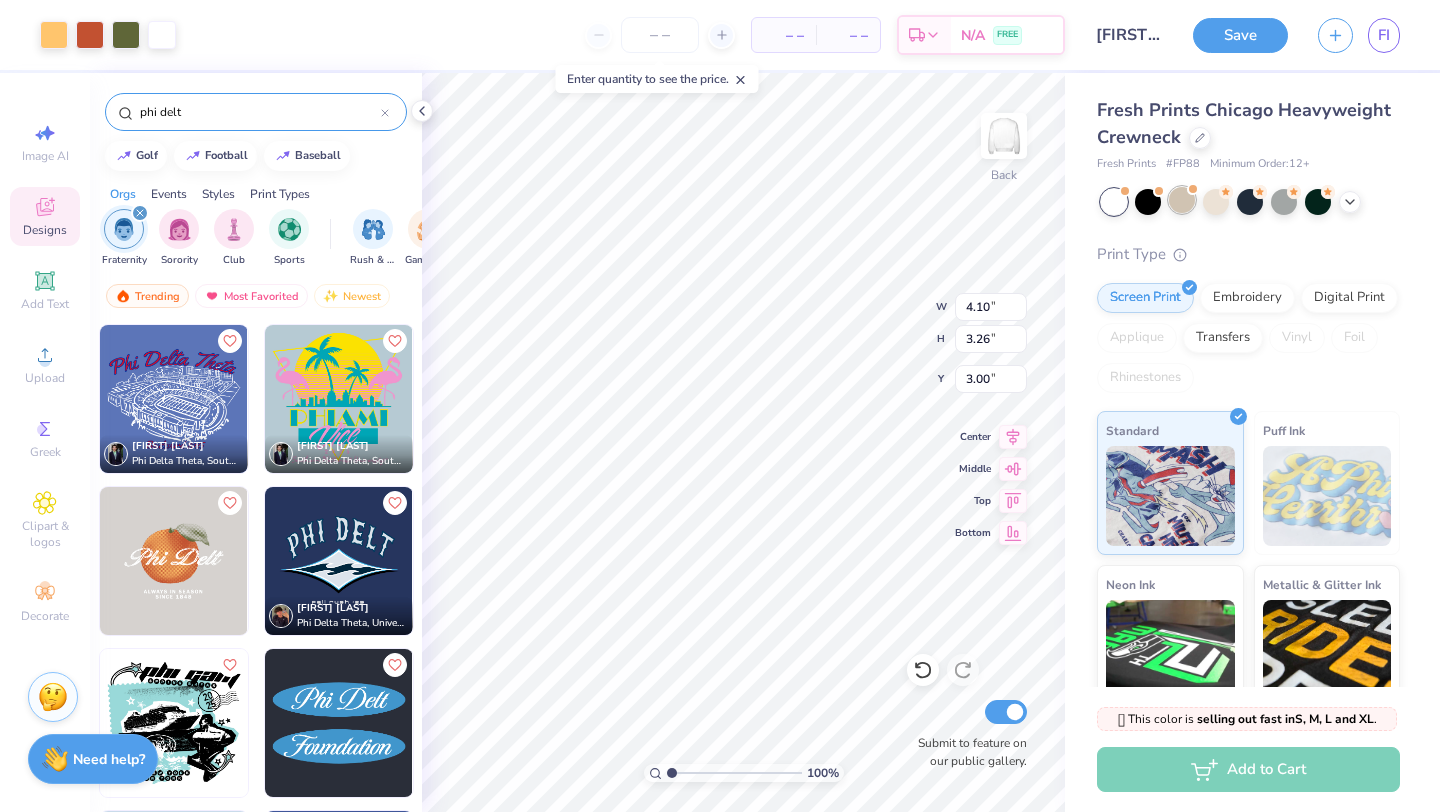 type on "3.27" 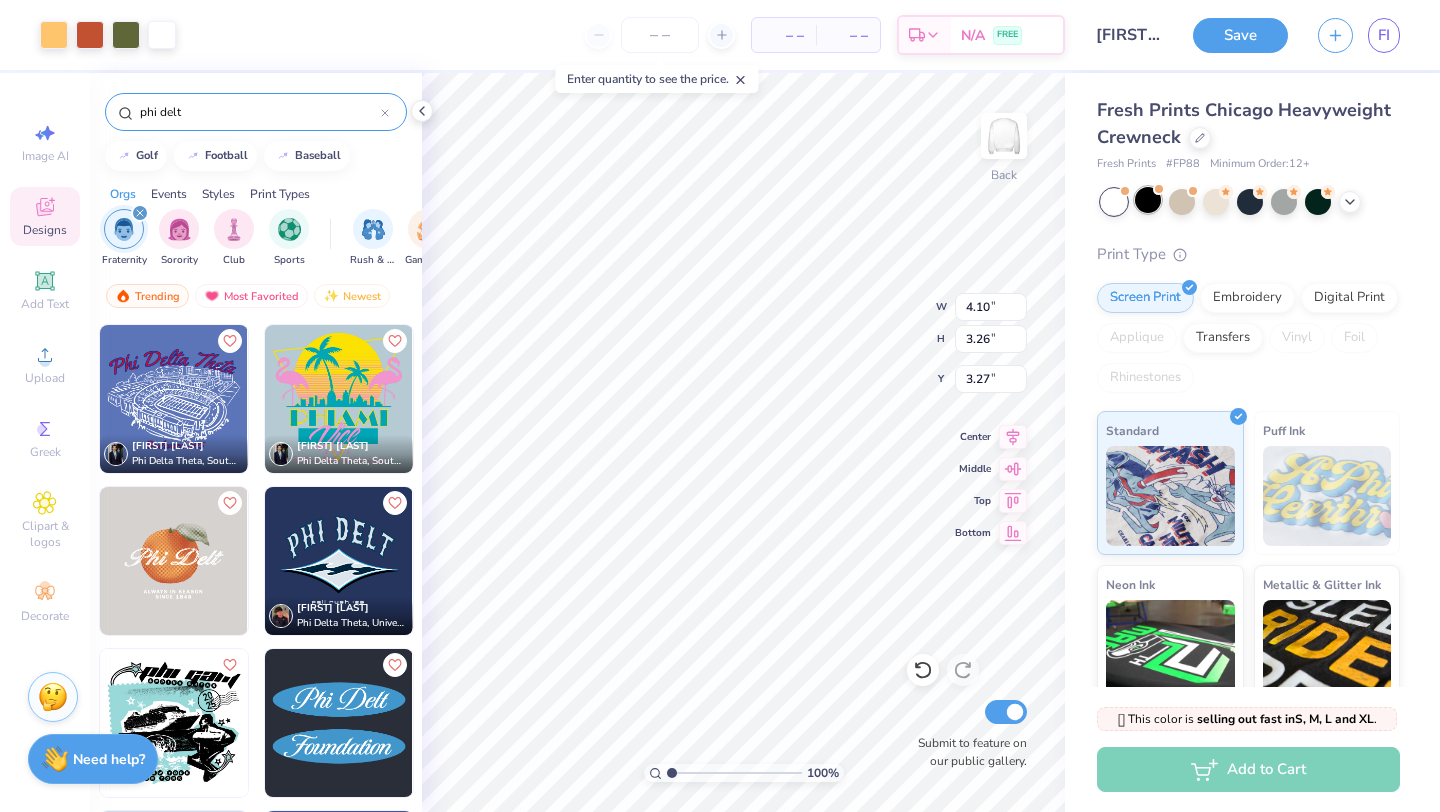 click at bounding box center (1148, 200) 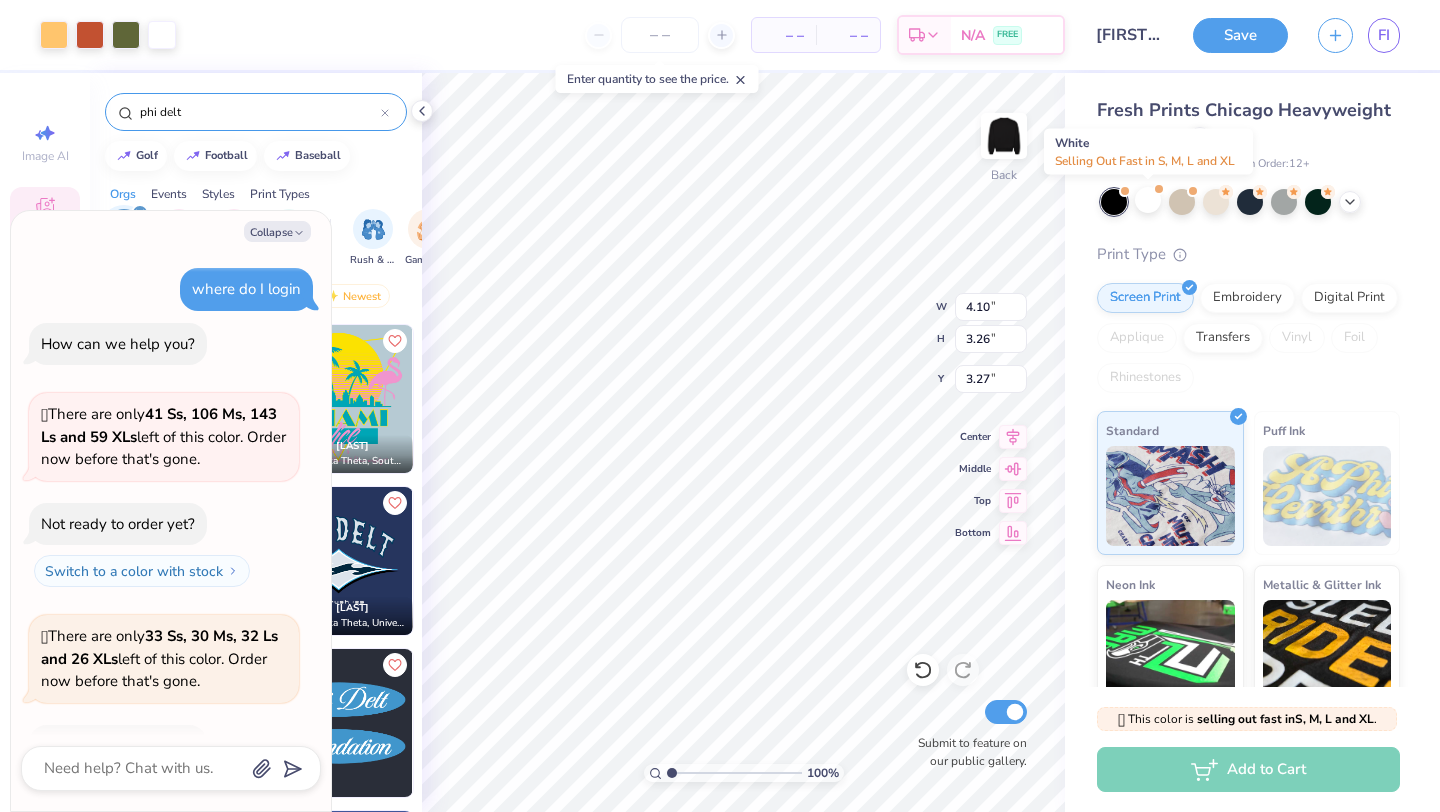 scroll, scrollTop: 89, scrollLeft: 0, axis: vertical 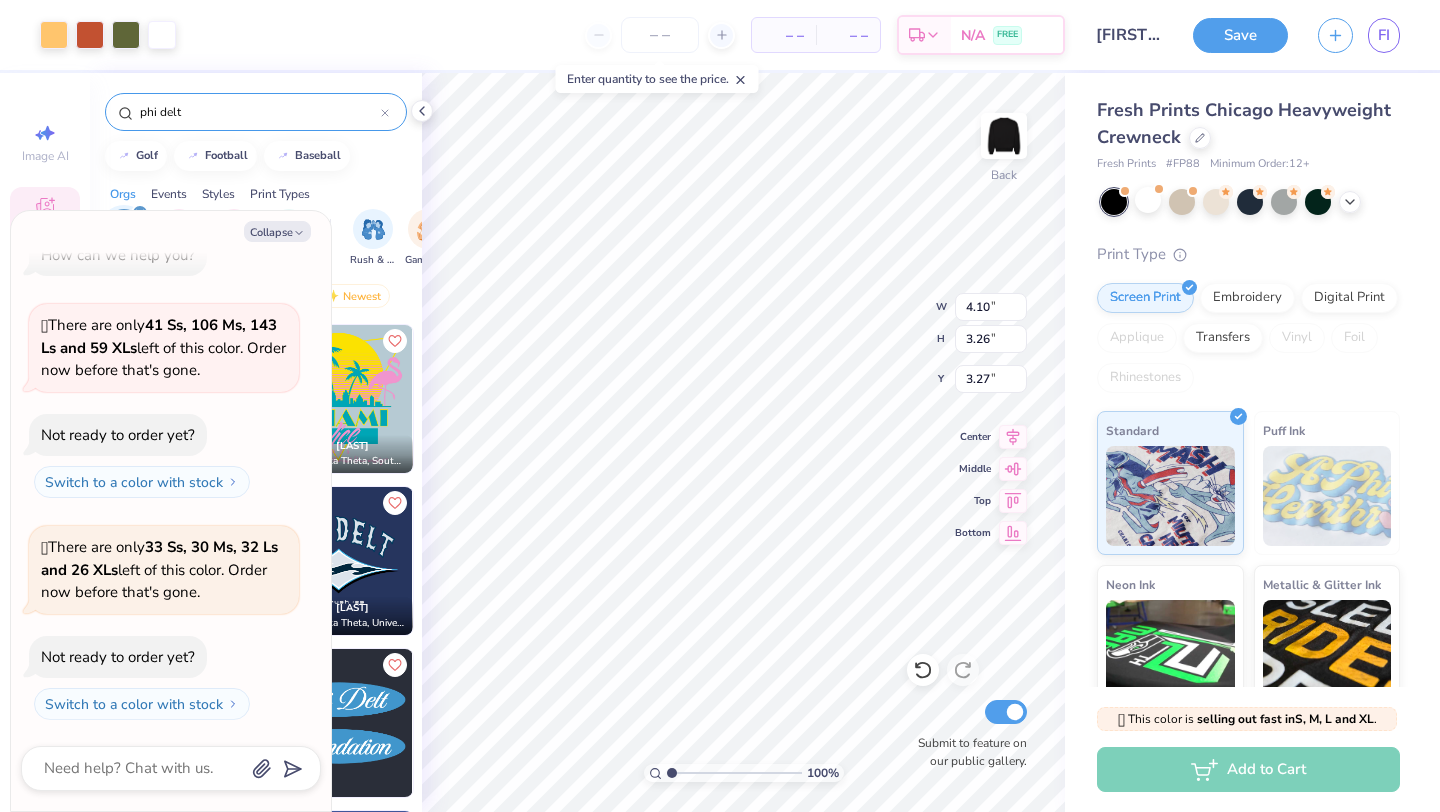 type on "x" 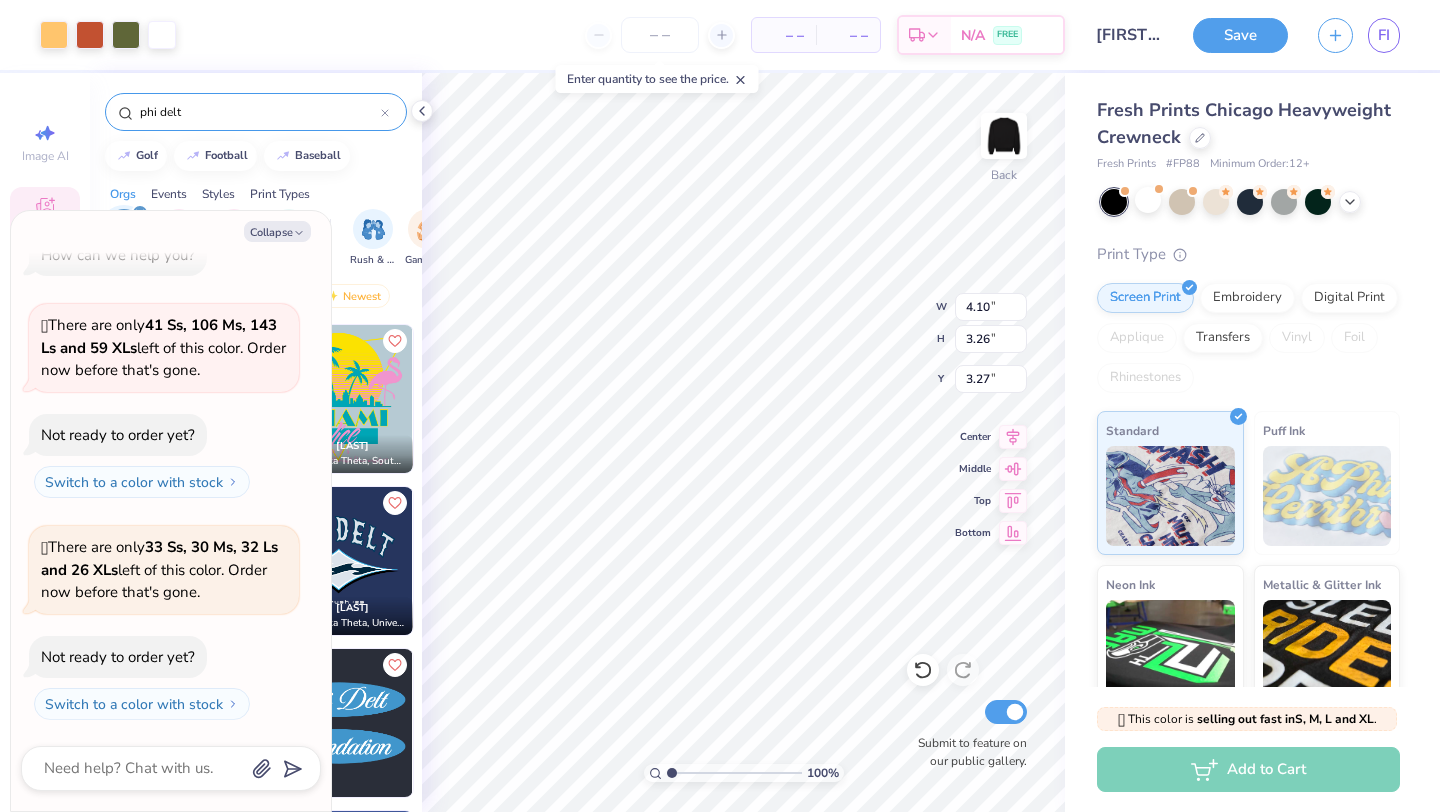 type on "4.57" 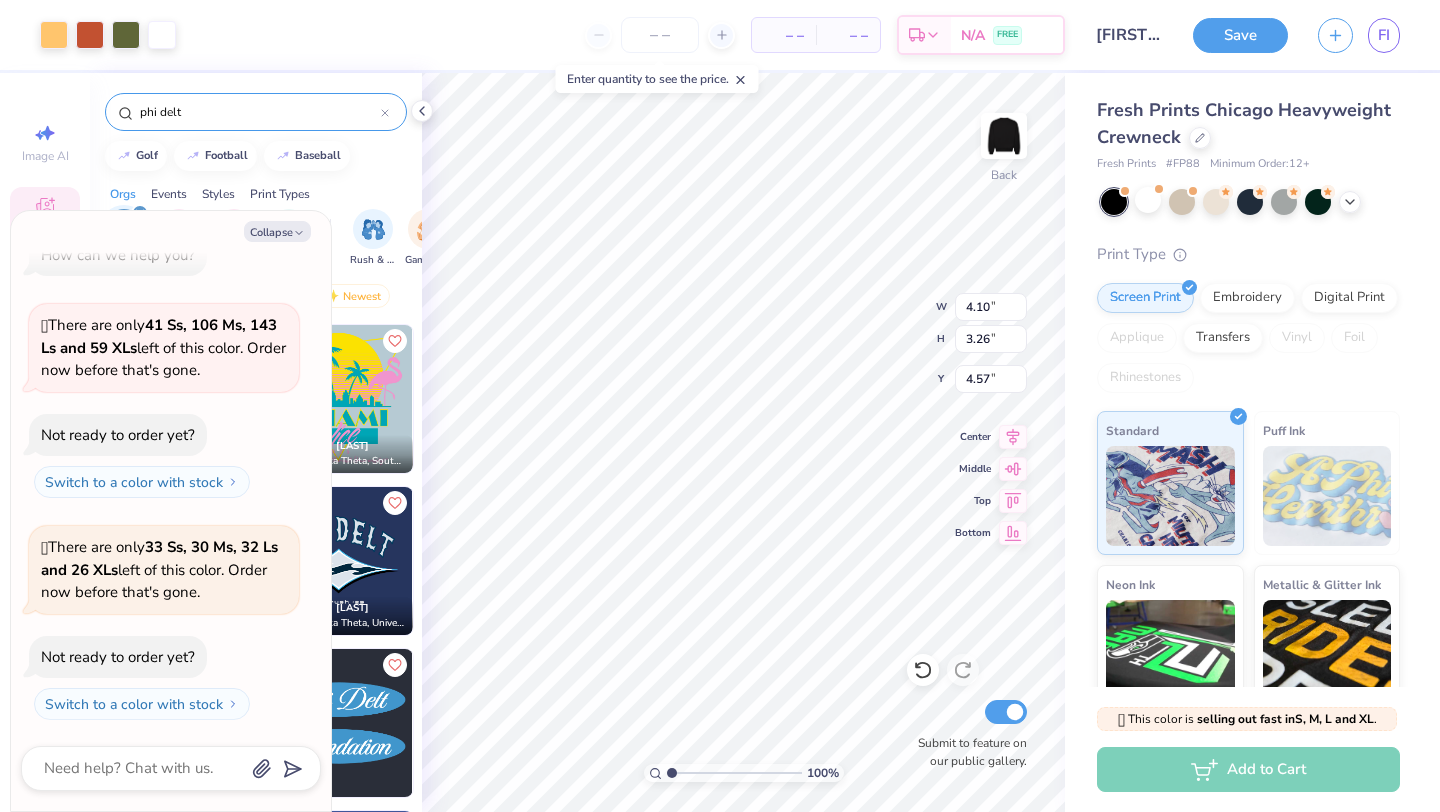 type on "x" 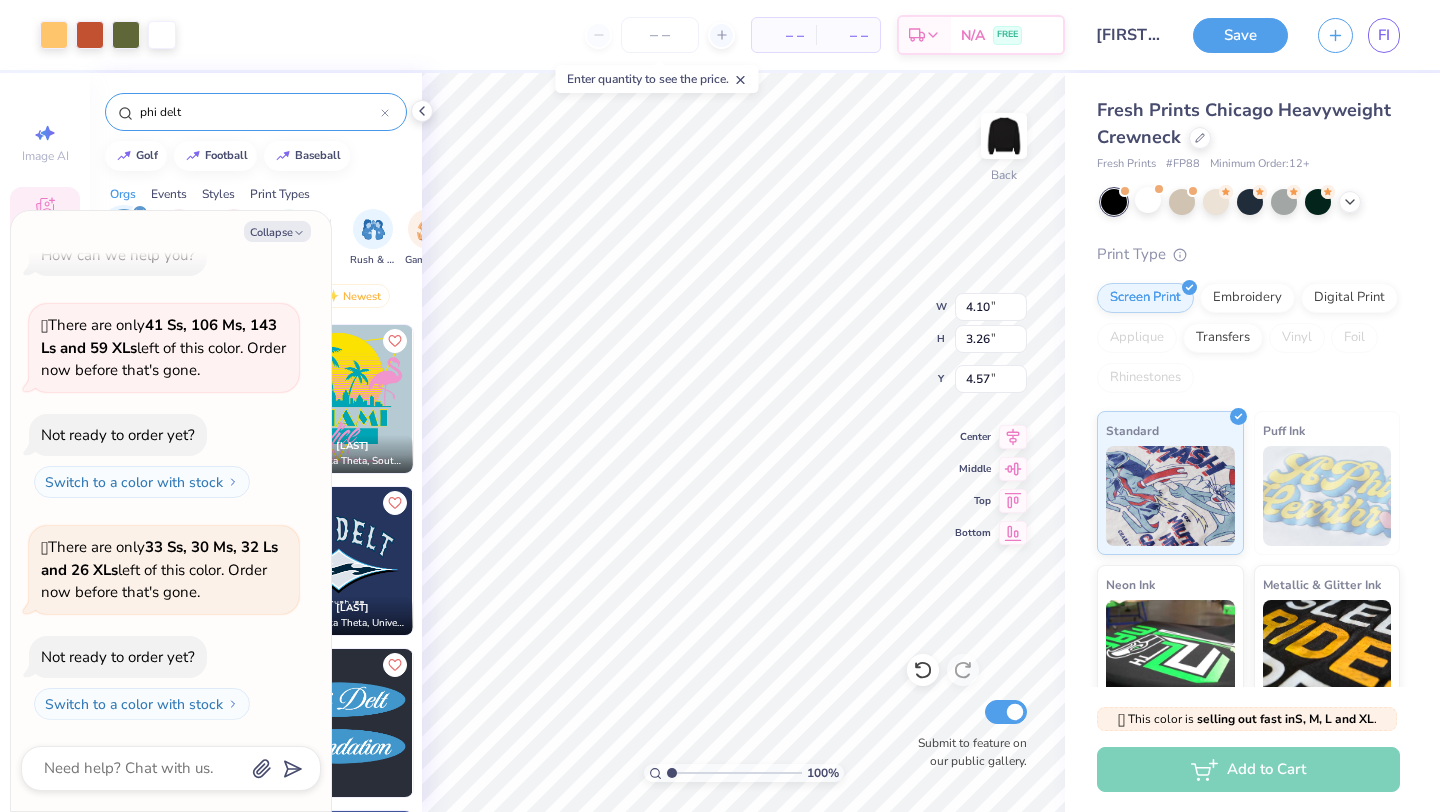type on "2.80" 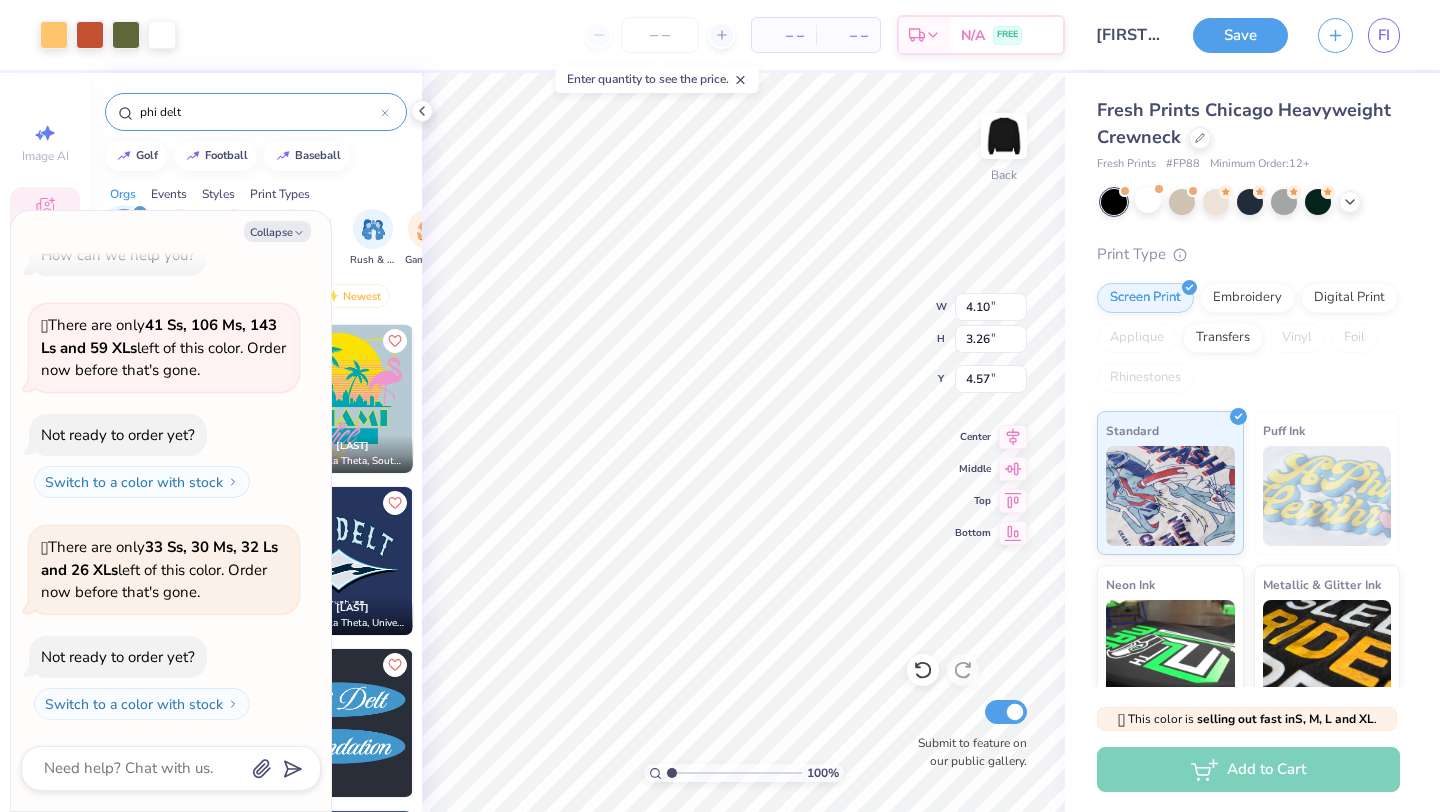type on "2.22" 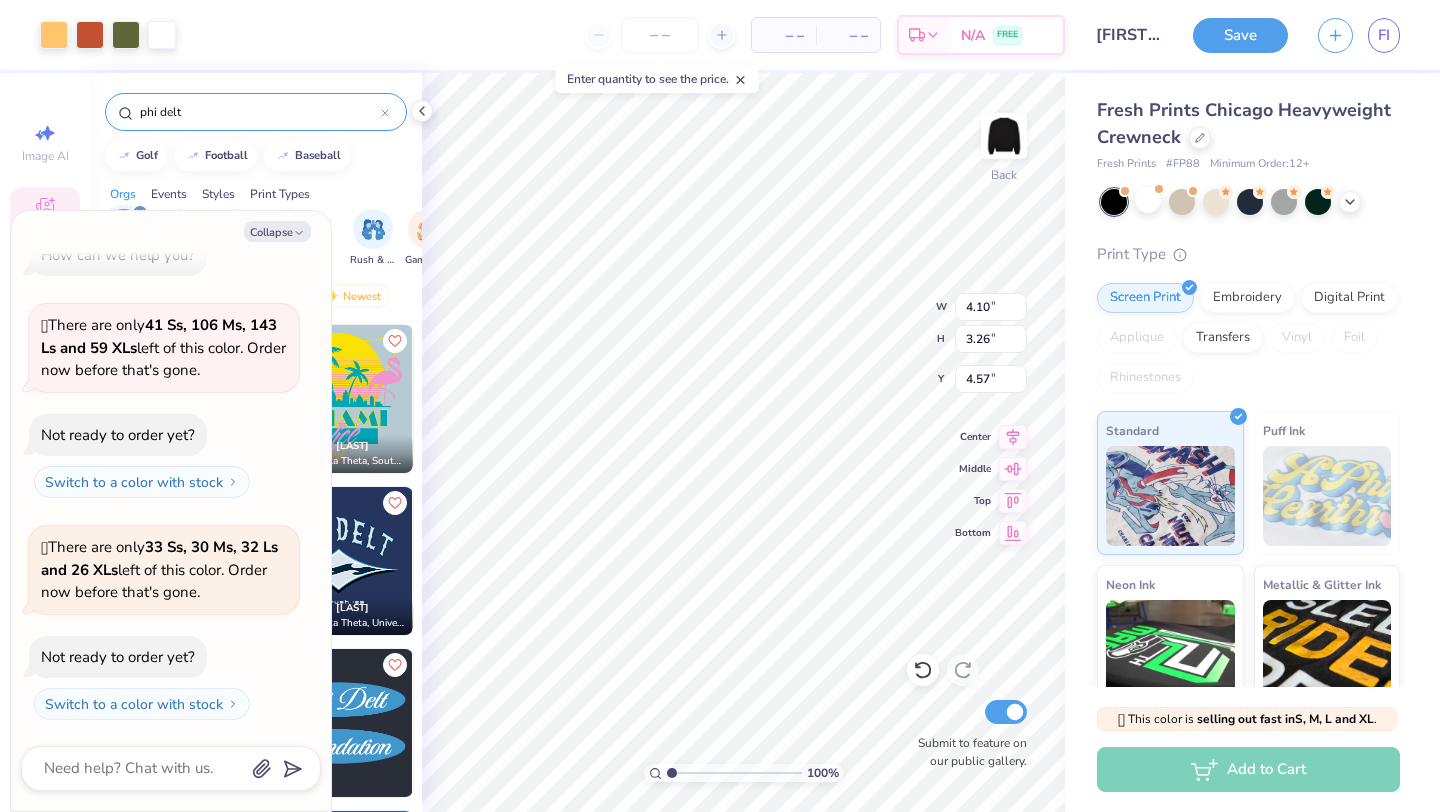 type on "5.62" 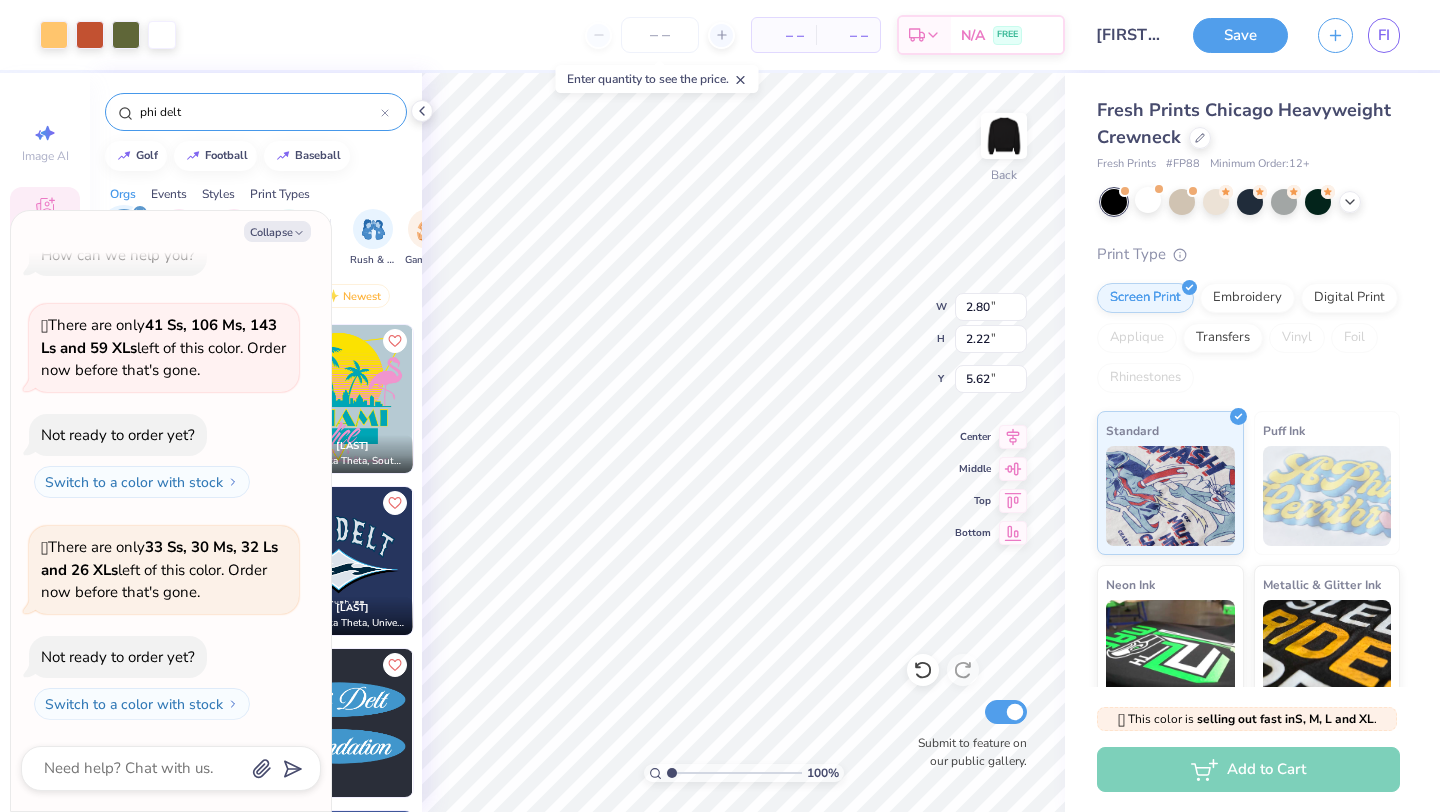 type on "x" 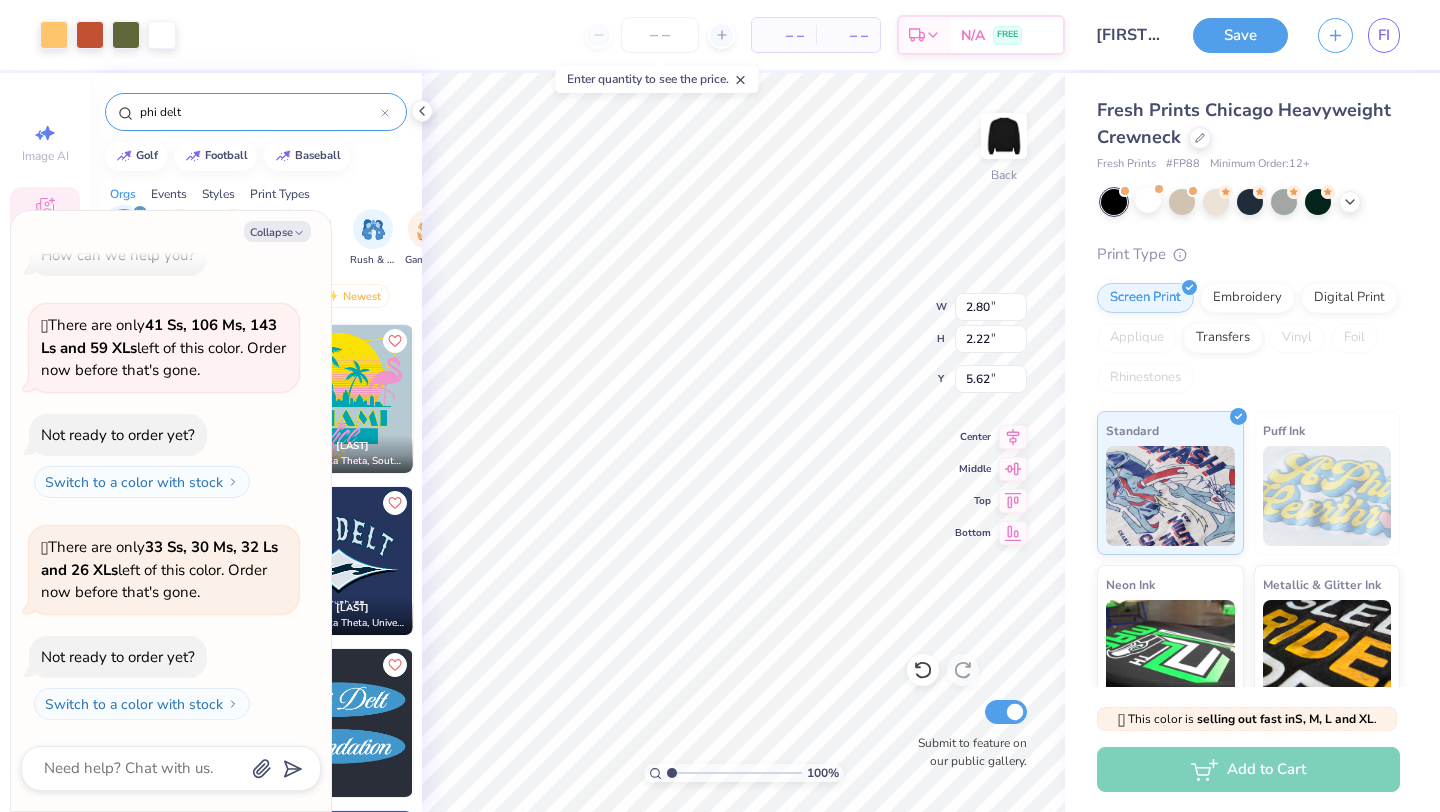 type on "4.28" 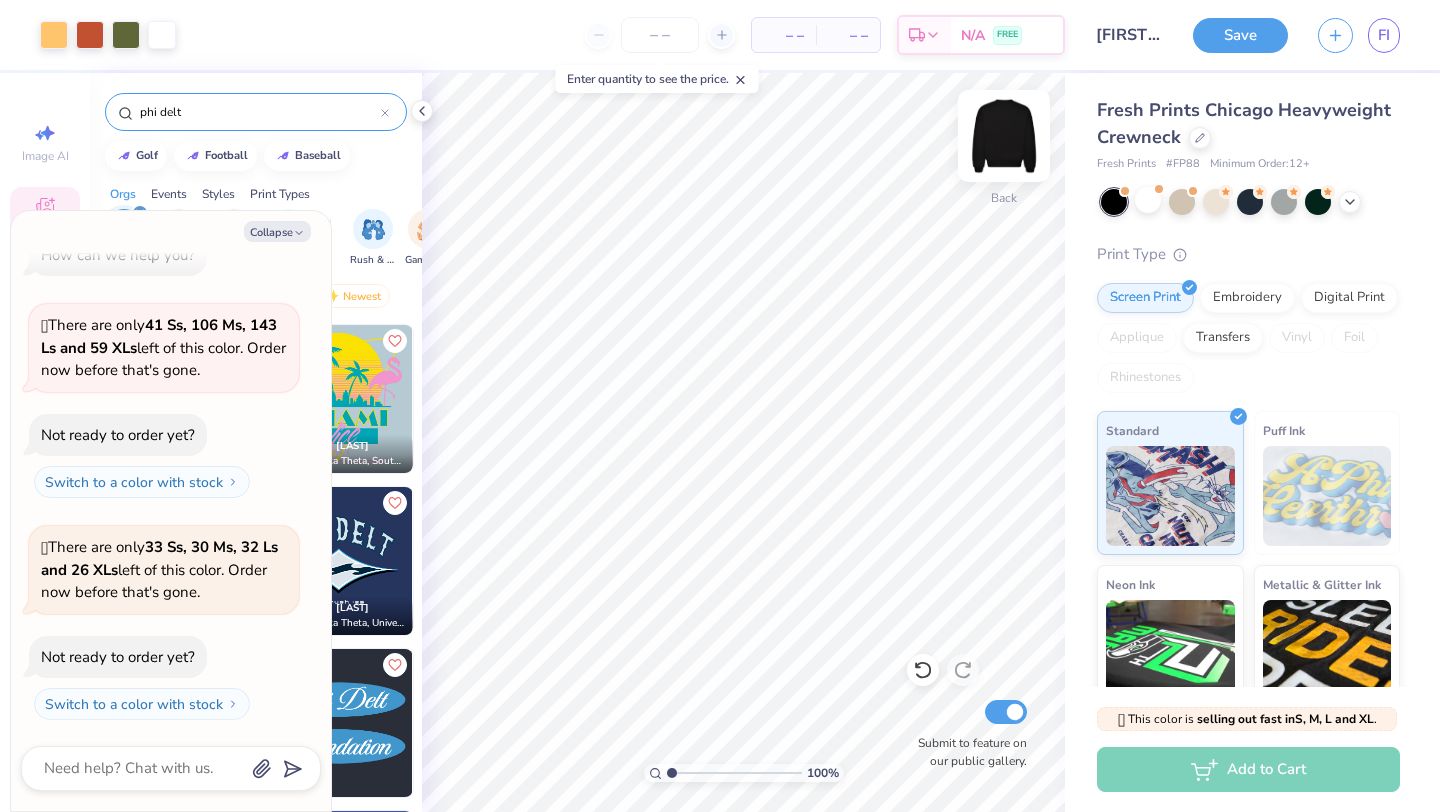click at bounding box center [1004, 136] 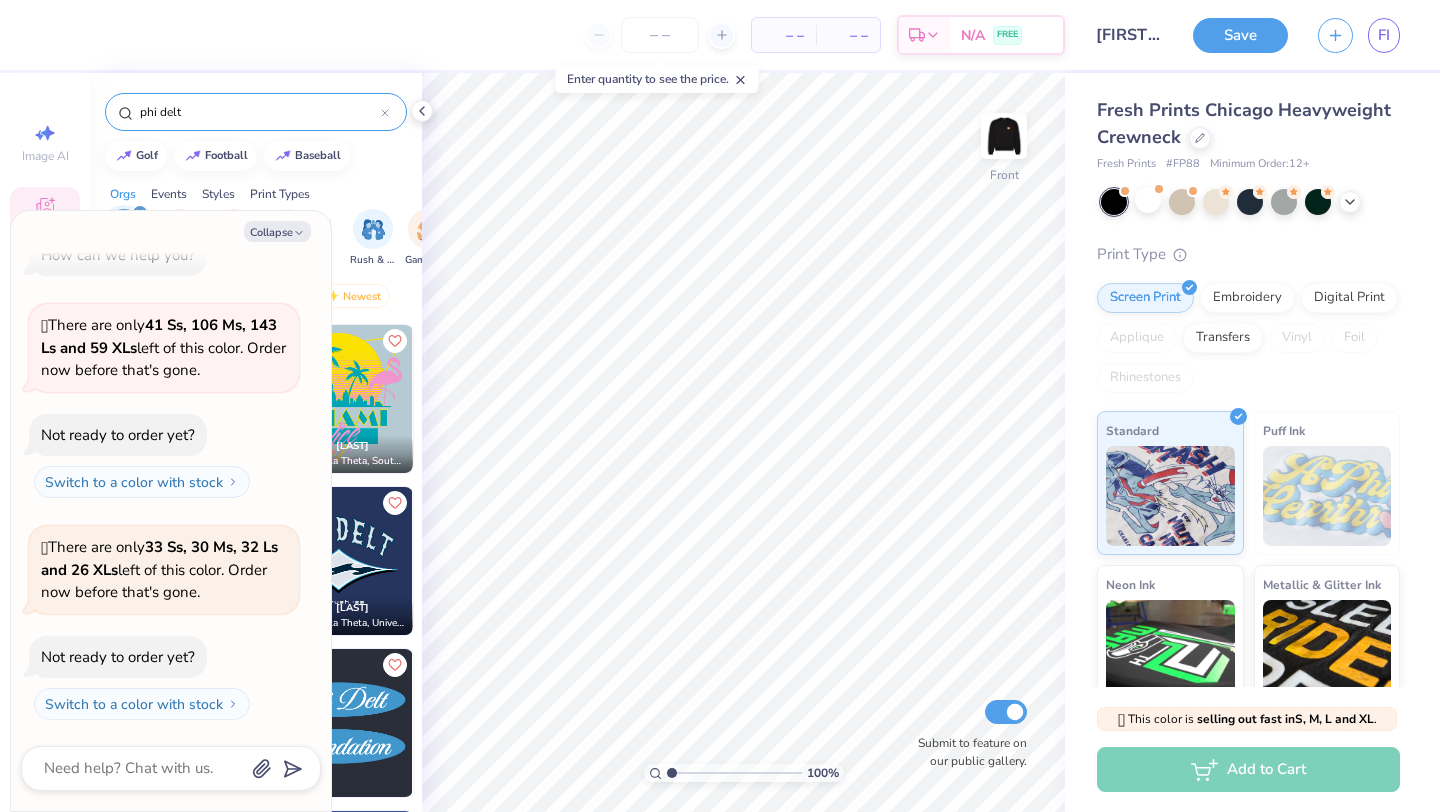 click at bounding box center (1004, 136) 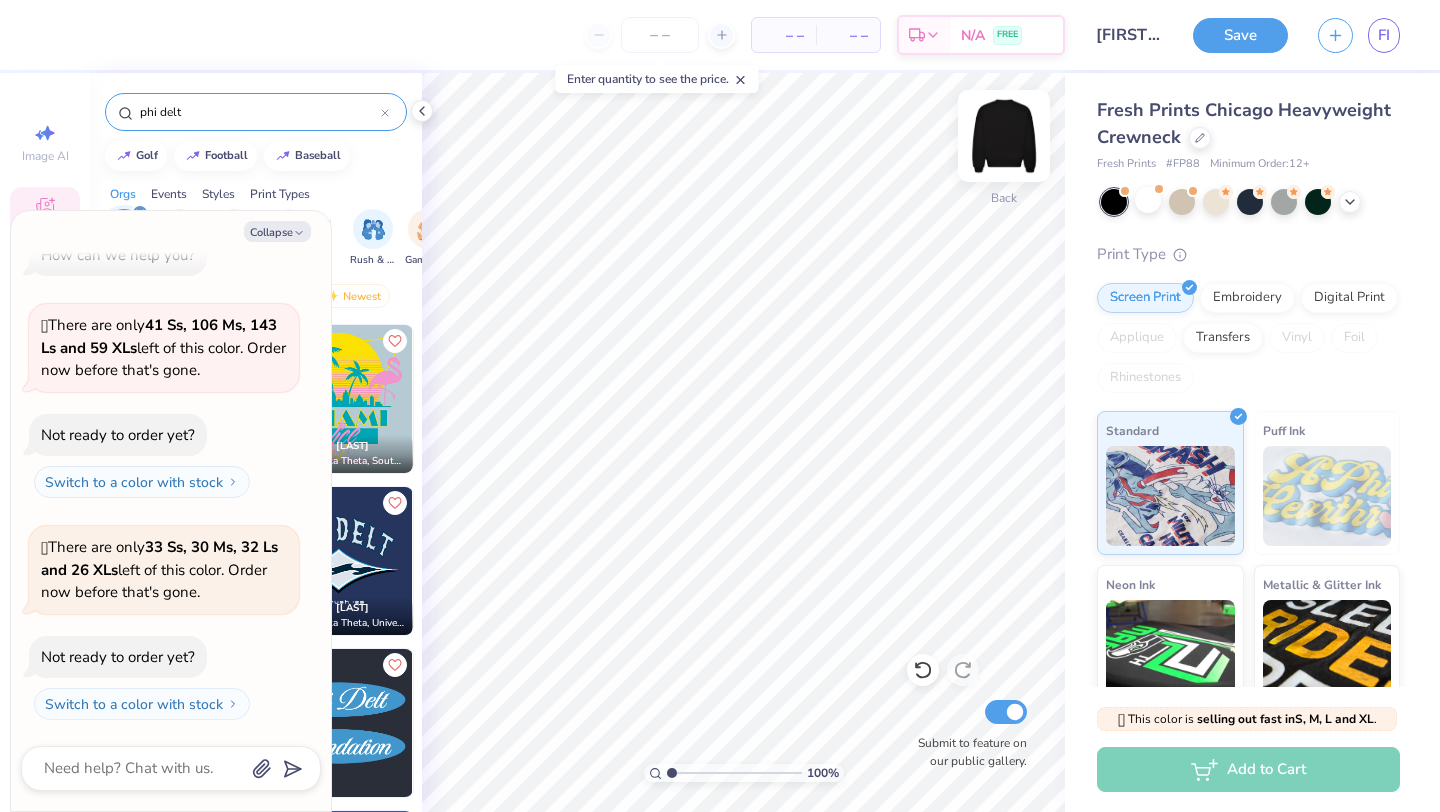 click at bounding box center (1004, 136) 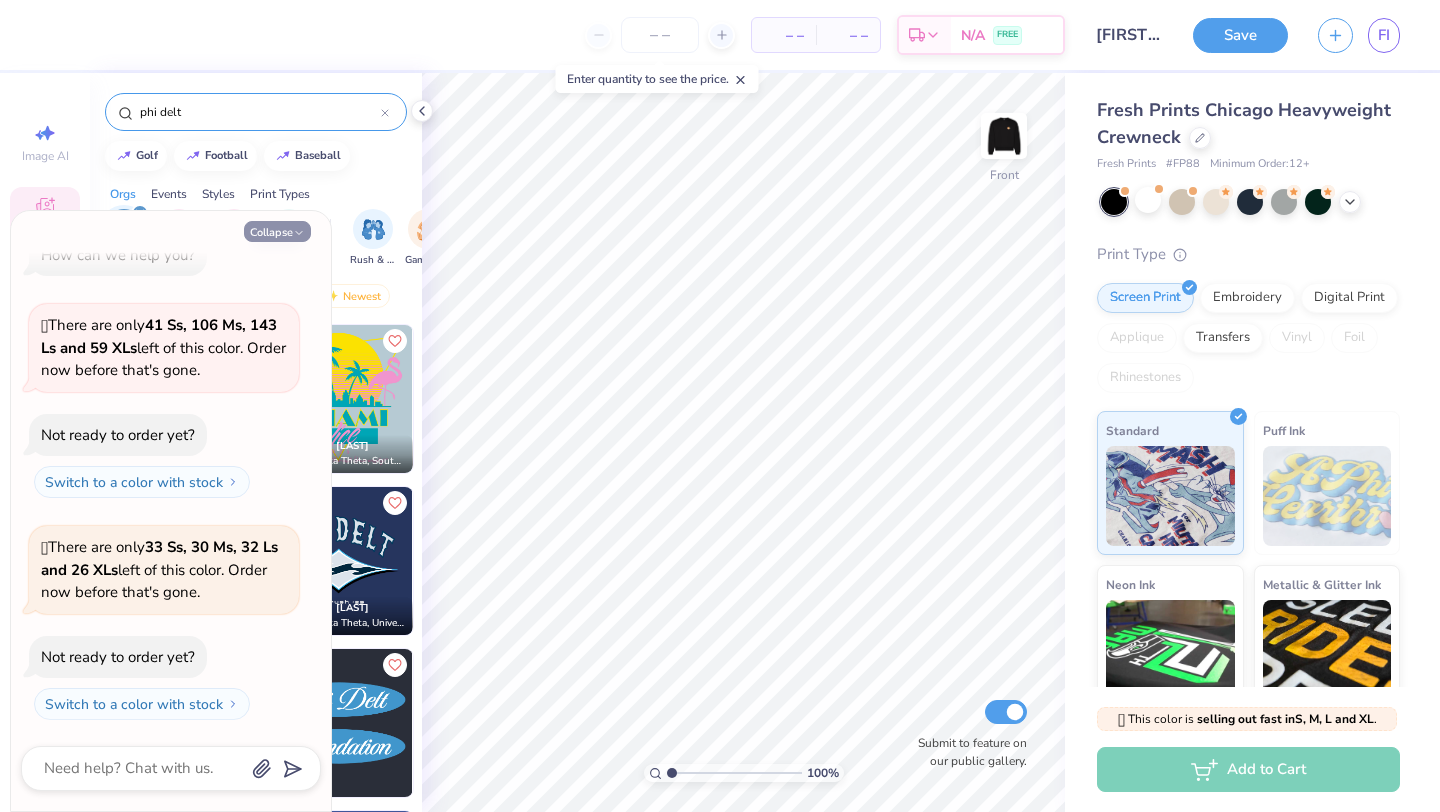 click 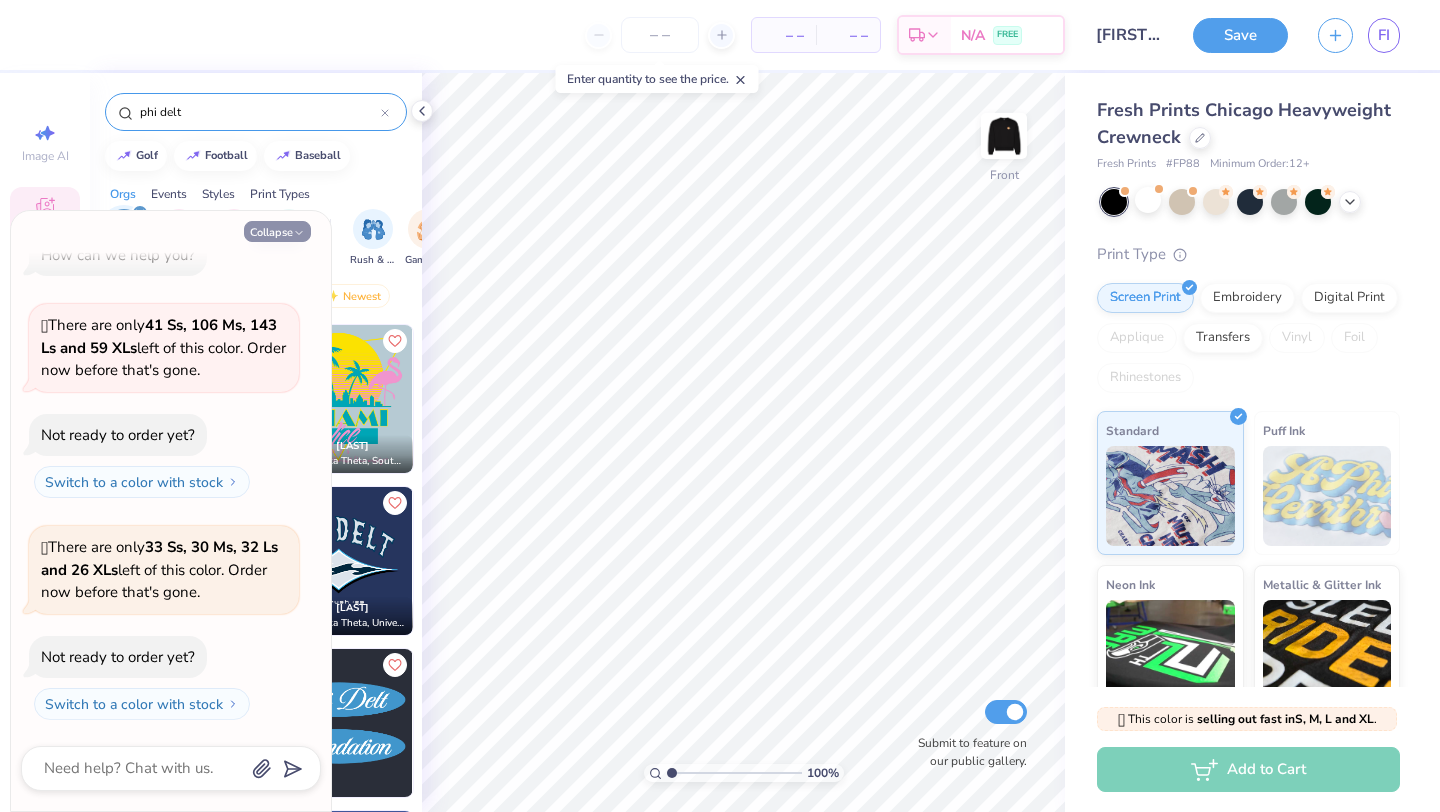 type on "x" 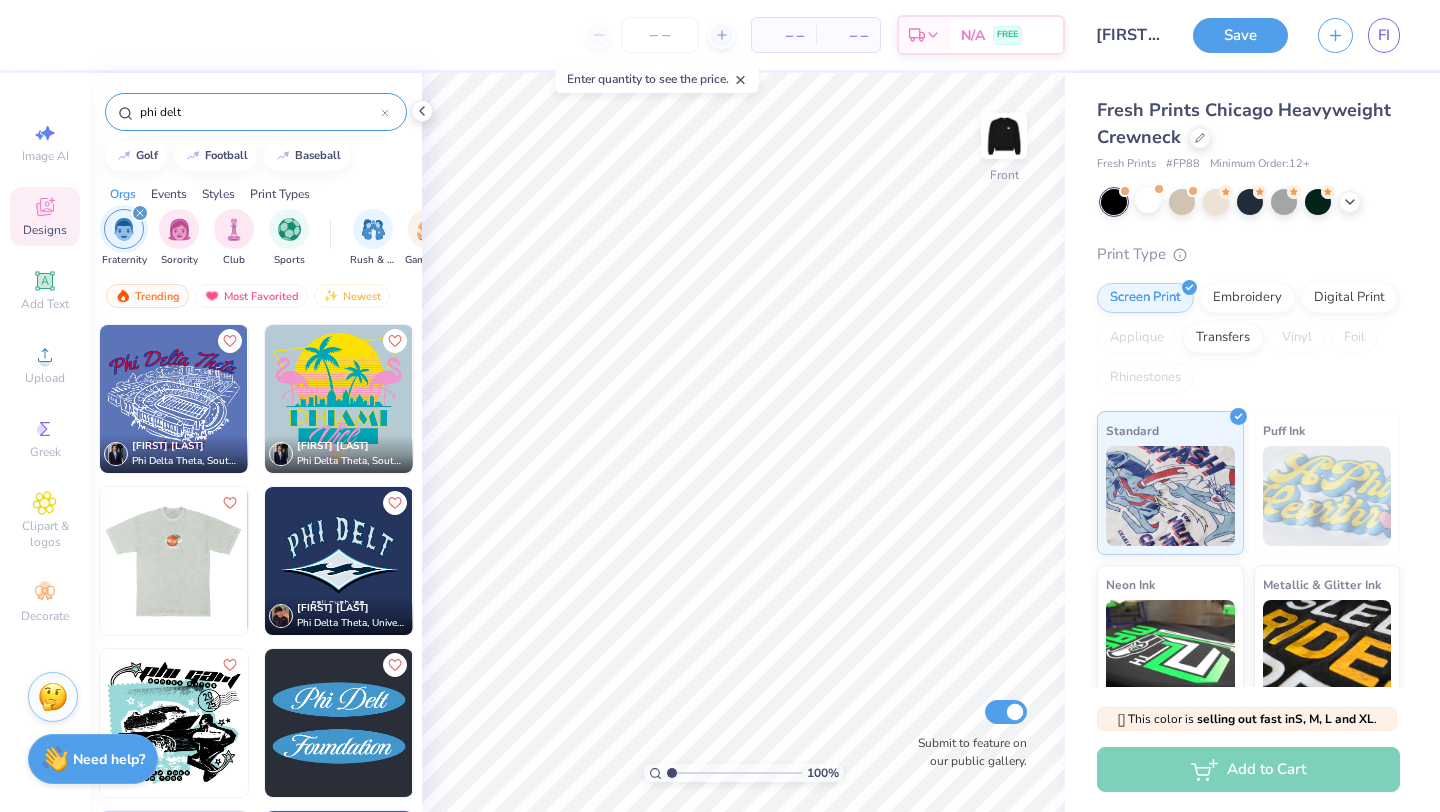 click at bounding box center (26, 561) 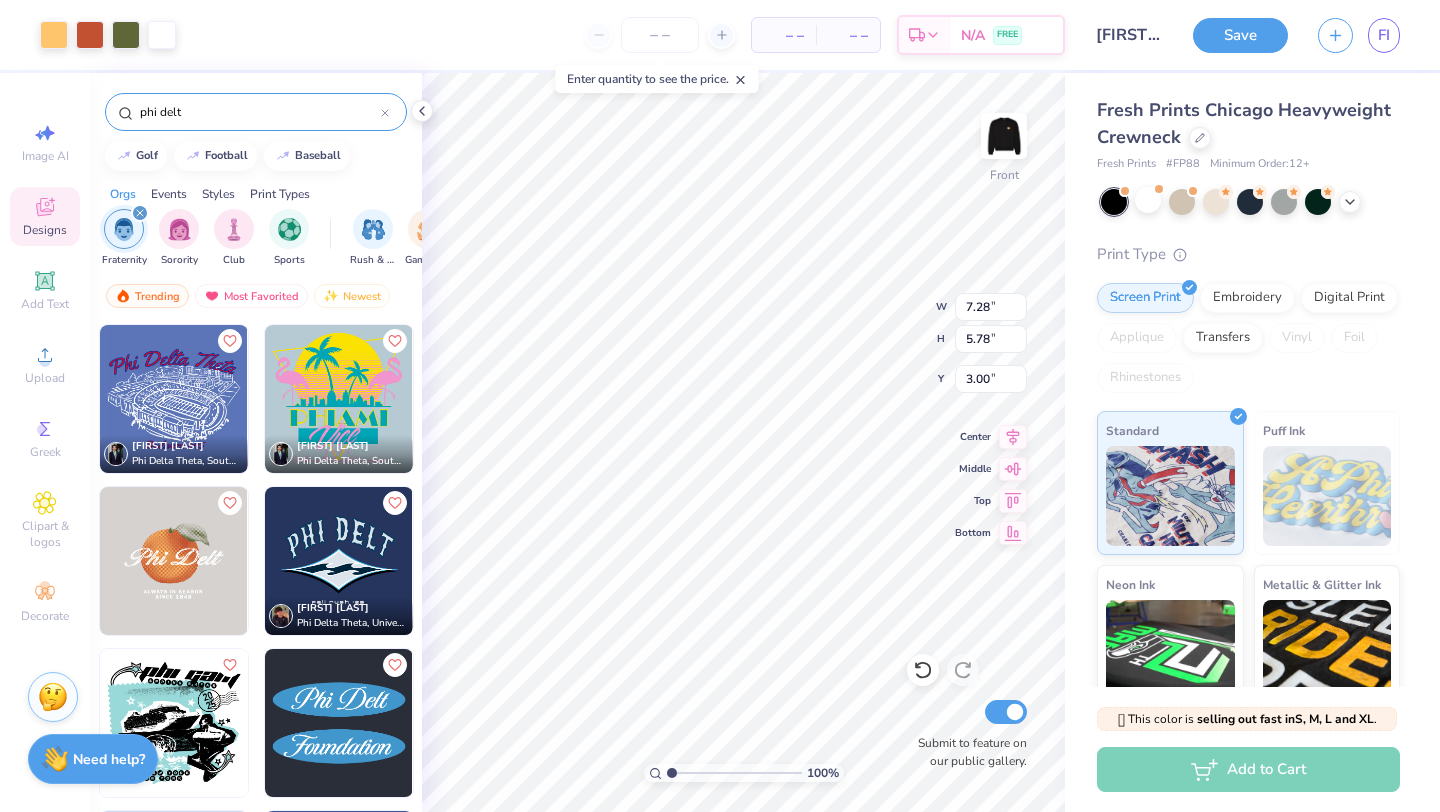 type on "7.28" 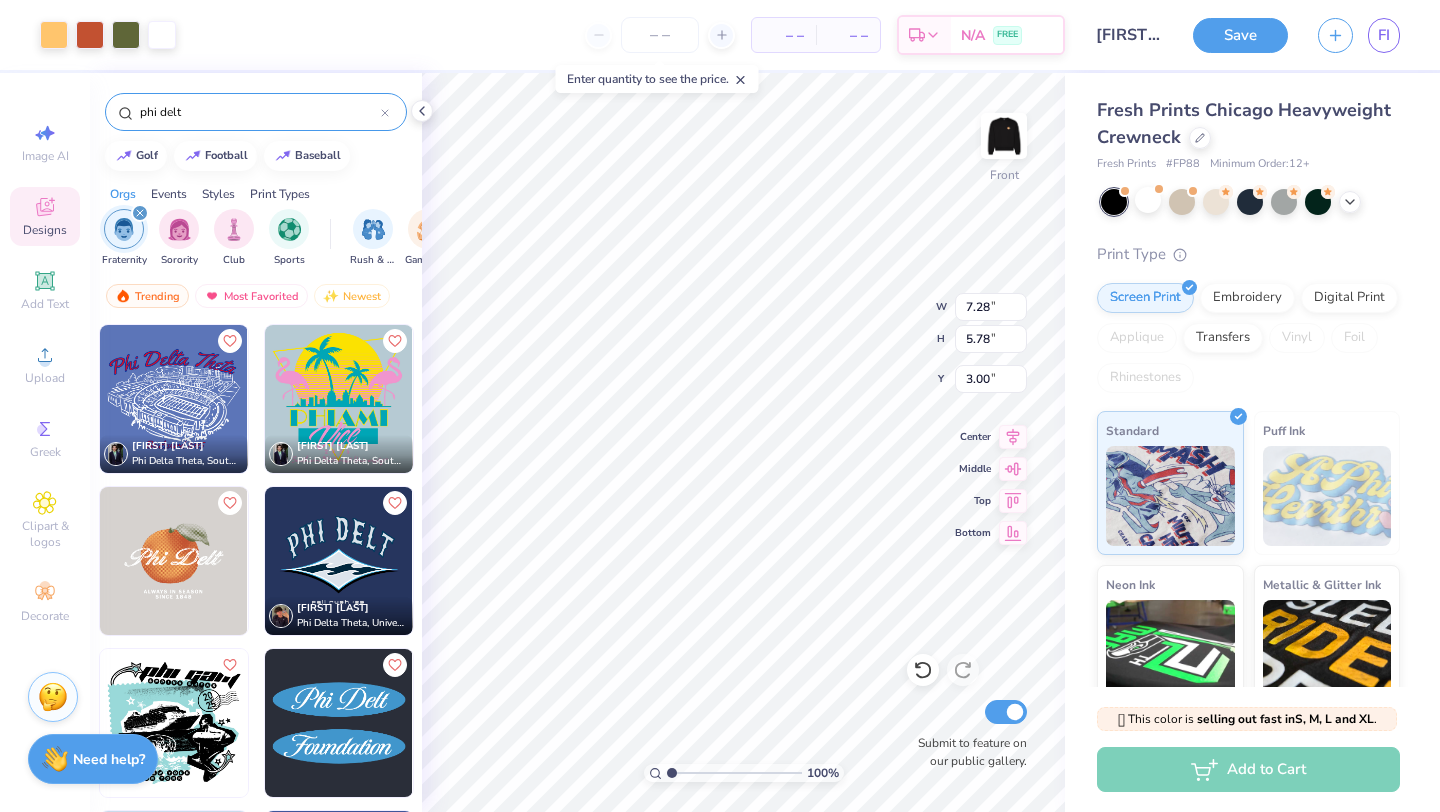 type on "5.78" 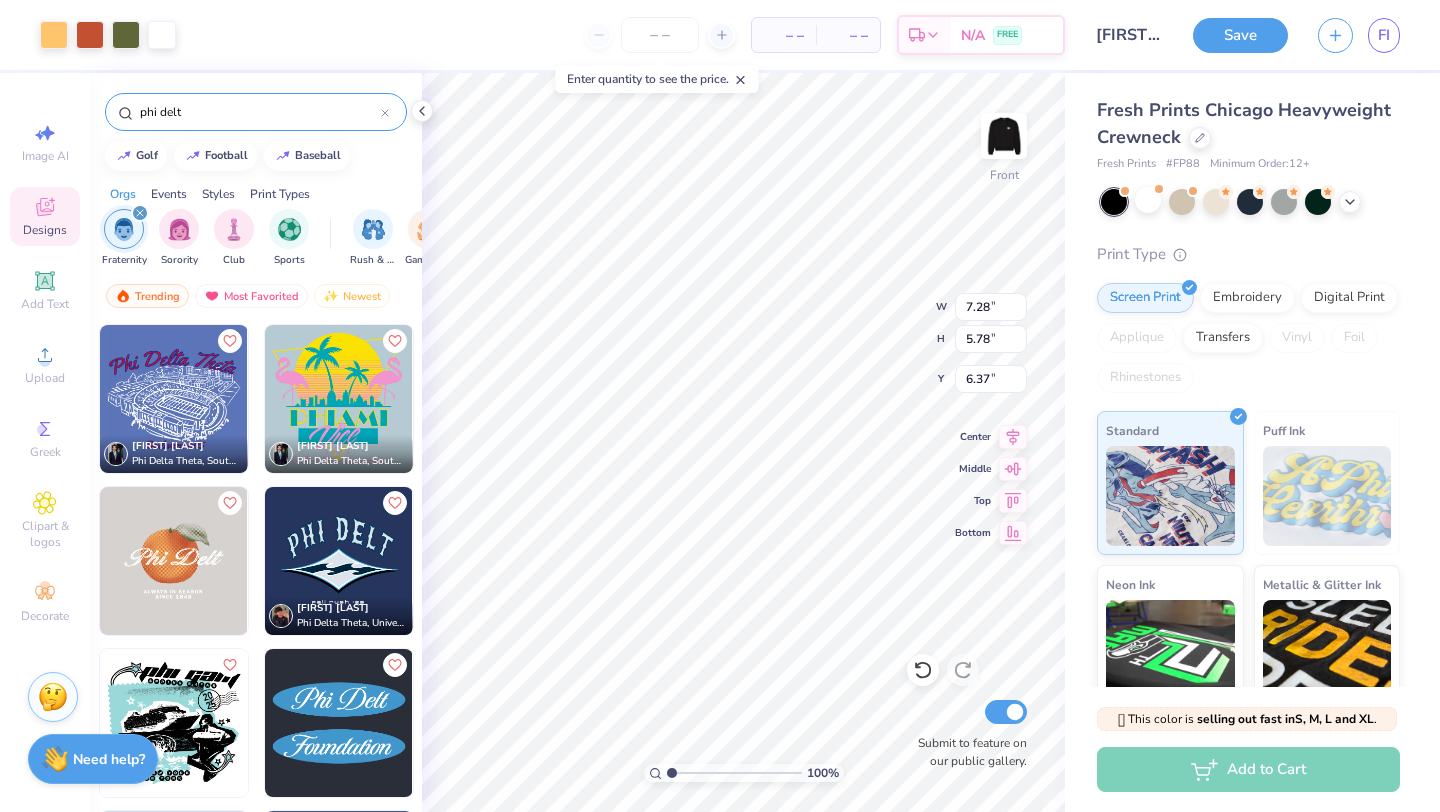 type on "6.37" 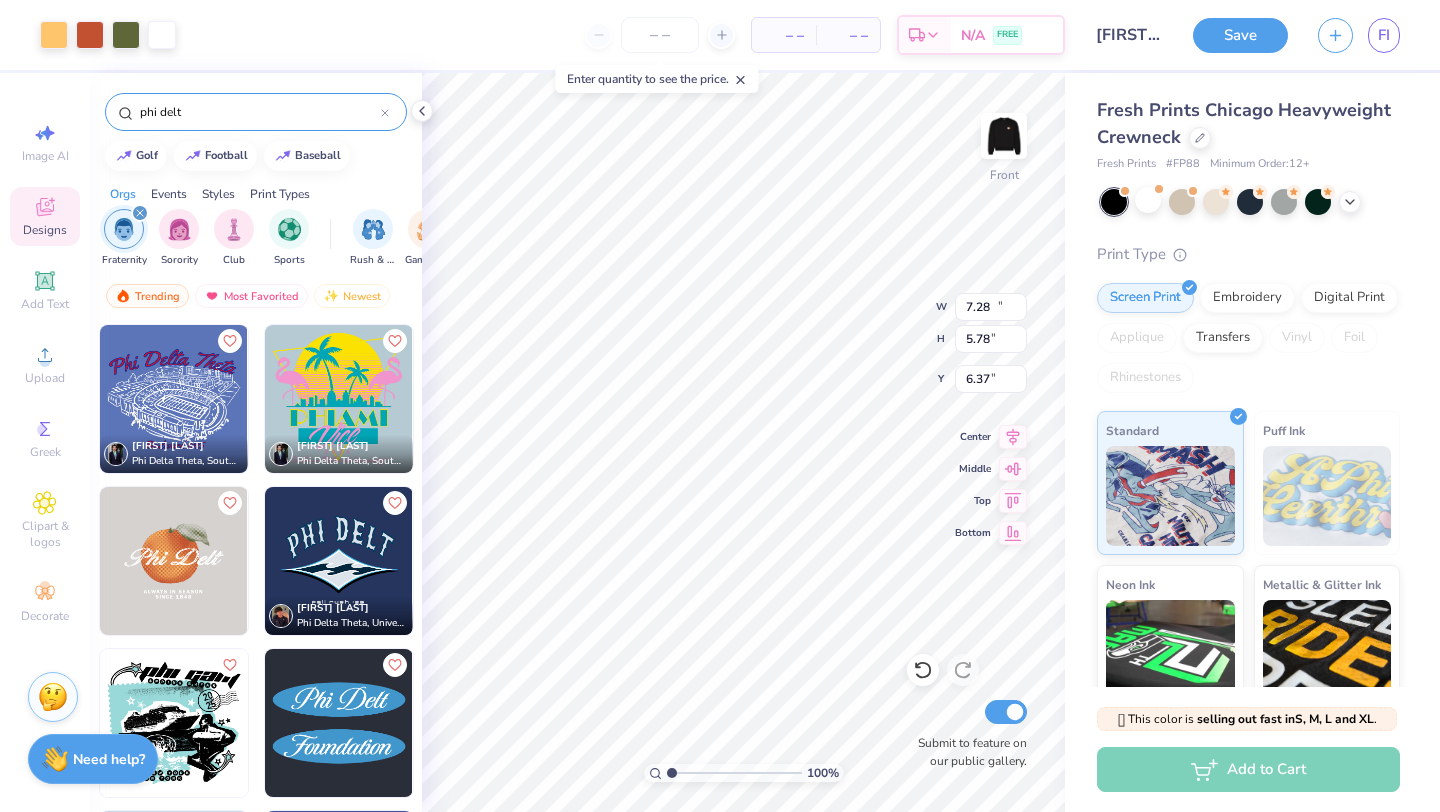 type on "10.42" 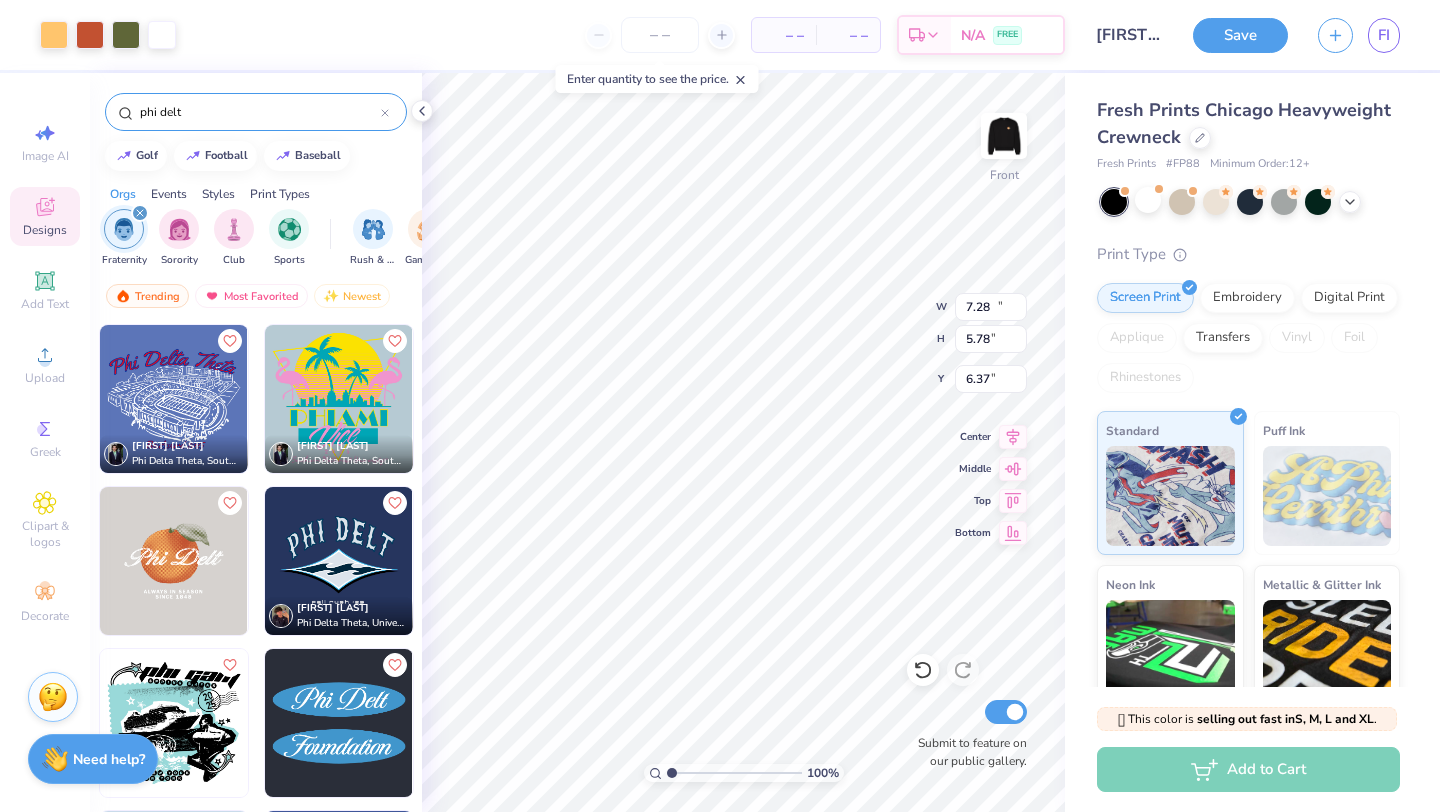 type on "8.27" 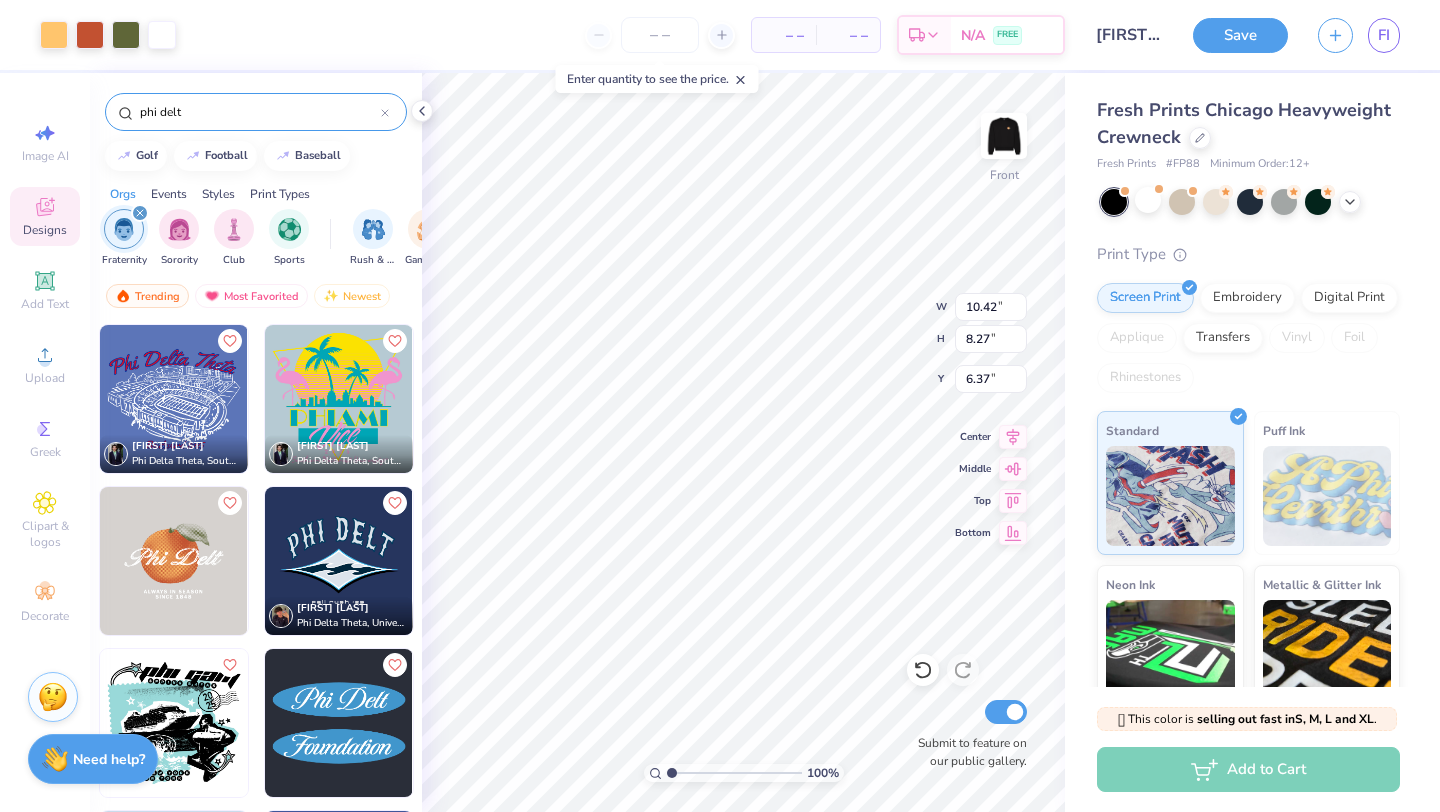type on "3.23" 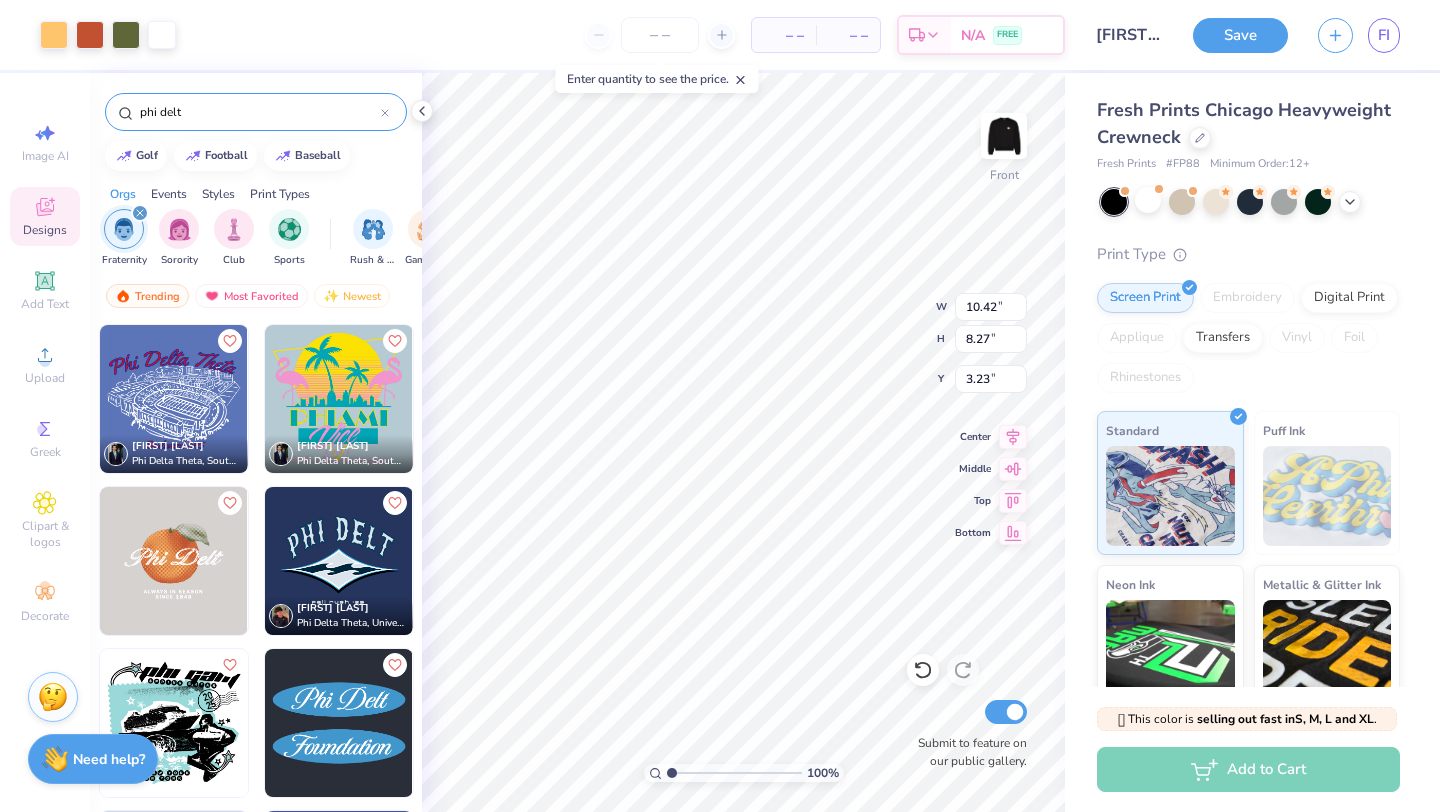 type on "12.06" 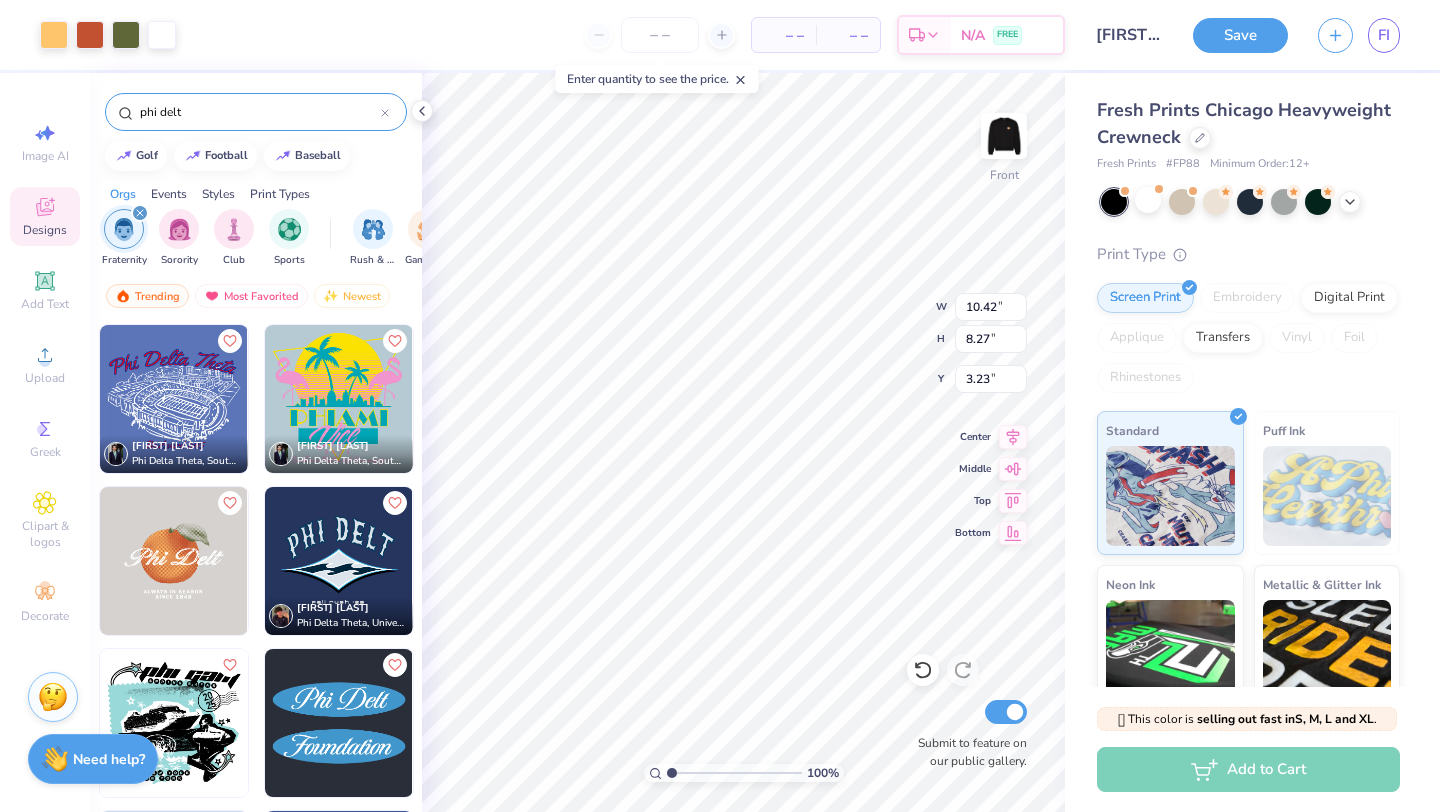 type on "9.58" 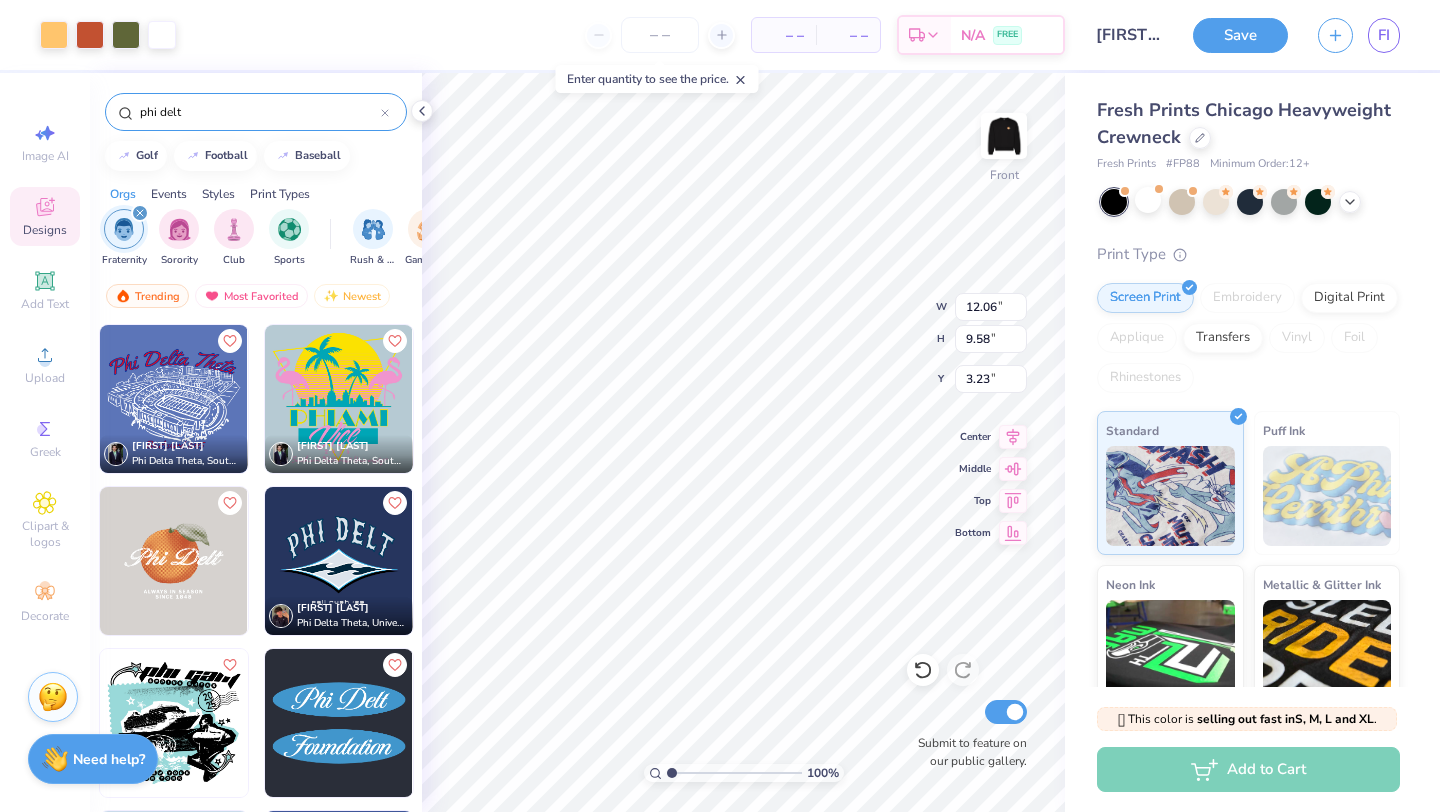 type on "3.00" 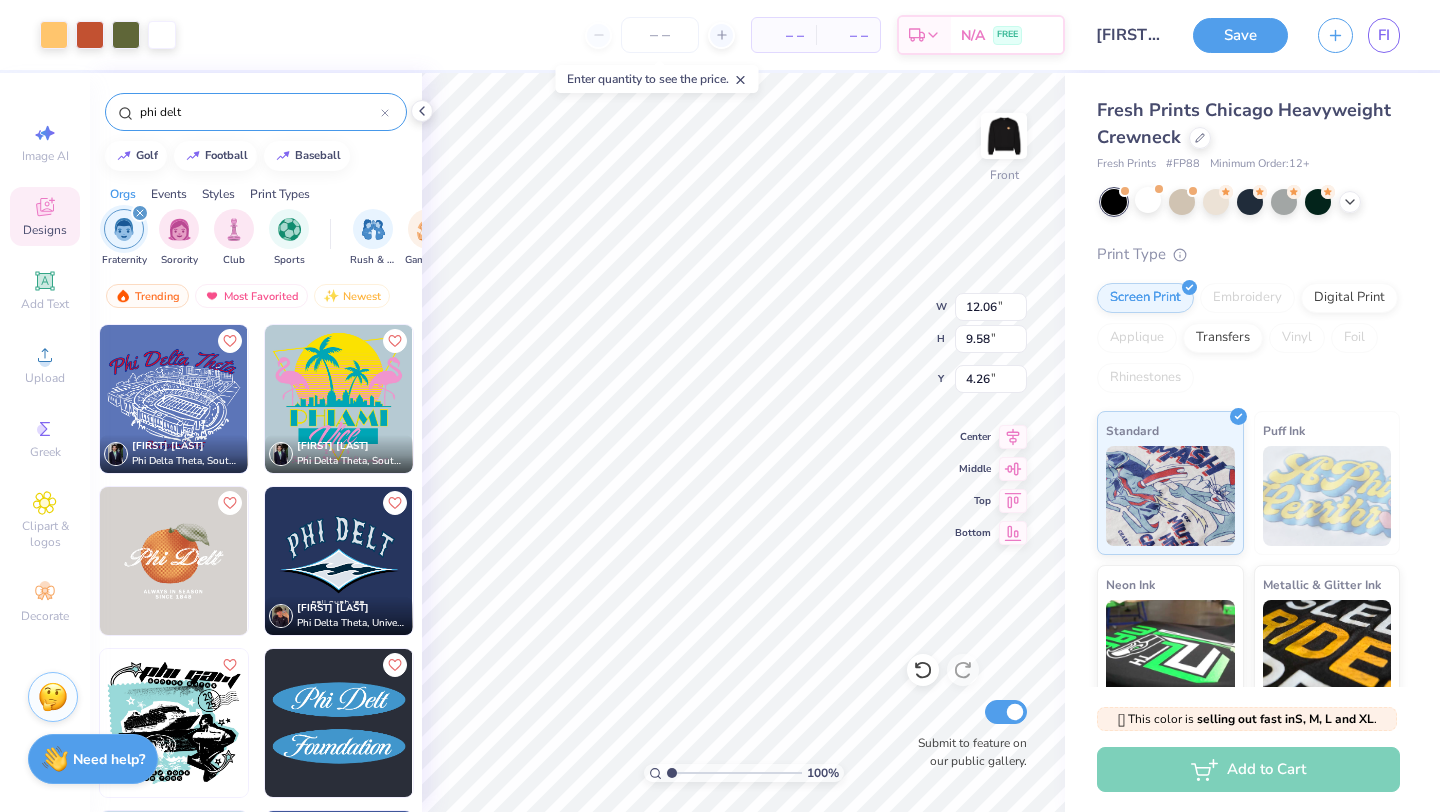 type on "3.26" 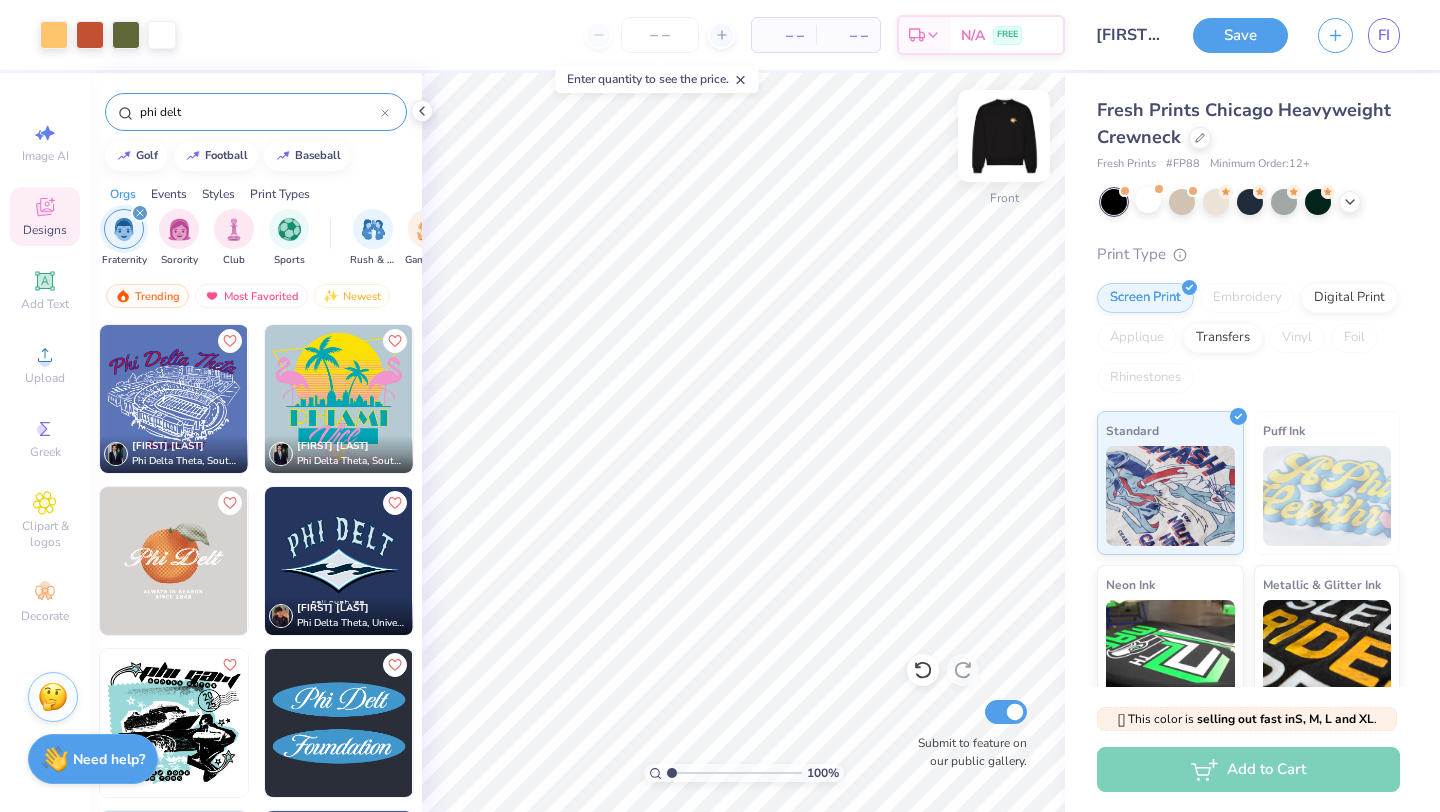 click at bounding box center (1004, 136) 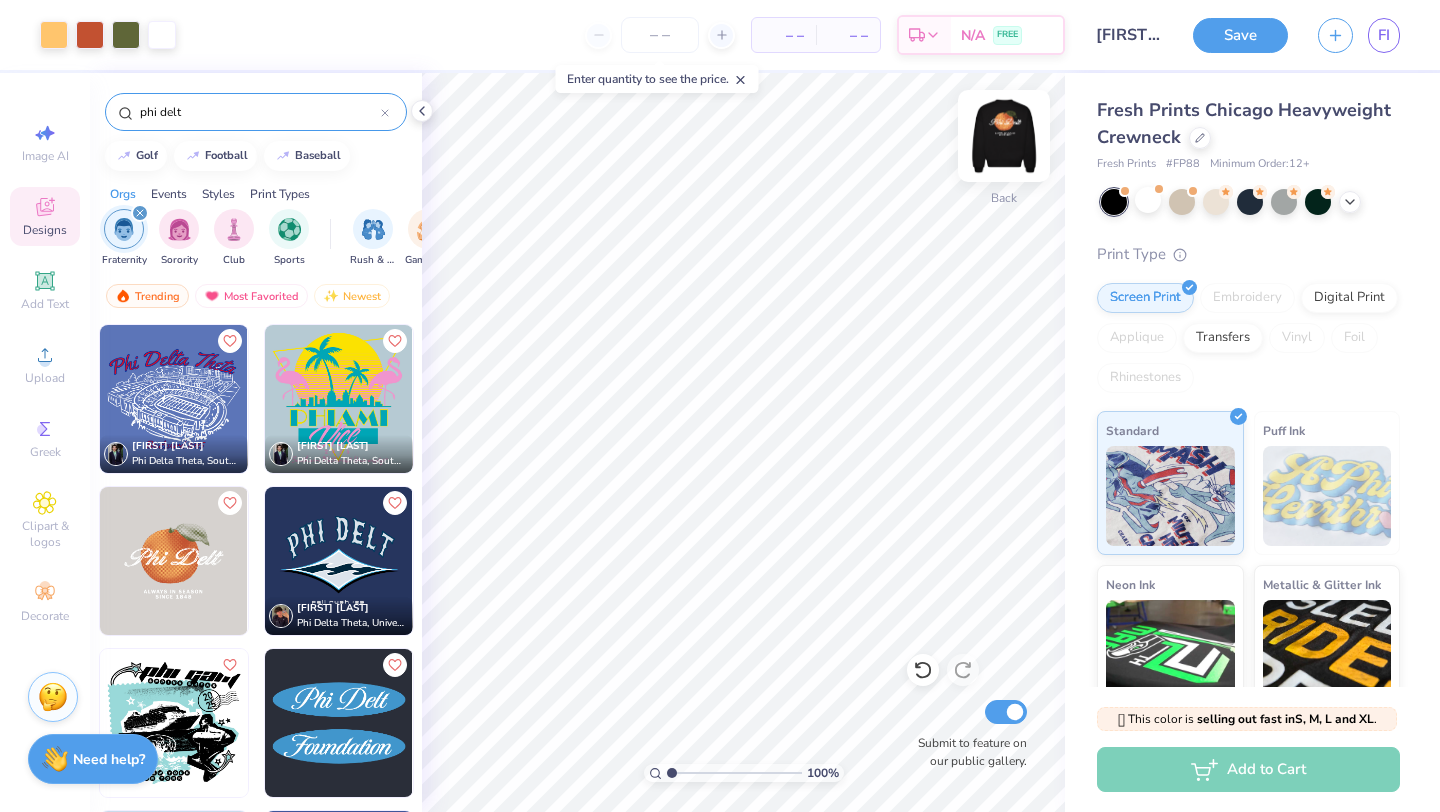 click at bounding box center [1004, 136] 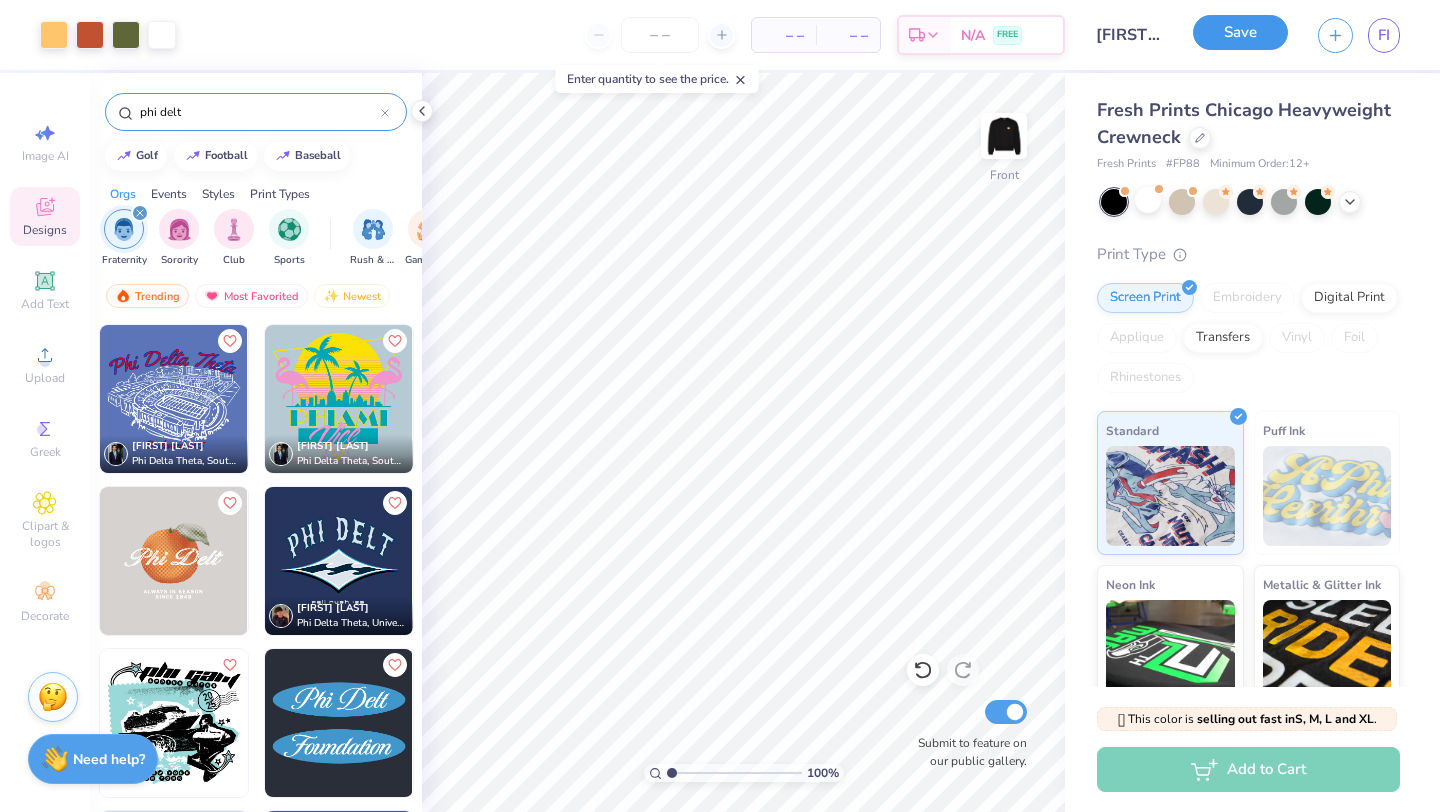 click on "Save" at bounding box center (1240, 32) 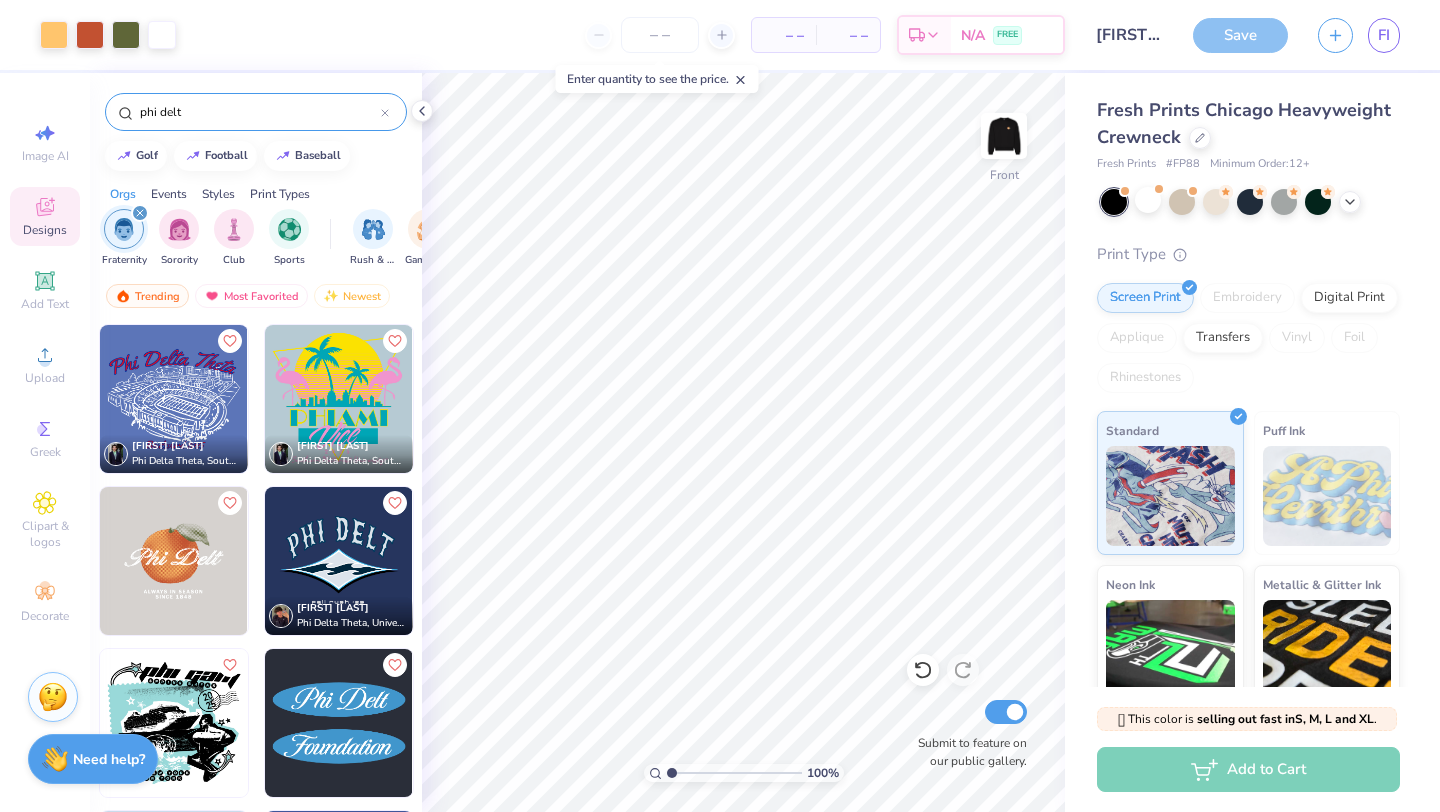 click on "Save" at bounding box center [1240, 35] 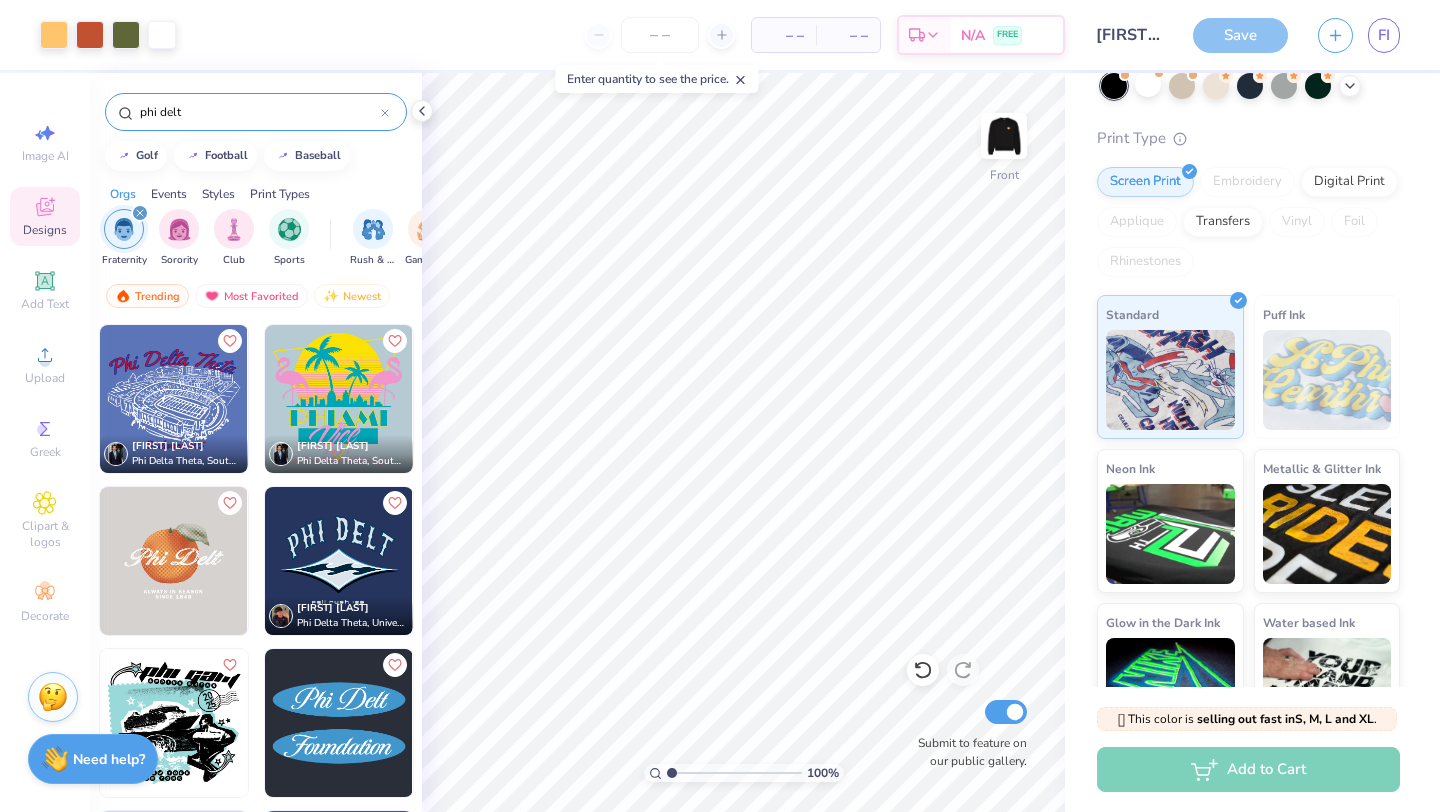 scroll, scrollTop: 176, scrollLeft: 0, axis: vertical 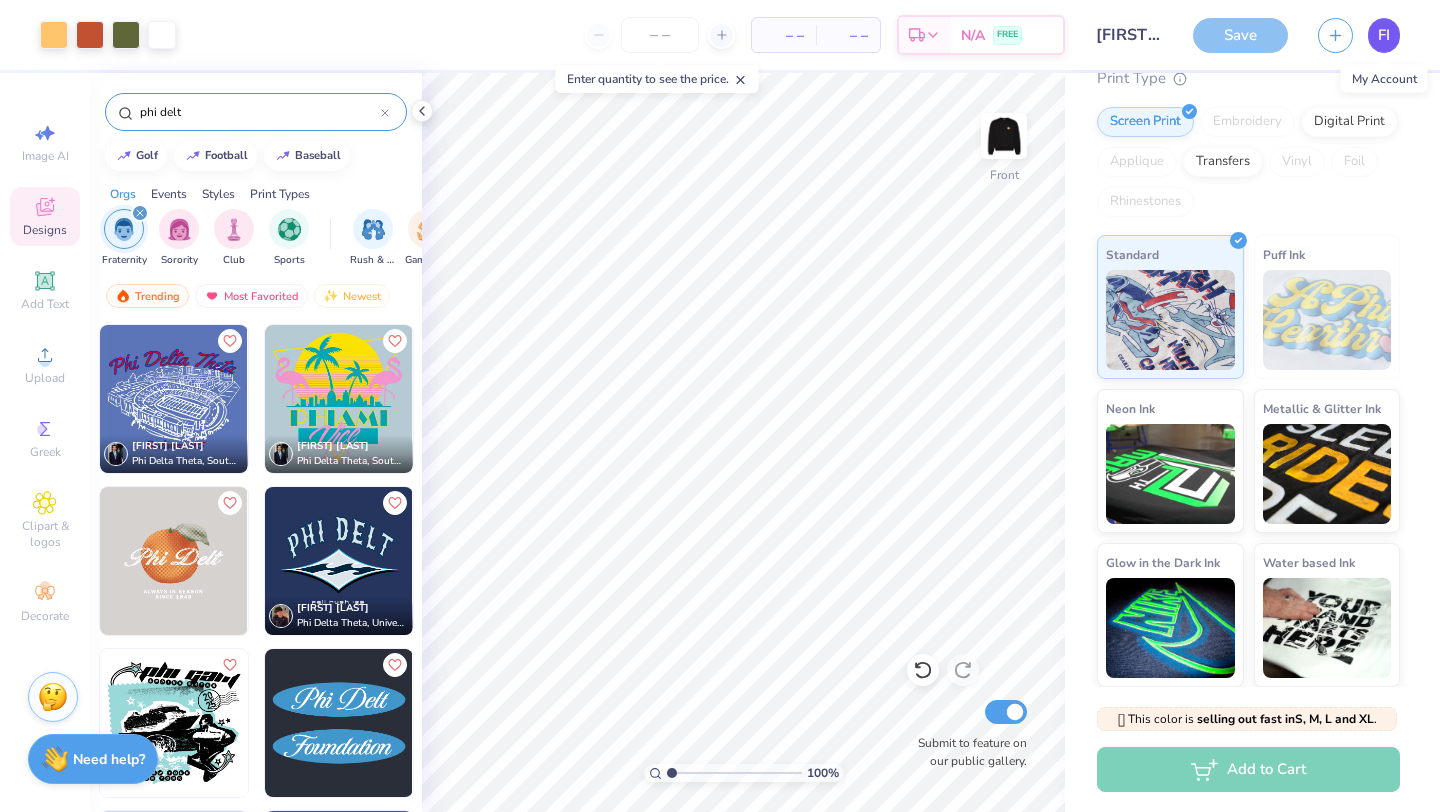 click on "FI" at bounding box center [1384, 35] 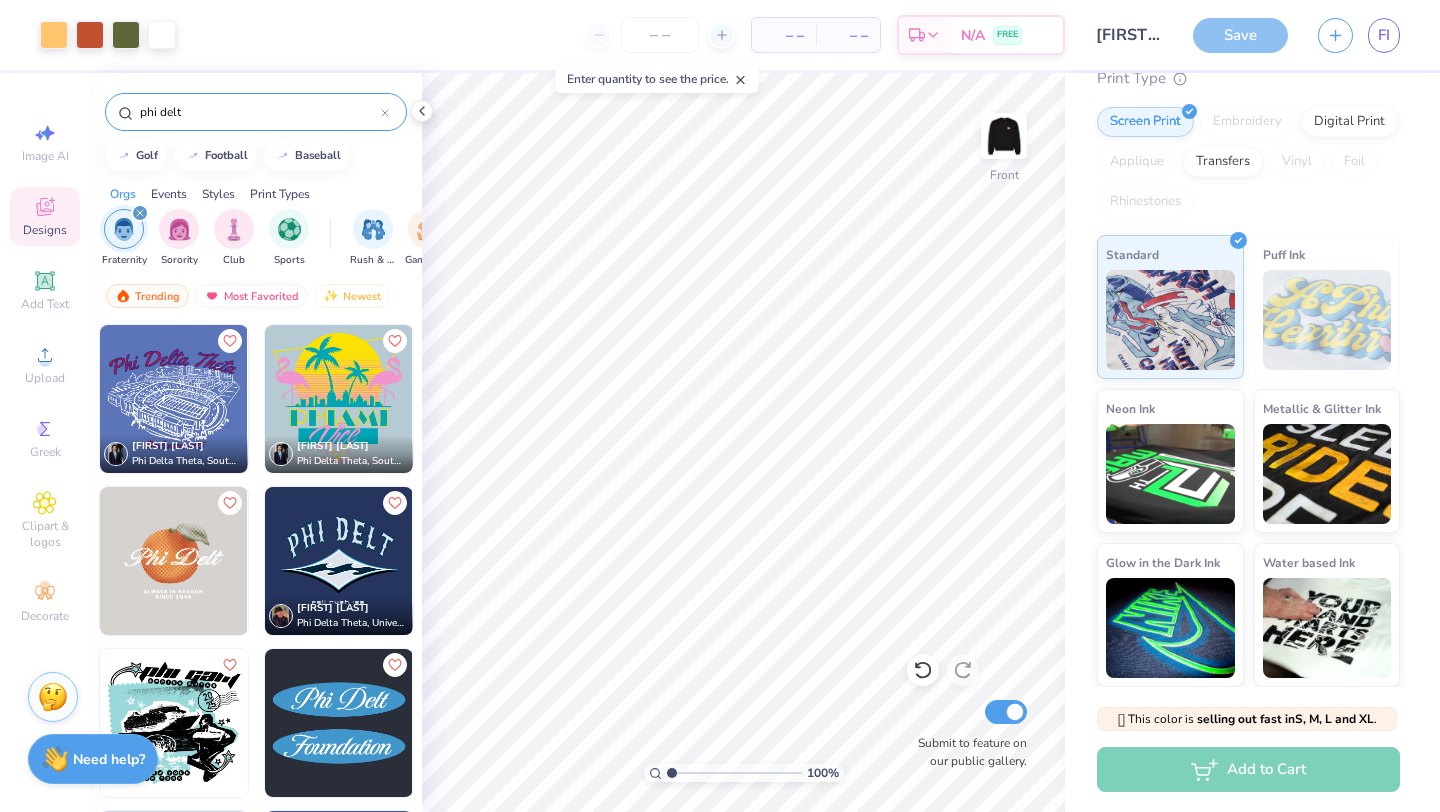 click on "Save" at bounding box center (1240, 35) 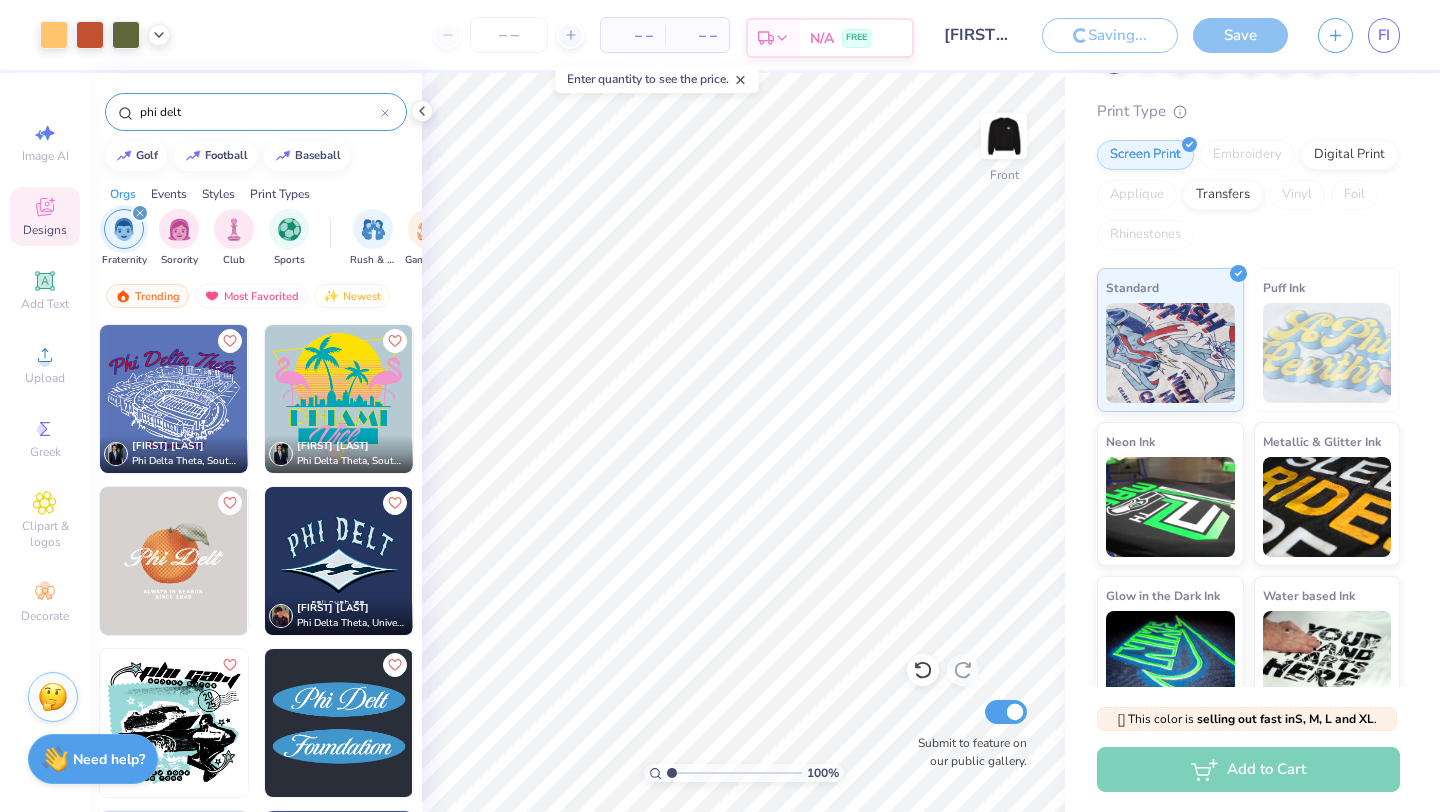 scroll, scrollTop: 209, scrollLeft: 0, axis: vertical 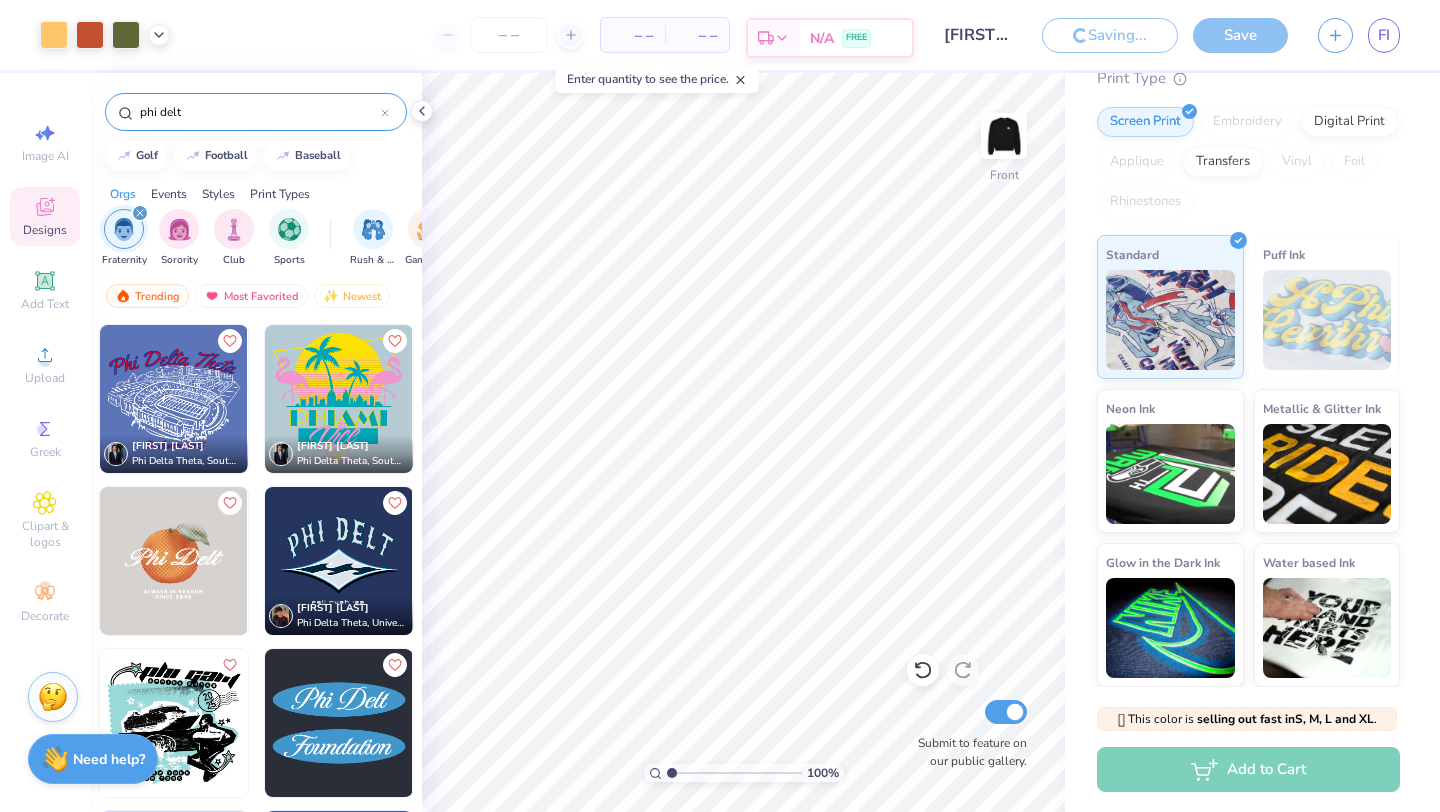 click on "Est.  Delivery" at bounding box center (774, 38) 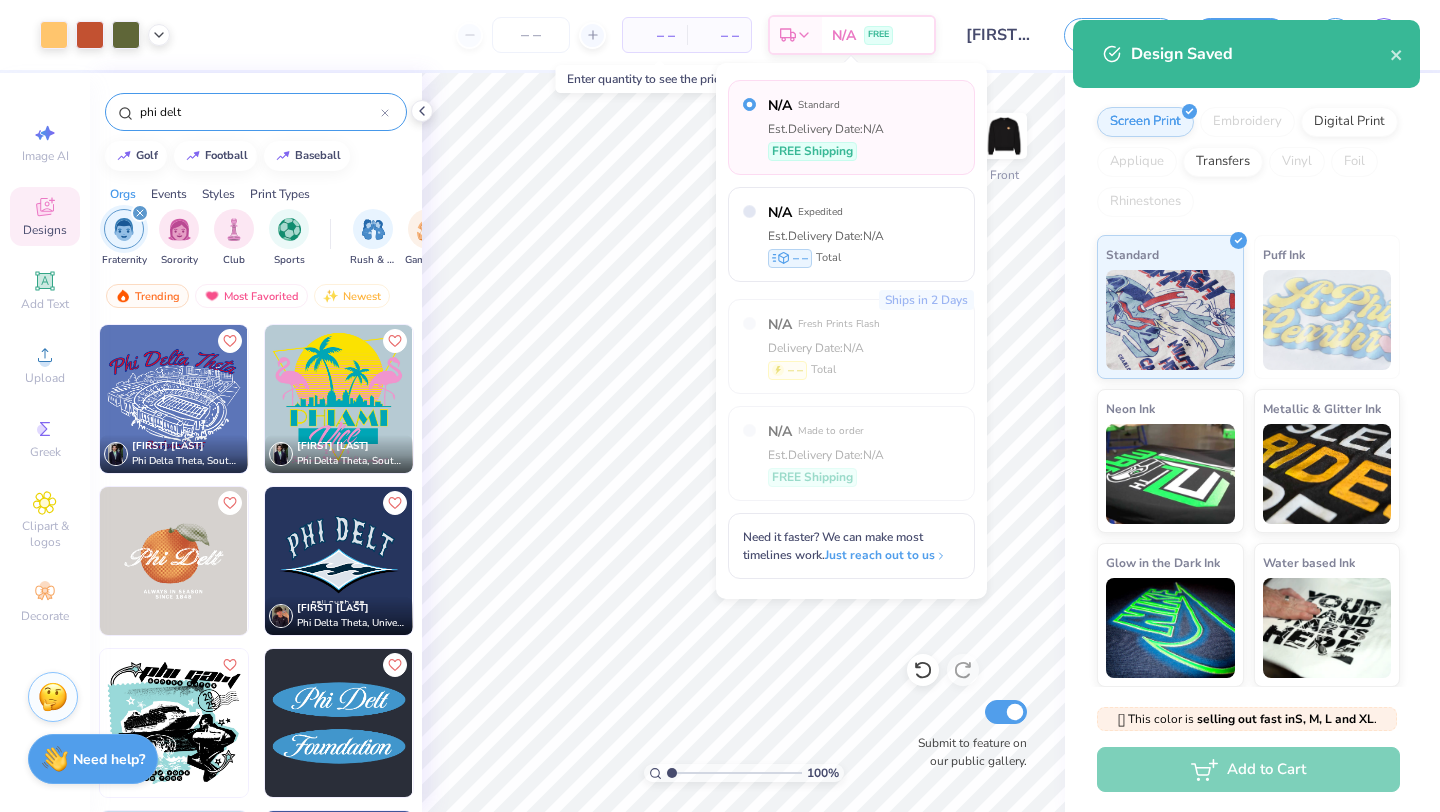 click on "– –" at bounding box center (655, 35) 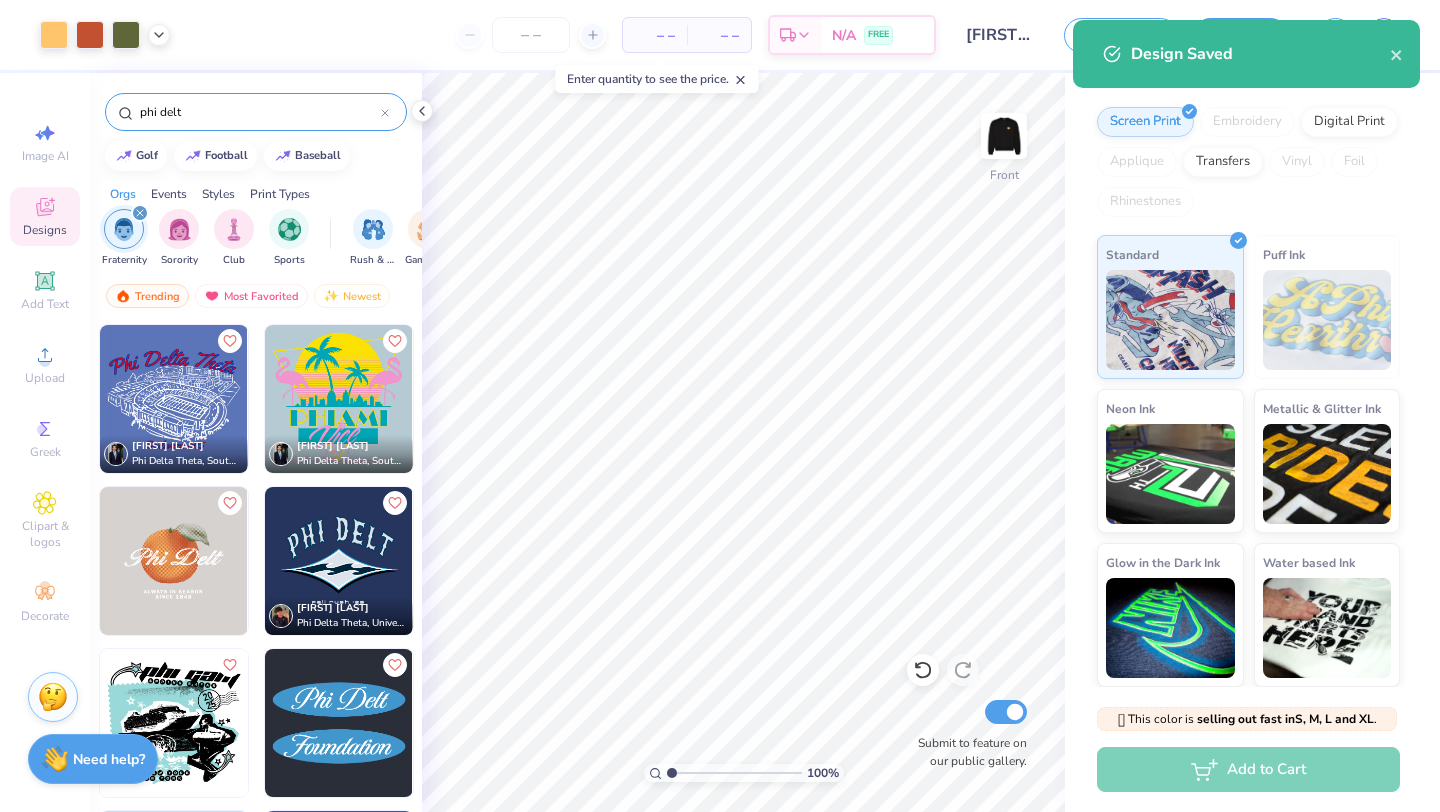 click on "– –" at bounding box center [719, 35] 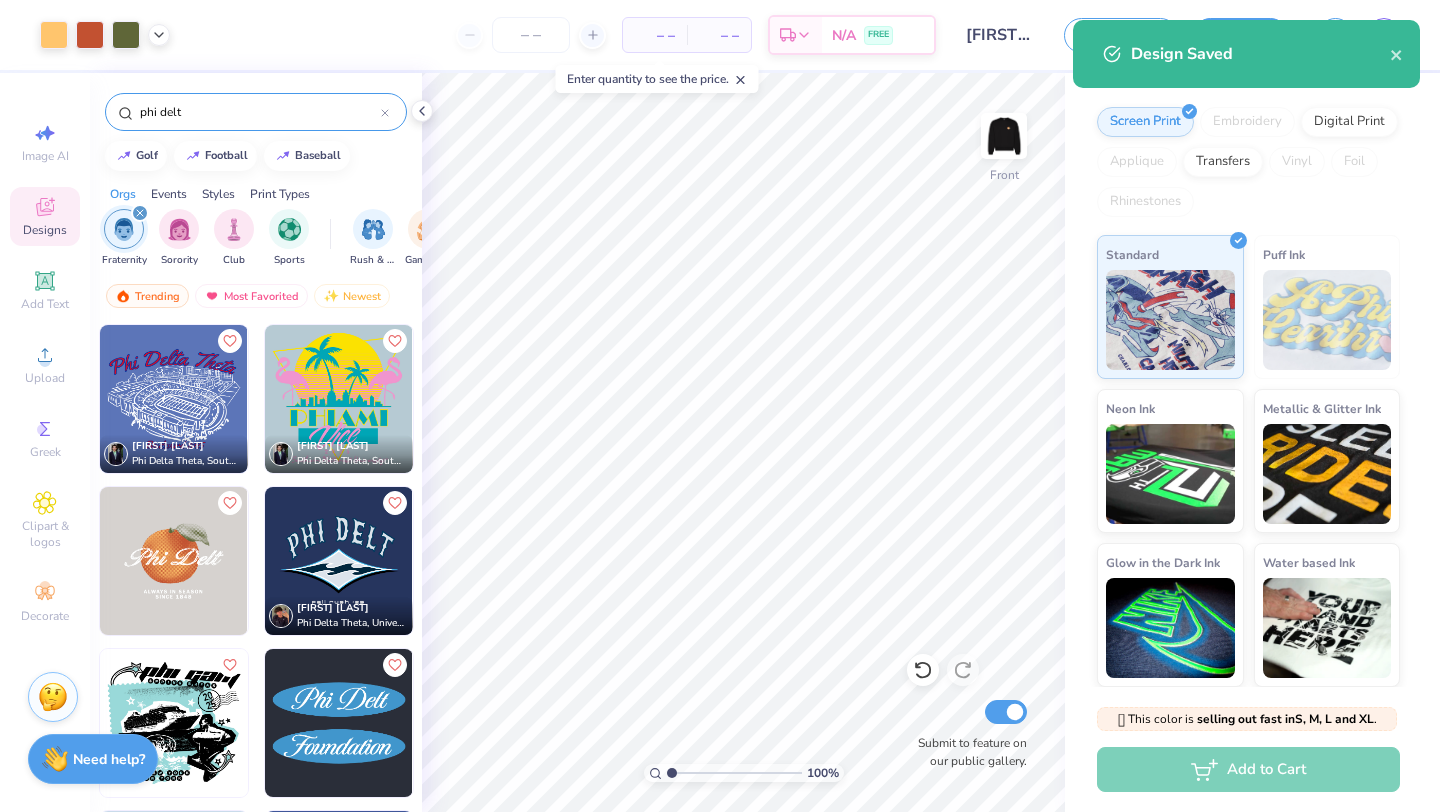 click on "– –" at bounding box center [655, 35] 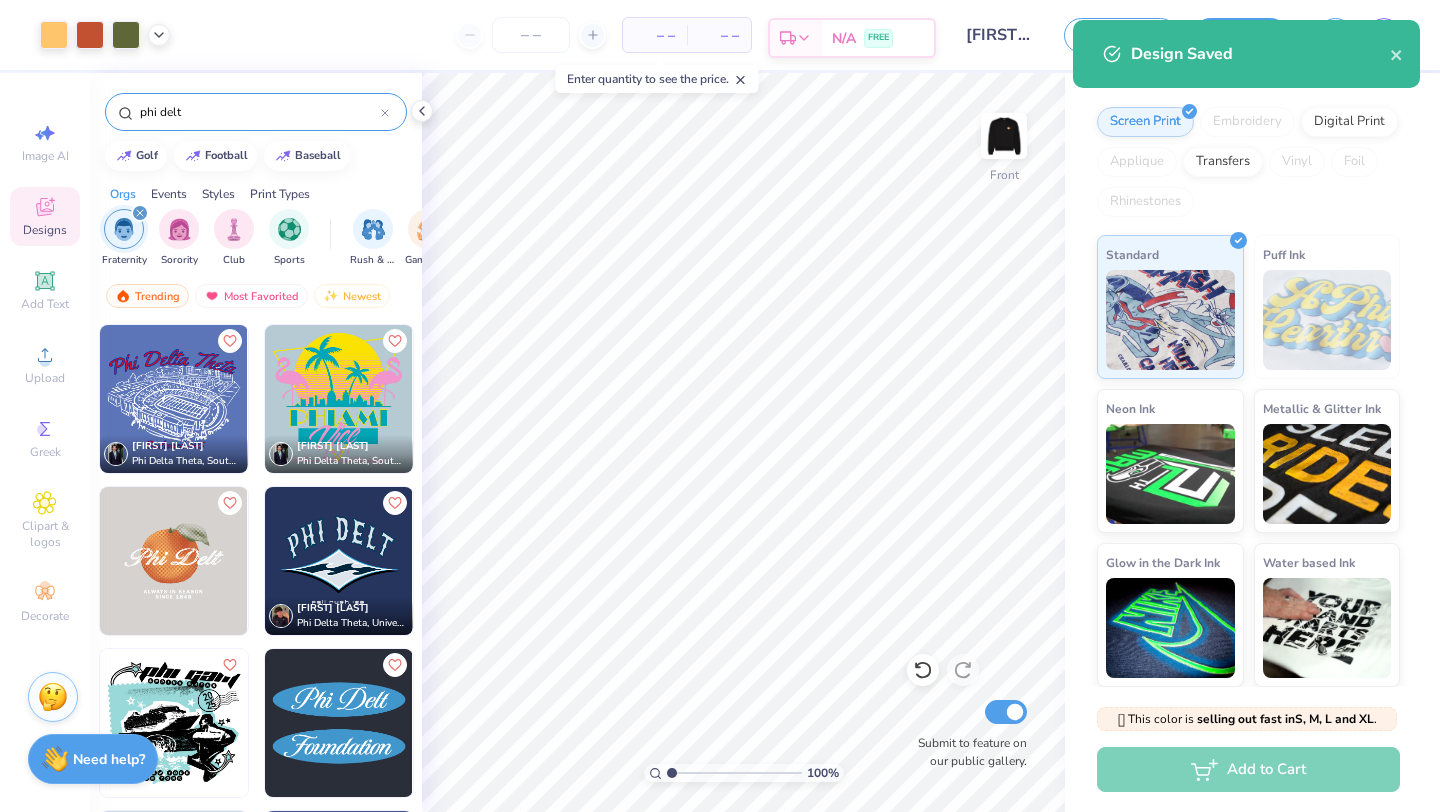 click on "N/A FREE" at bounding box center [878, 38] 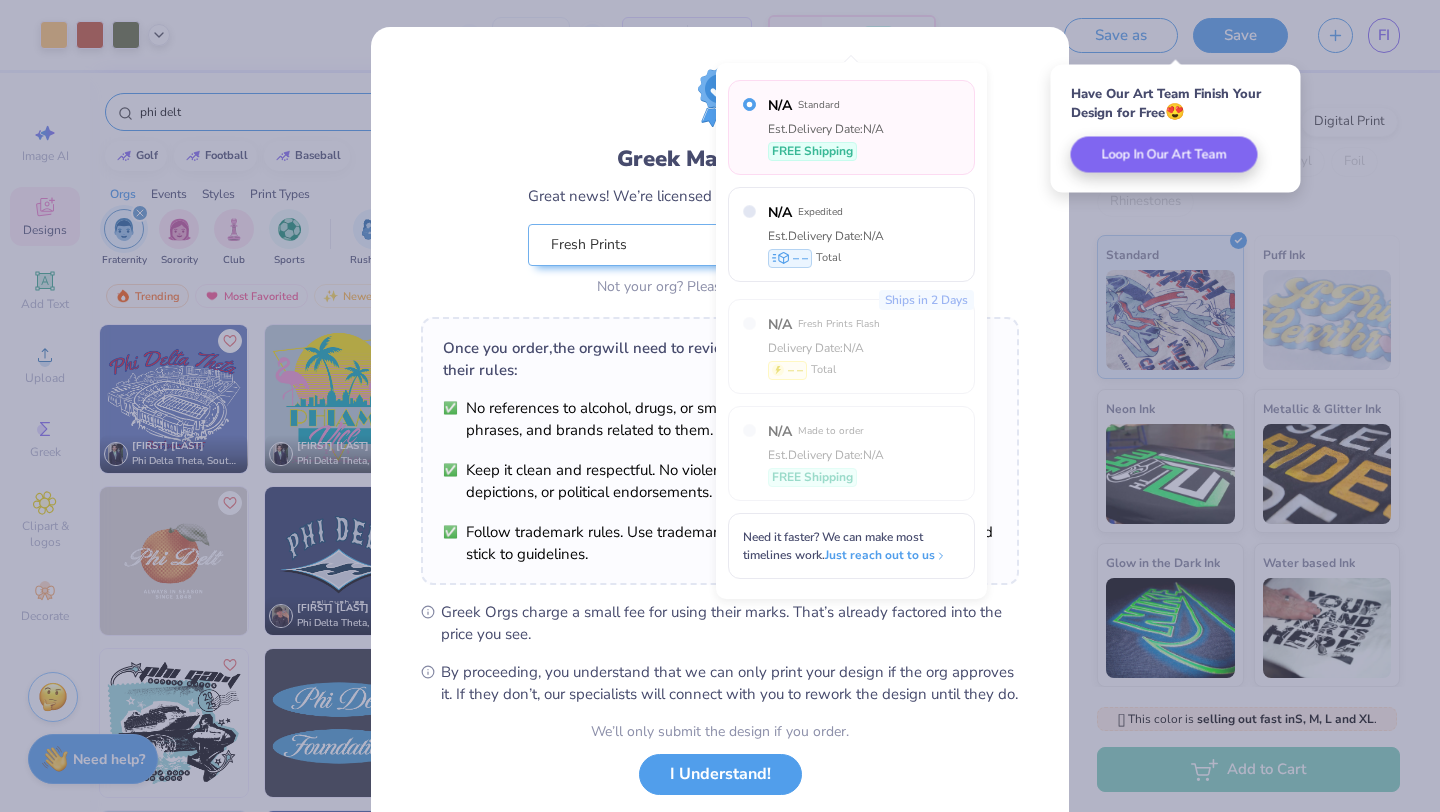 click on "N/A Standard   Est.  Delivery Date:  N/A FREE Shipping" at bounding box center (851, 127) 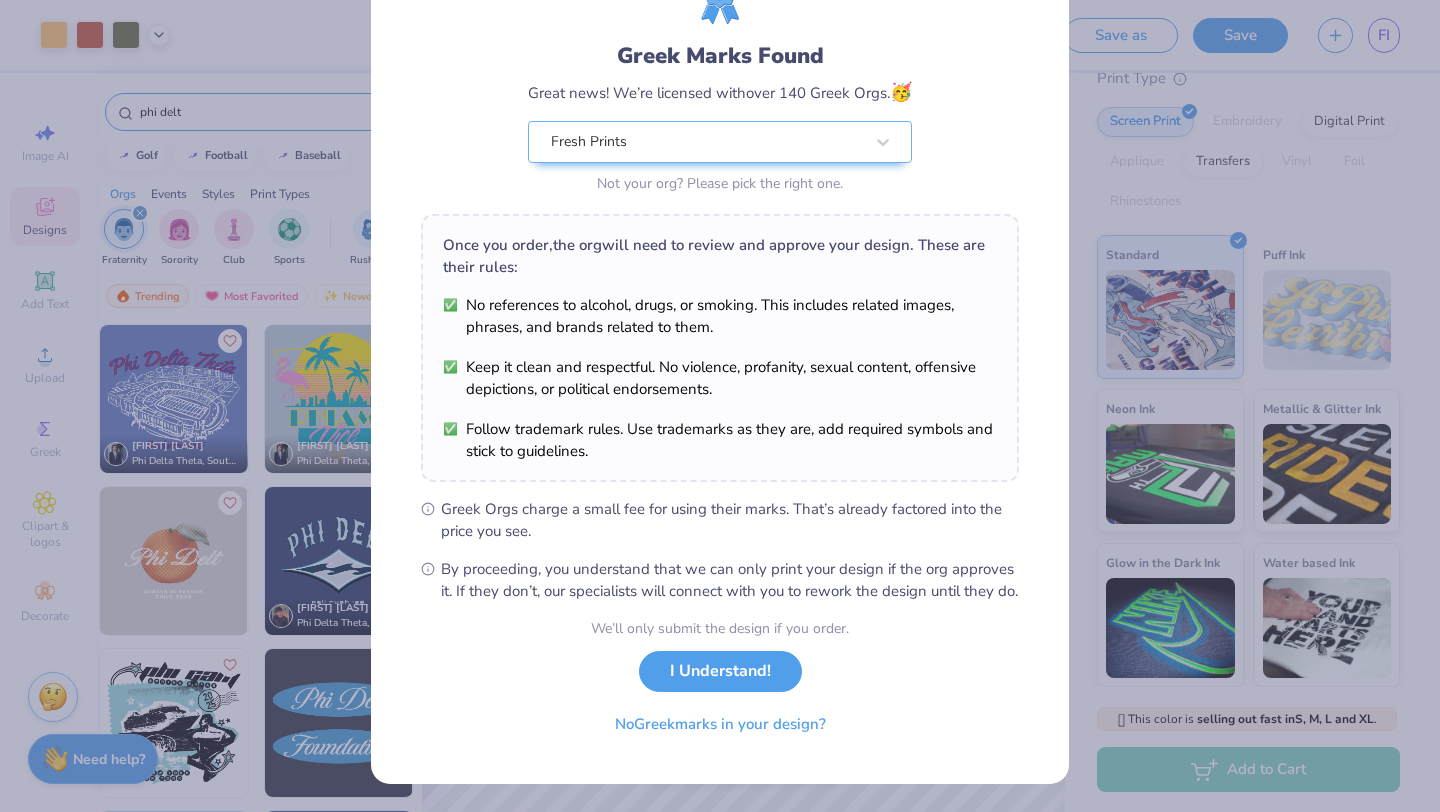 scroll, scrollTop: 124, scrollLeft: 0, axis: vertical 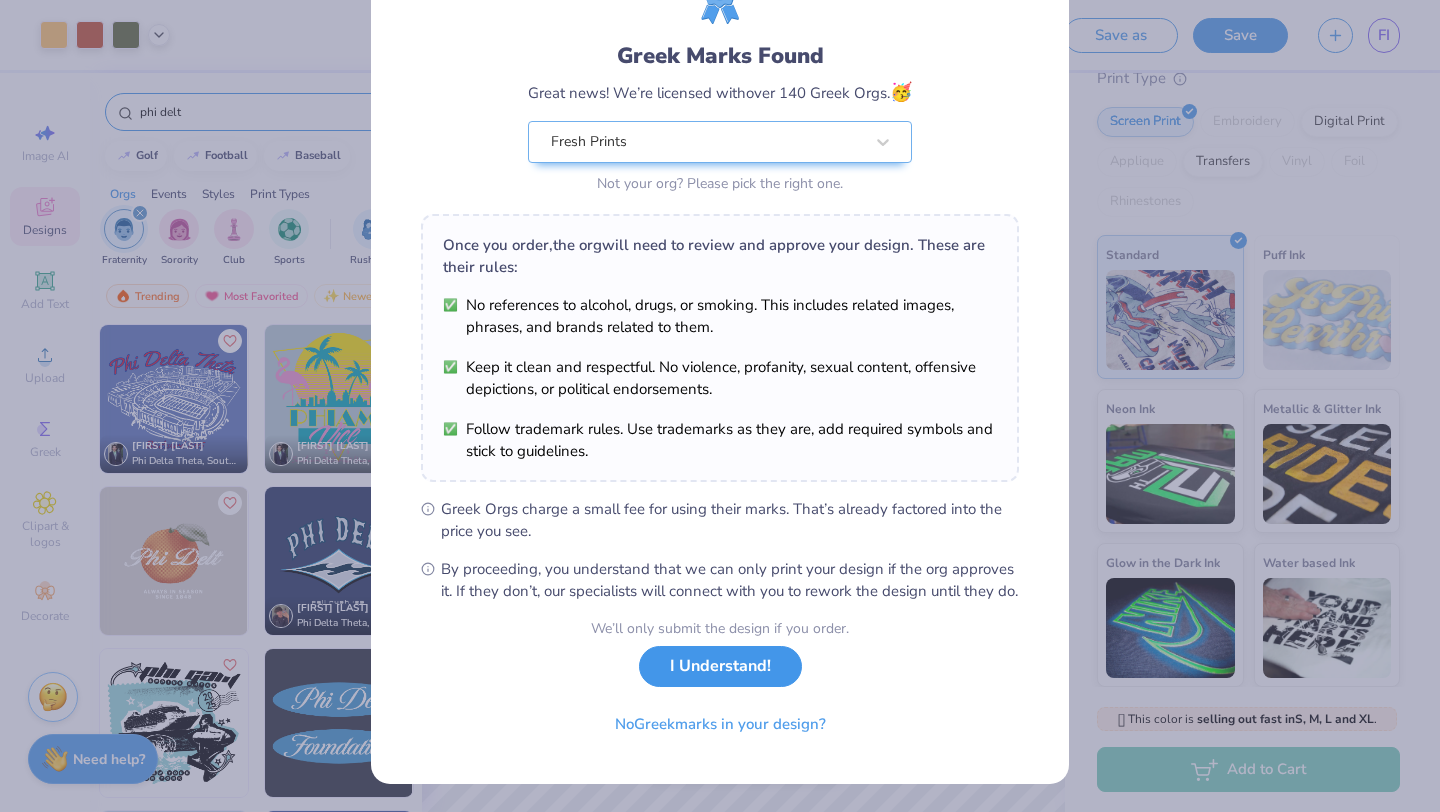 click on "I Understand!" at bounding box center (720, 666) 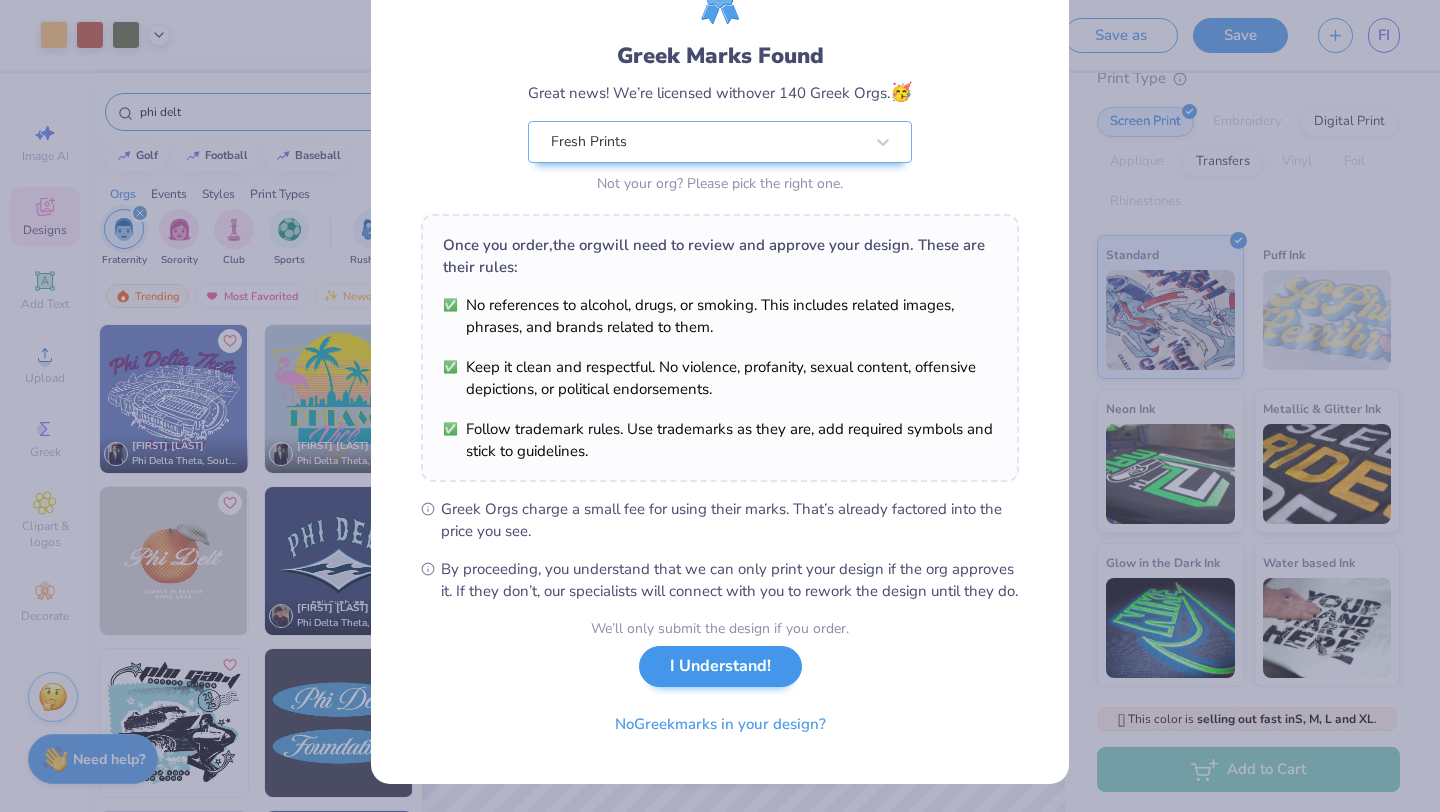 scroll, scrollTop: 0, scrollLeft: 0, axis: both 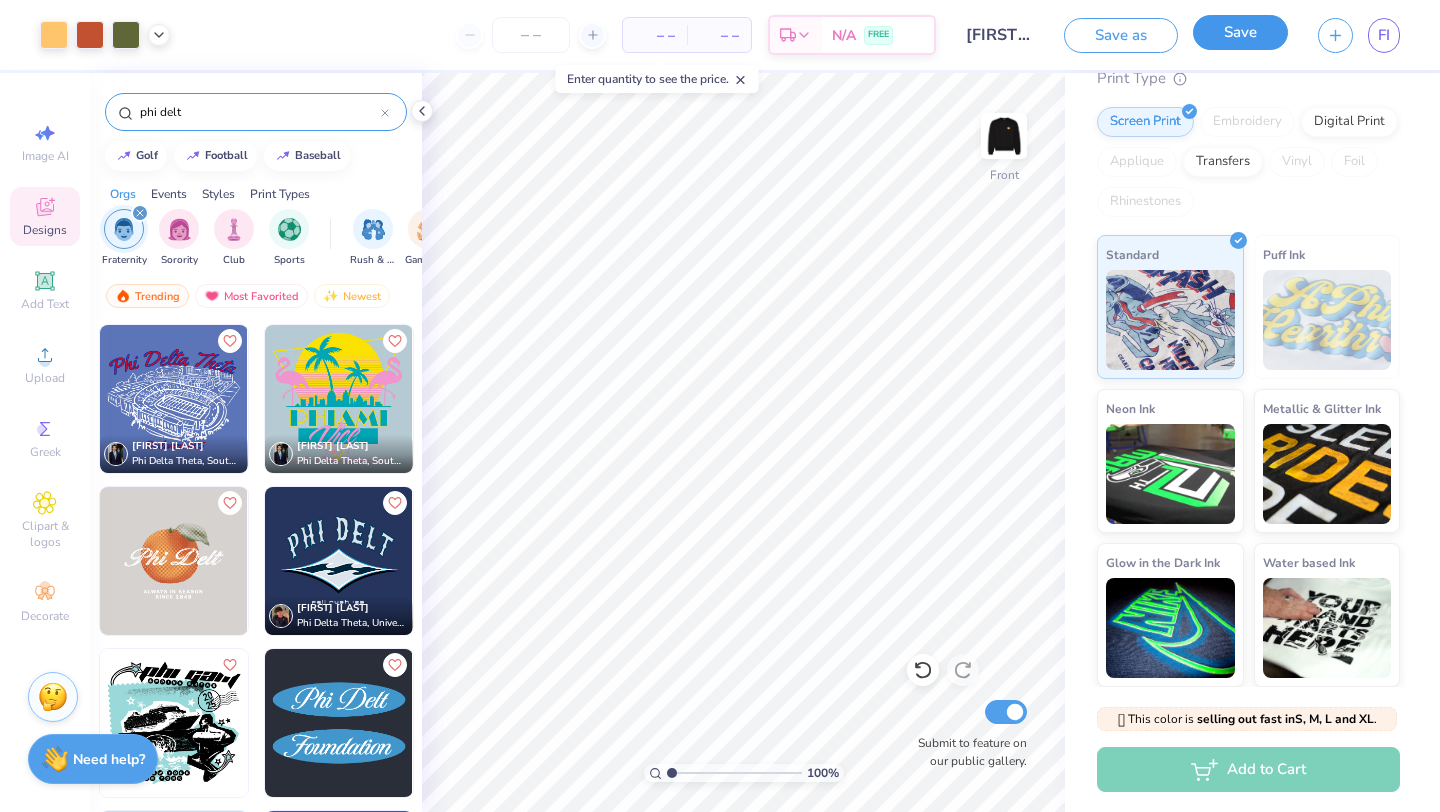 click on "Save" at bounding box center [1240, 32] 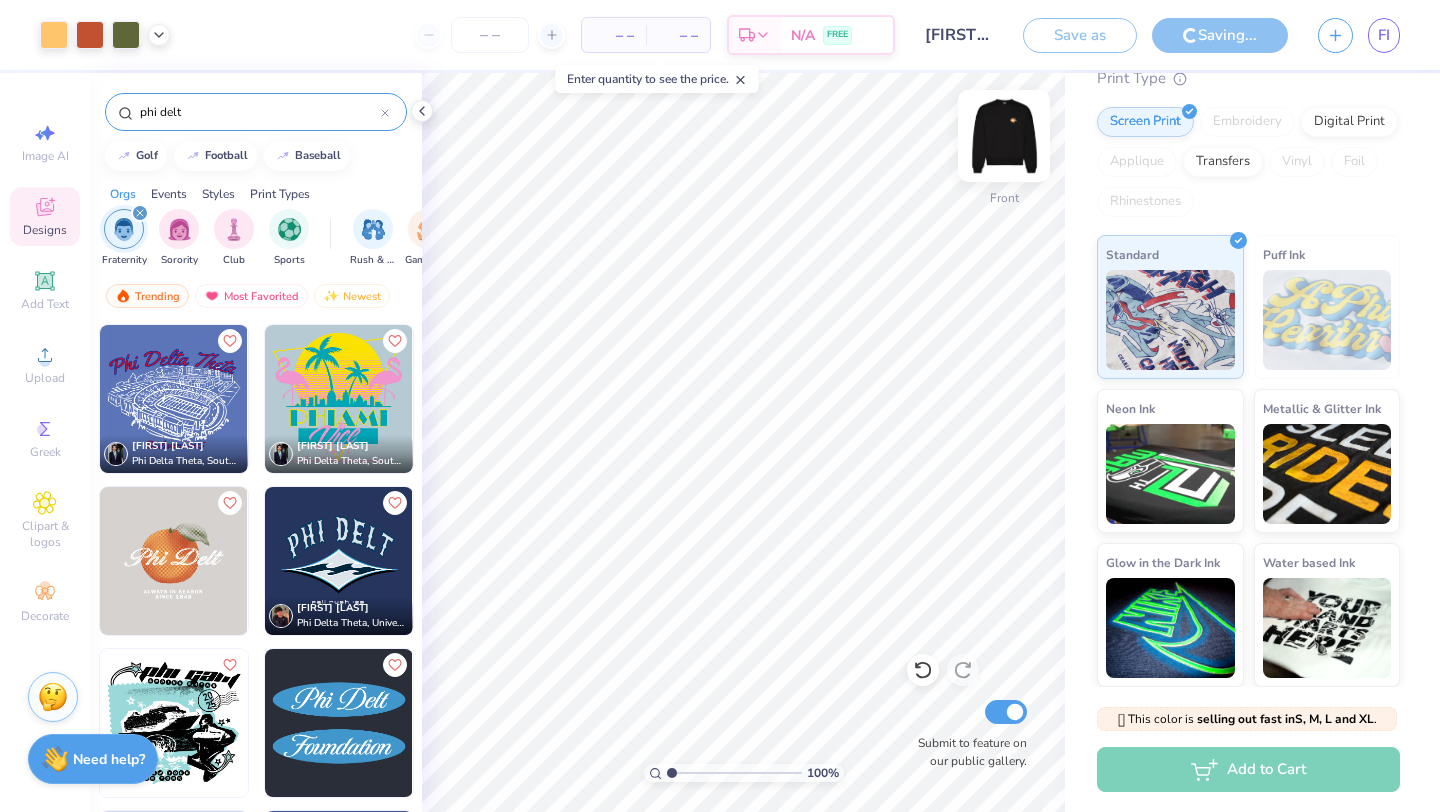 click on "Save as" at bounding box center (1080, 35) 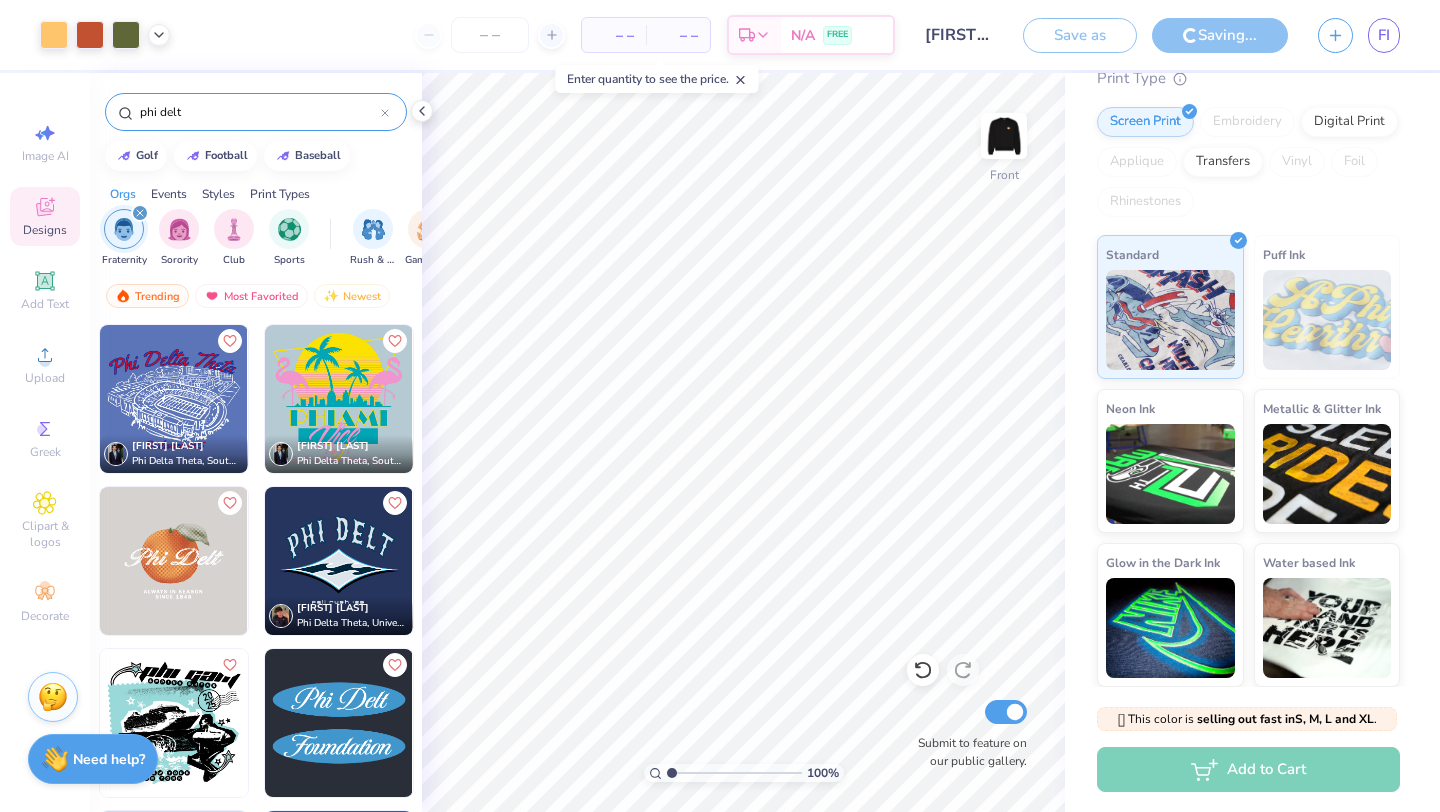 click on "– –" at bounding box center [614, 35] 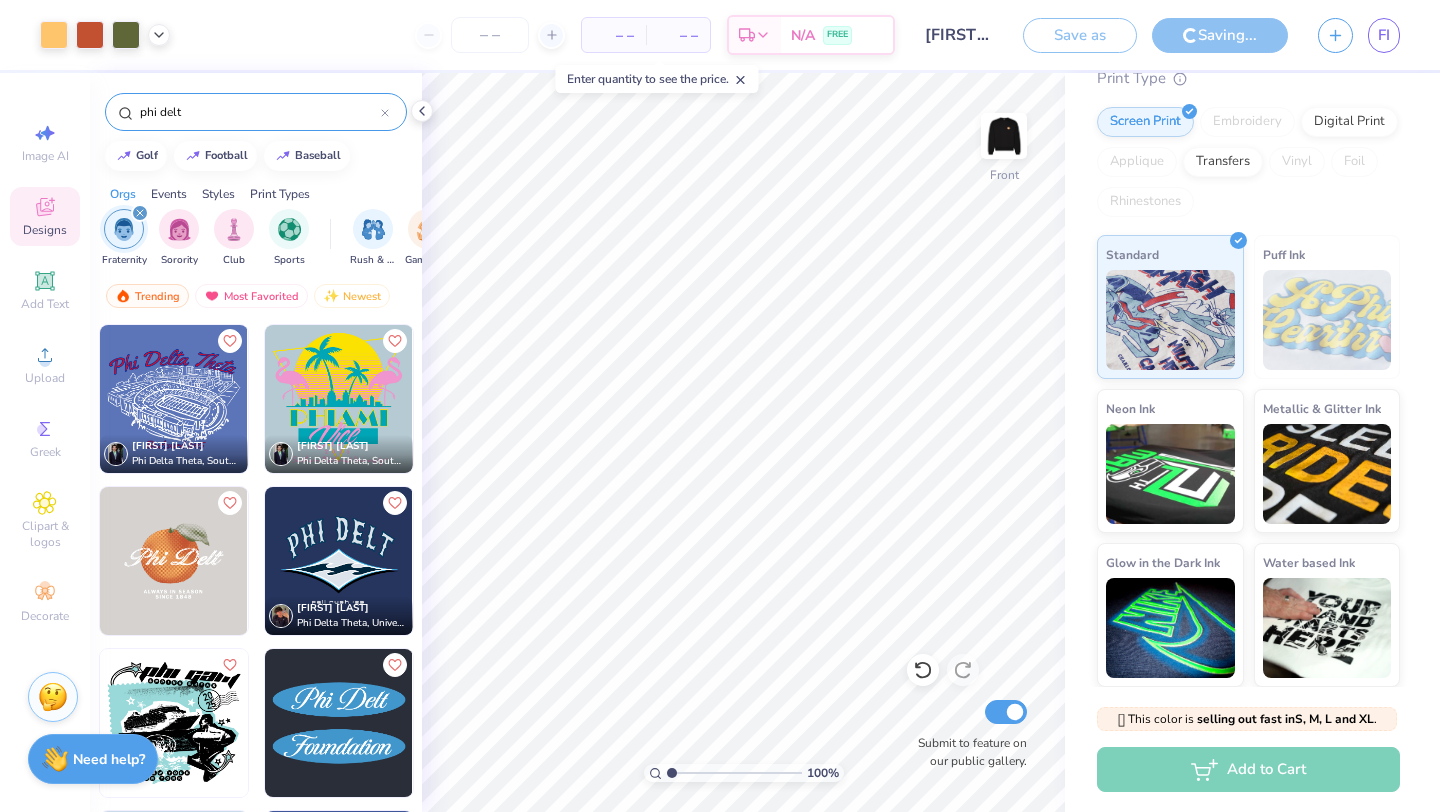 click on "– –" at bounding box center [678, 35] 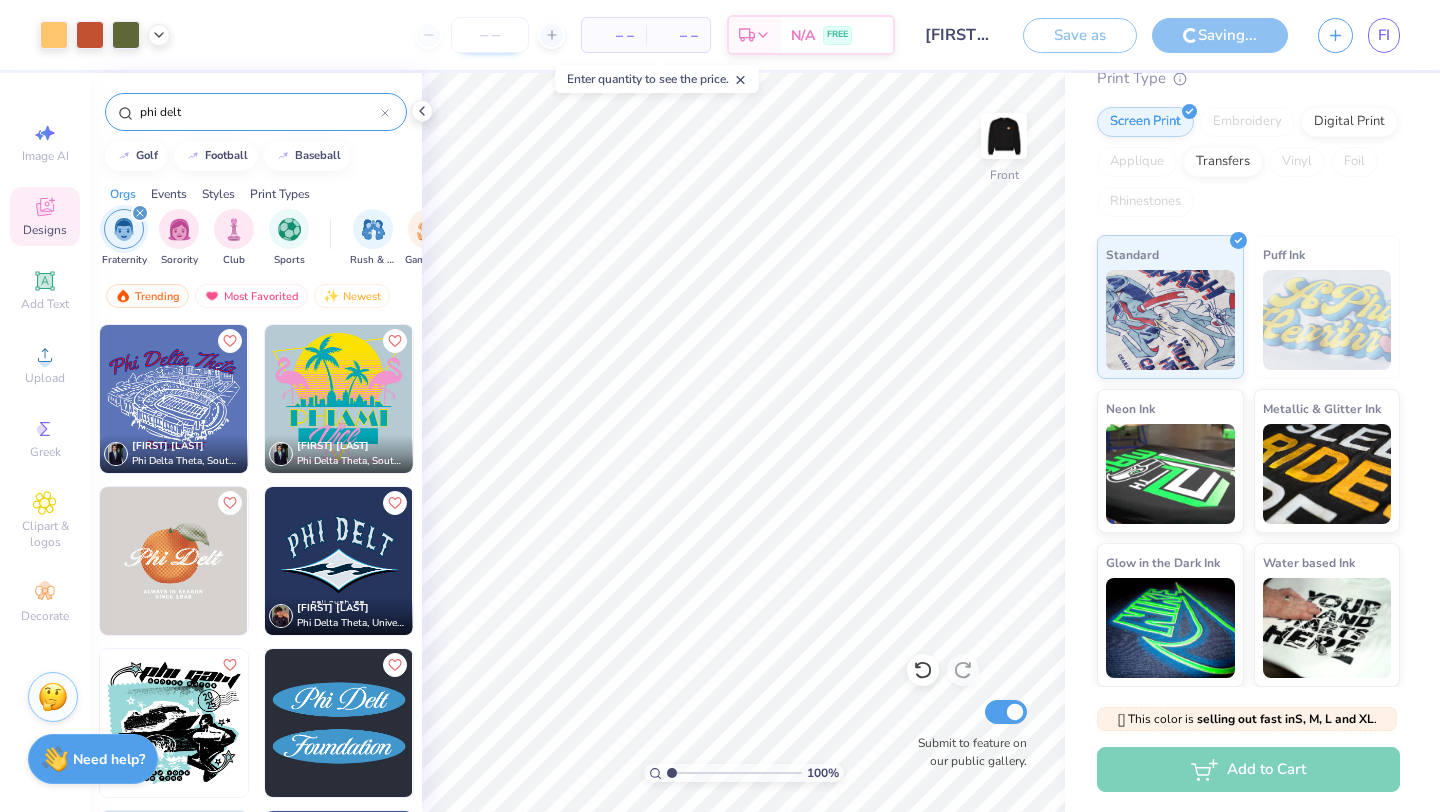 click at bounding box center (490, 35) 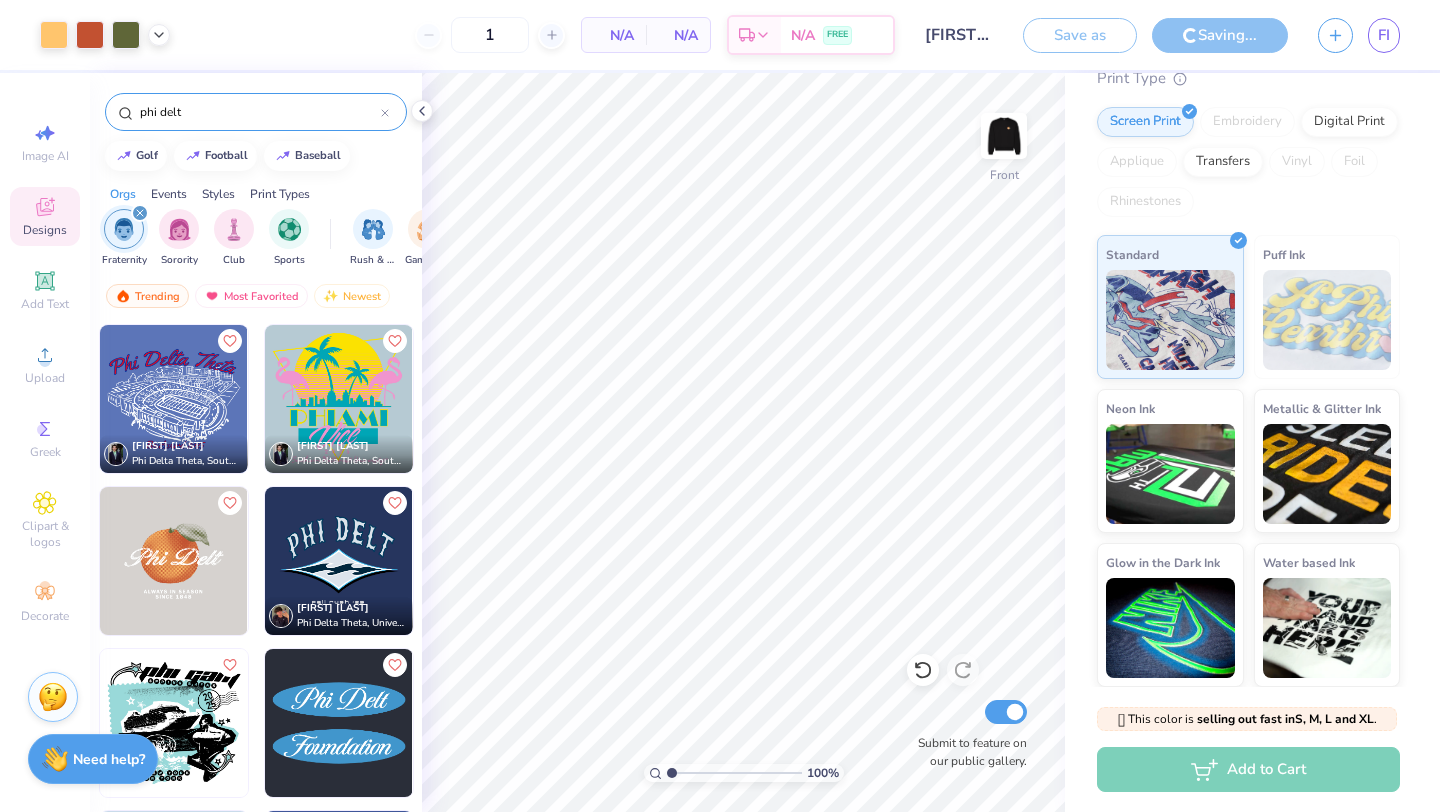 type on "12" 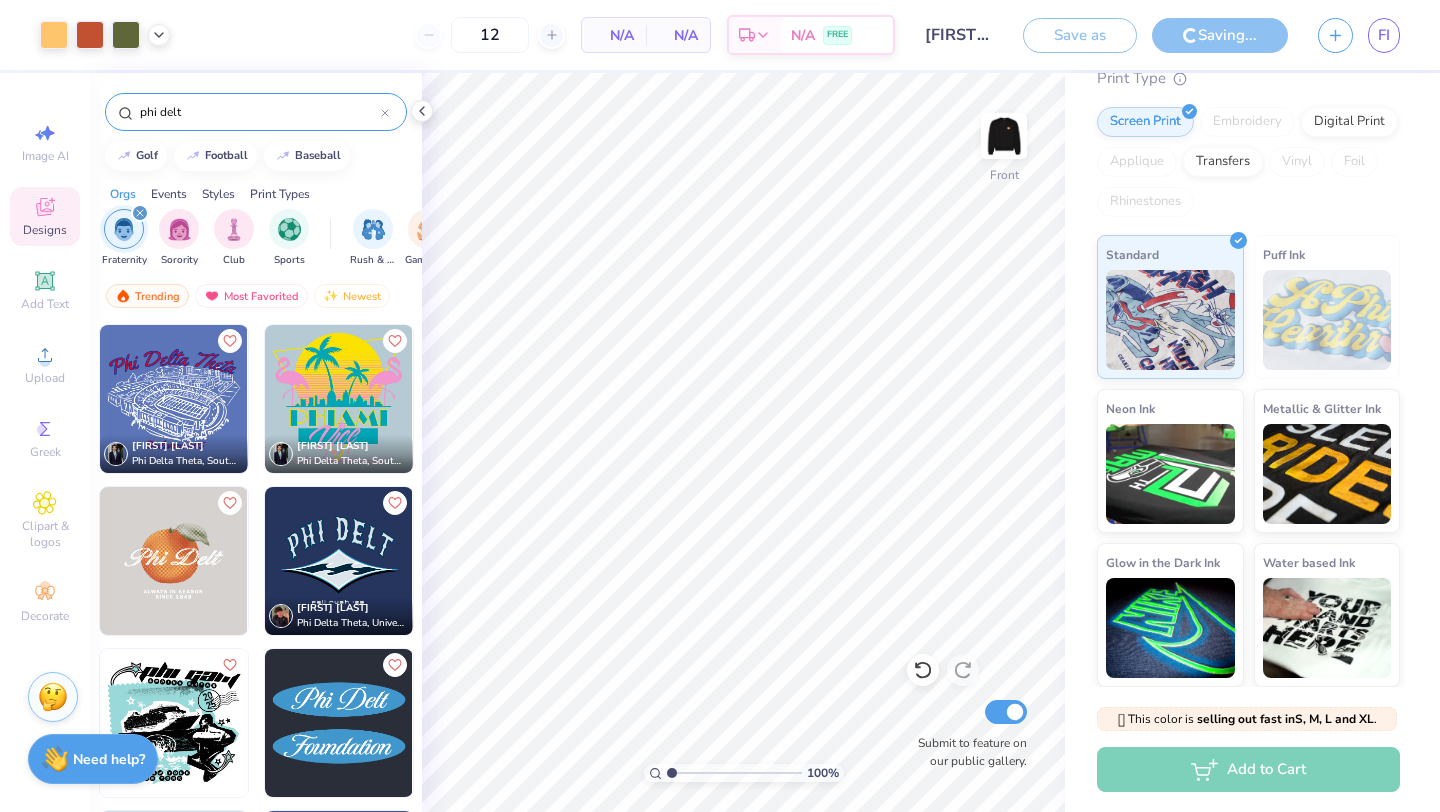 click on "Art colors 12 N/A Per Item N/A Total Est.  Delivery N/A FREE Design Title [FIRST] [LAST] RetroCrewNeck Merch Save as Saving... FI Image AI Designs Add Text Upload Greek Clipart & logos Decorate phi delt golf football baseball Orgs Events Styles Print Types Fraternity Sorority Club Sports Rush & Bid Game Day Parent's Weekend PR & General Big Little Reveal Philanthropy Date Parties & Socials Retreat Holidays Greek Week Formal & Semi Spring Break Graduation Founder’s Day Classic Minimalist Y2K Varsity Typography Handdrawn Cartoons 80s & 90s Grunge 60s & 70s Embroidery Screen Print Digital Print Patches Vinyl Transfers Applique Trending Most Favorited Newest [FIRST] [LAST] Phi Delta Theta, [UNIVERSITY] [FIRST] [LAST] Phi Delta Theta, [UNIVERSITY] [FIRST] [LAST] Phi Delta Theta, [UNIVERSITY] [FIRST] [LAST] Phi Delta Theta, [UNIVERSITY] PK [FIRST] [LAST] Phi Delta Theta, [UNIVERSITY] 100  % Front # 503716A # FP88 +" at bounding box center [720, 406] 